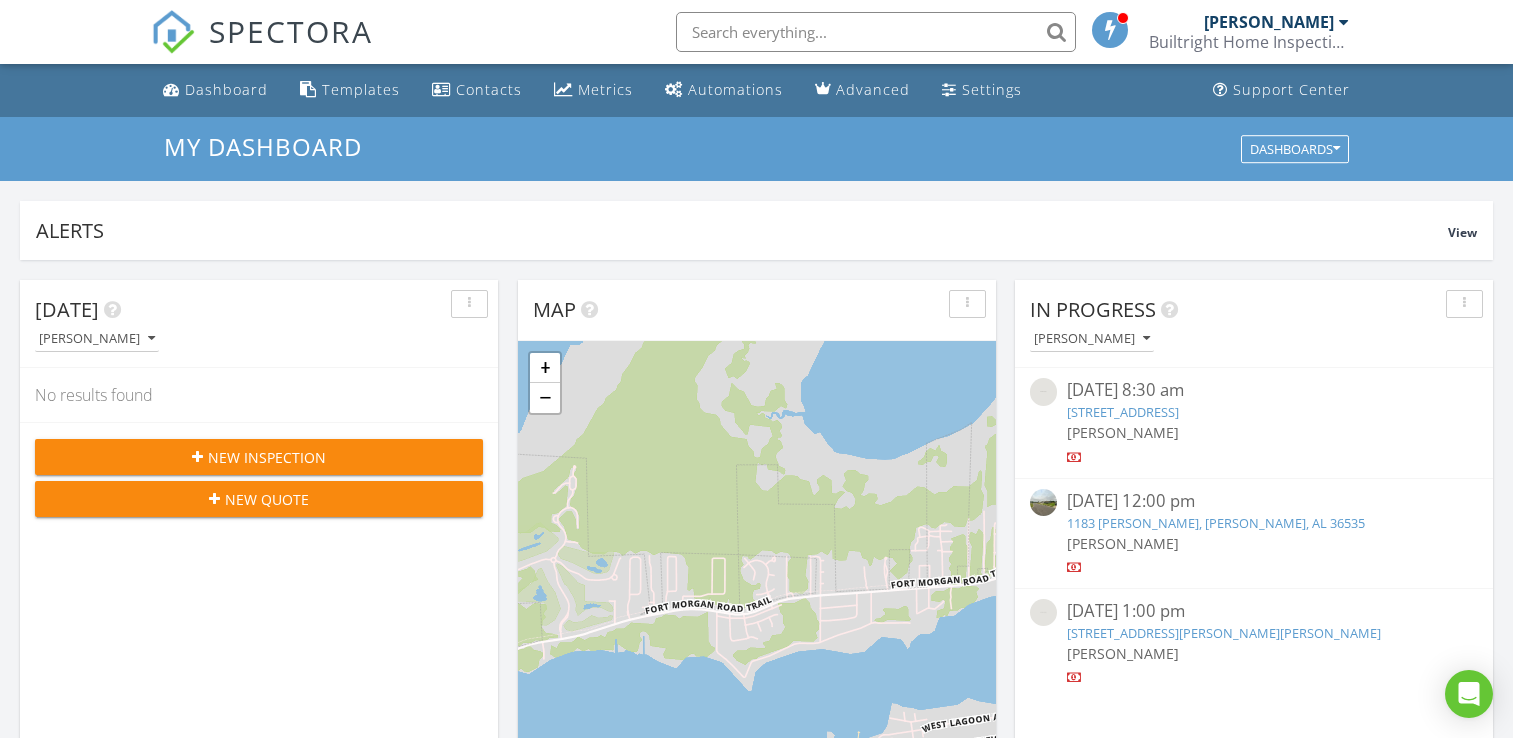 scroll, scrollTop: 909, scrollLeft: 0, axis: vertical 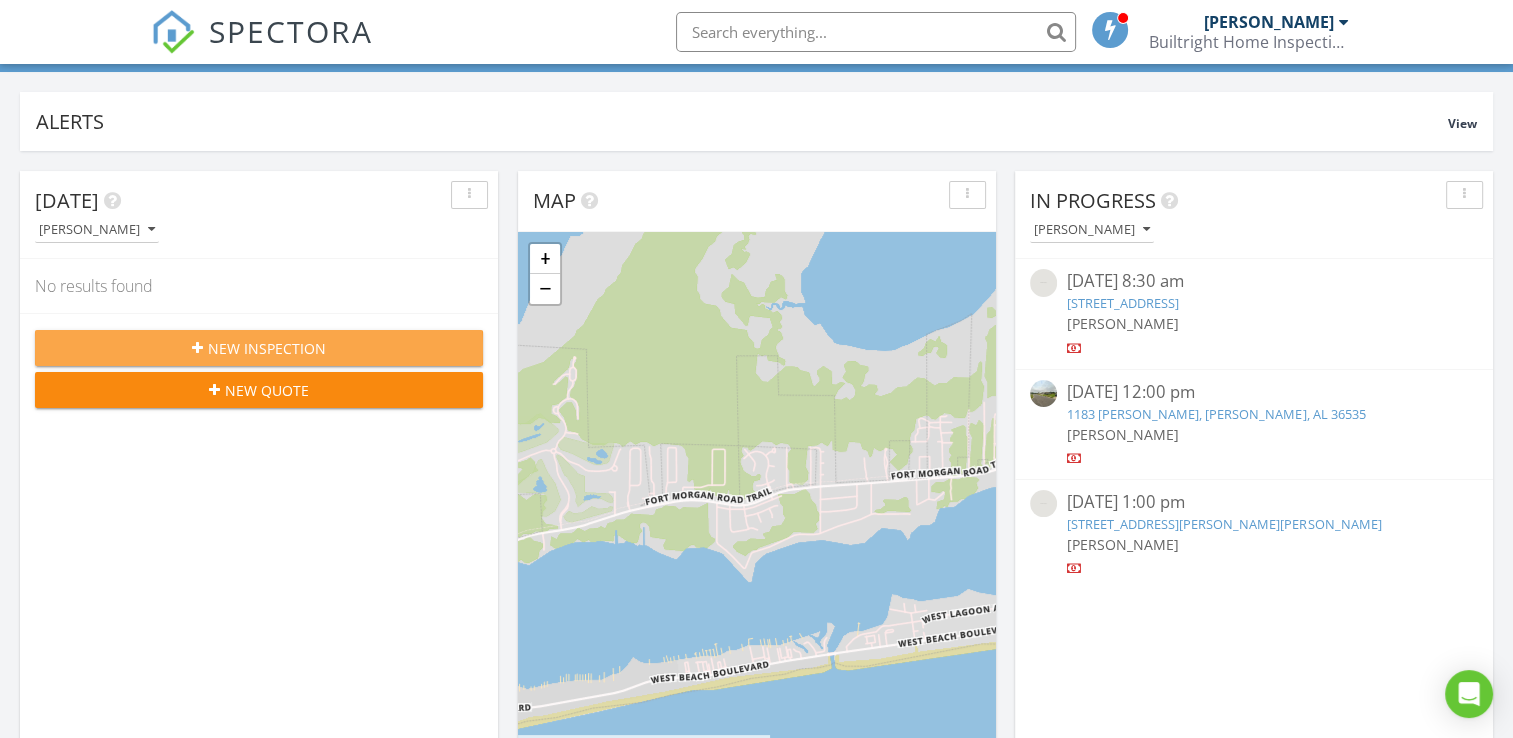 click on "New Inspection" at bounding box center (267, 348) 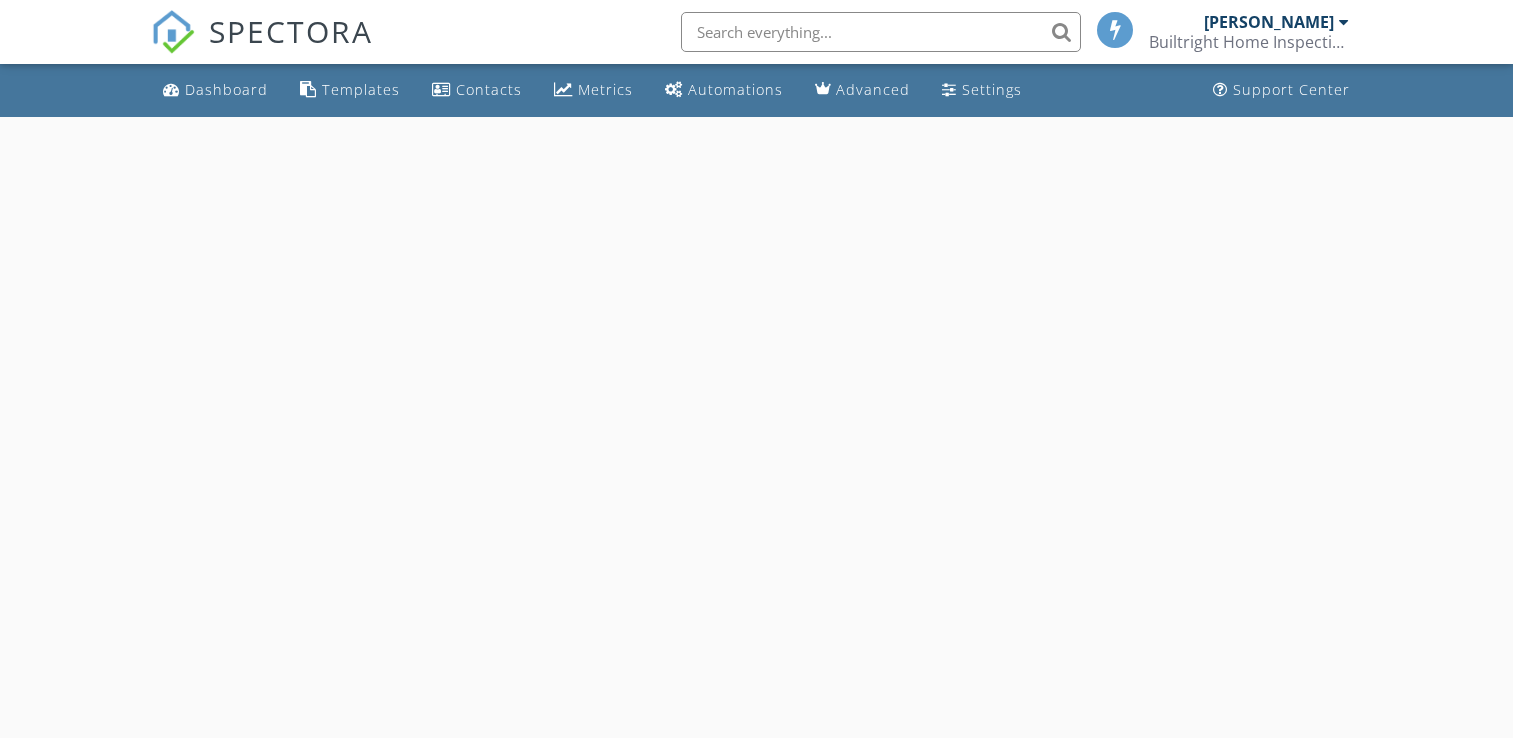 scroll, scrollTop: 0, scrollLeft: 0, axis: both 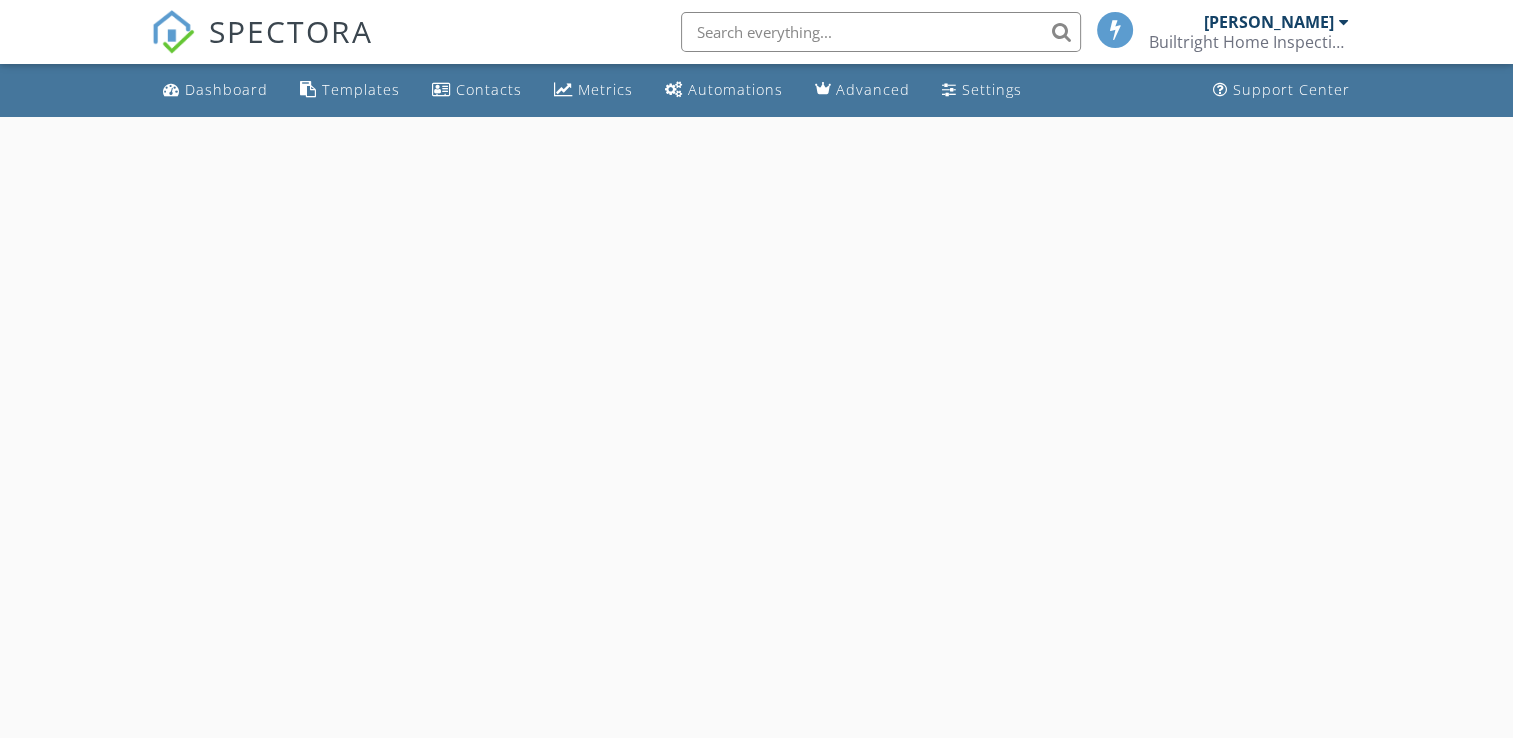 select on "6" 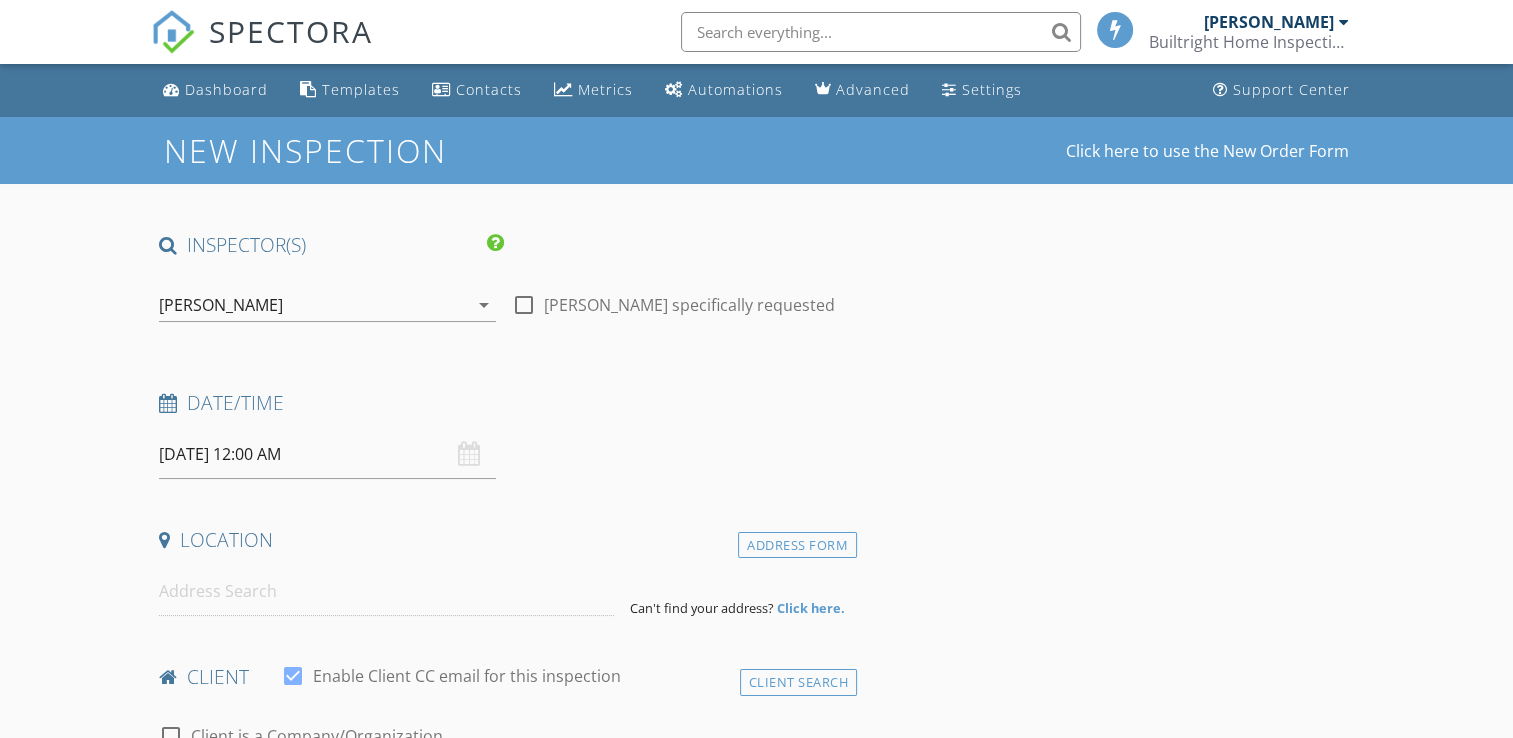 scroll, scrollTop: 0, scrollLeft: 0, axis: both 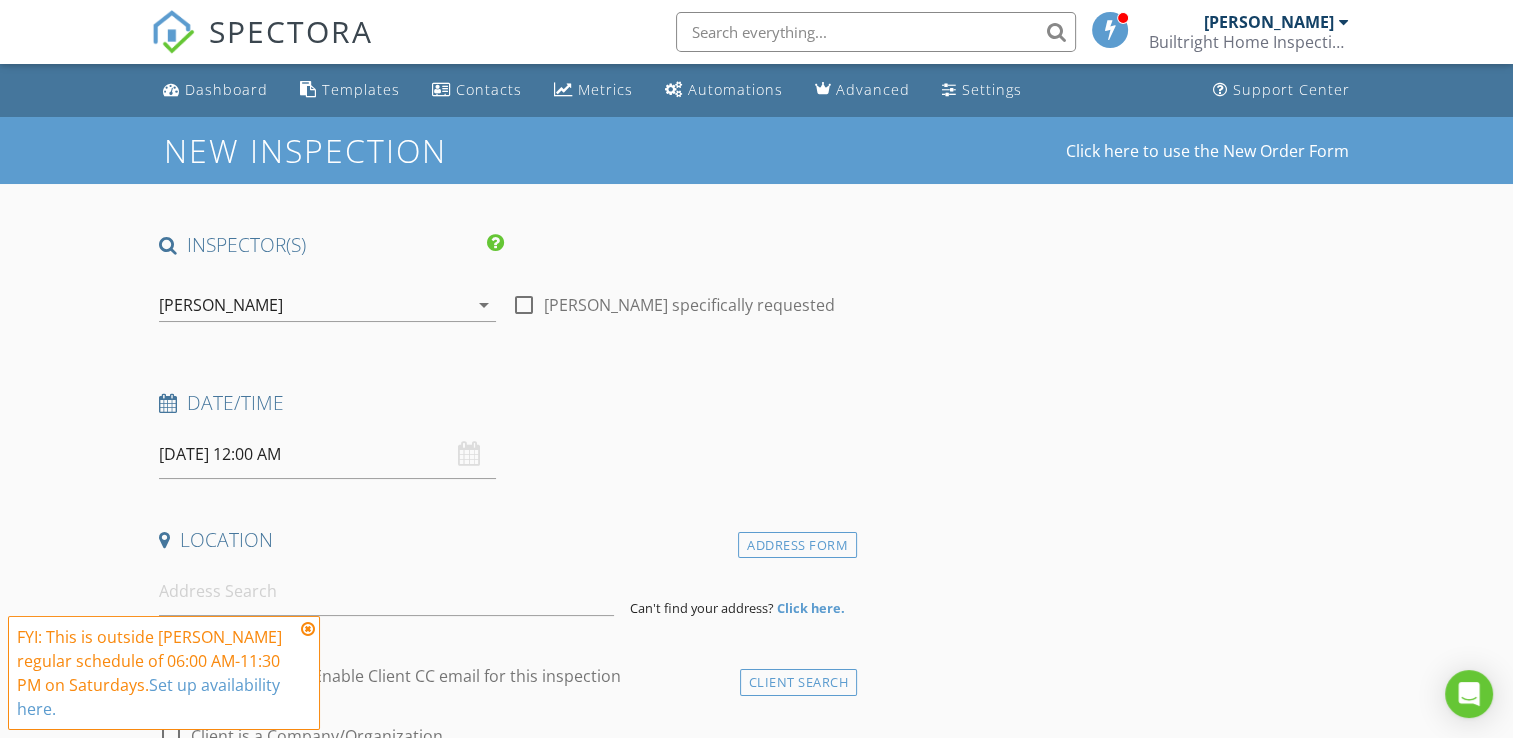 click on "07/12/2025 12:00 AM" at bounding box center [327, 454] 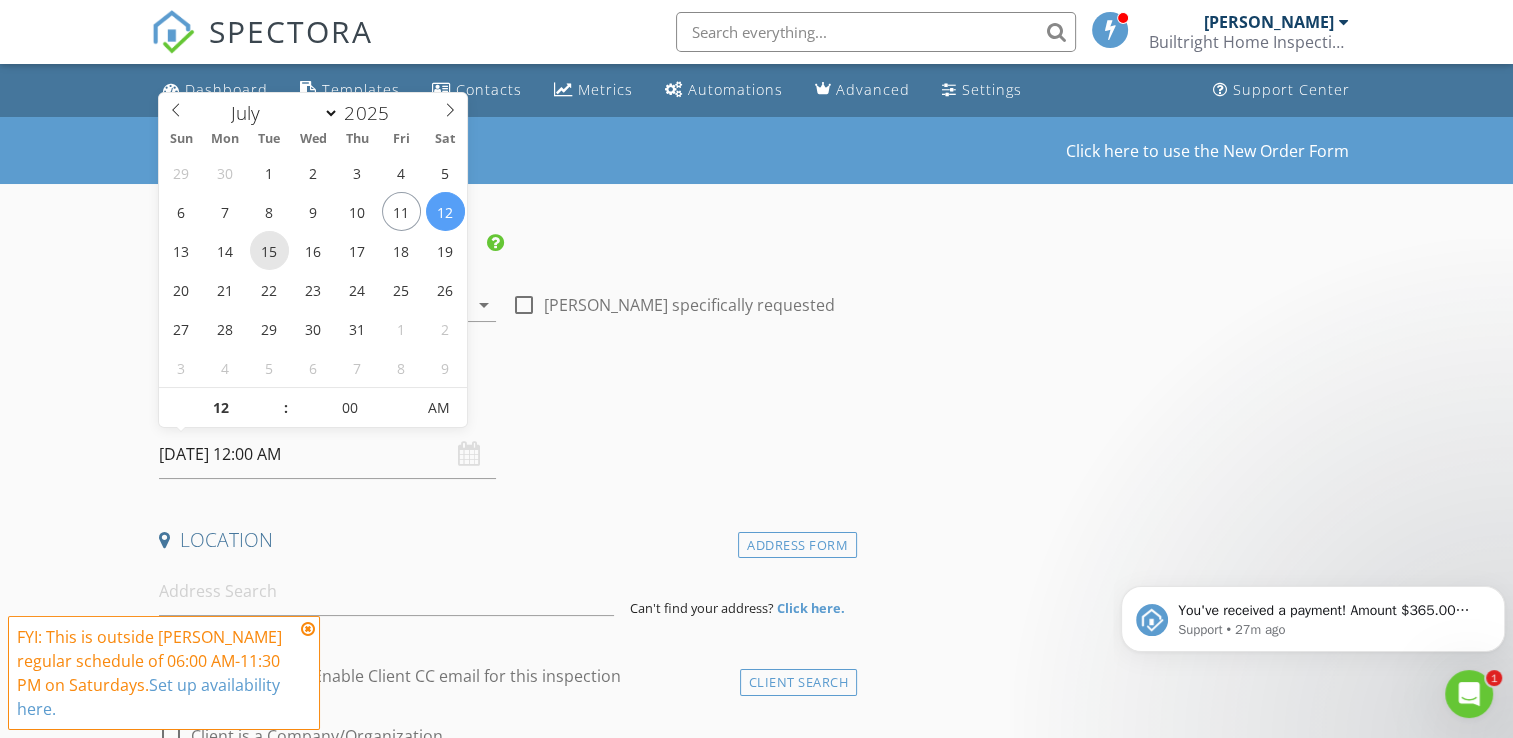 scroll, scrollTop: 0, scrollLeft: 0, axis: both 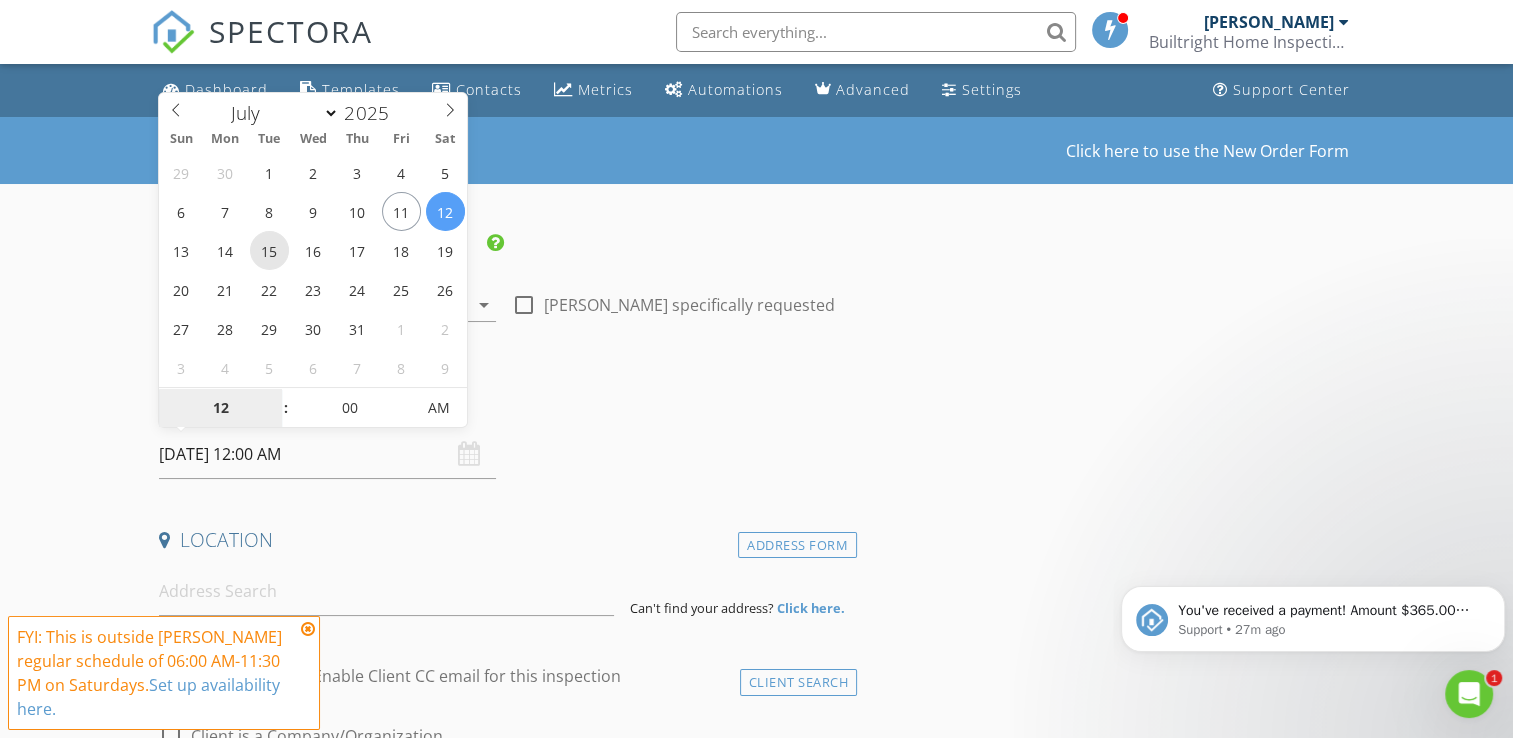type on "07/15/2025 12:00 AM" 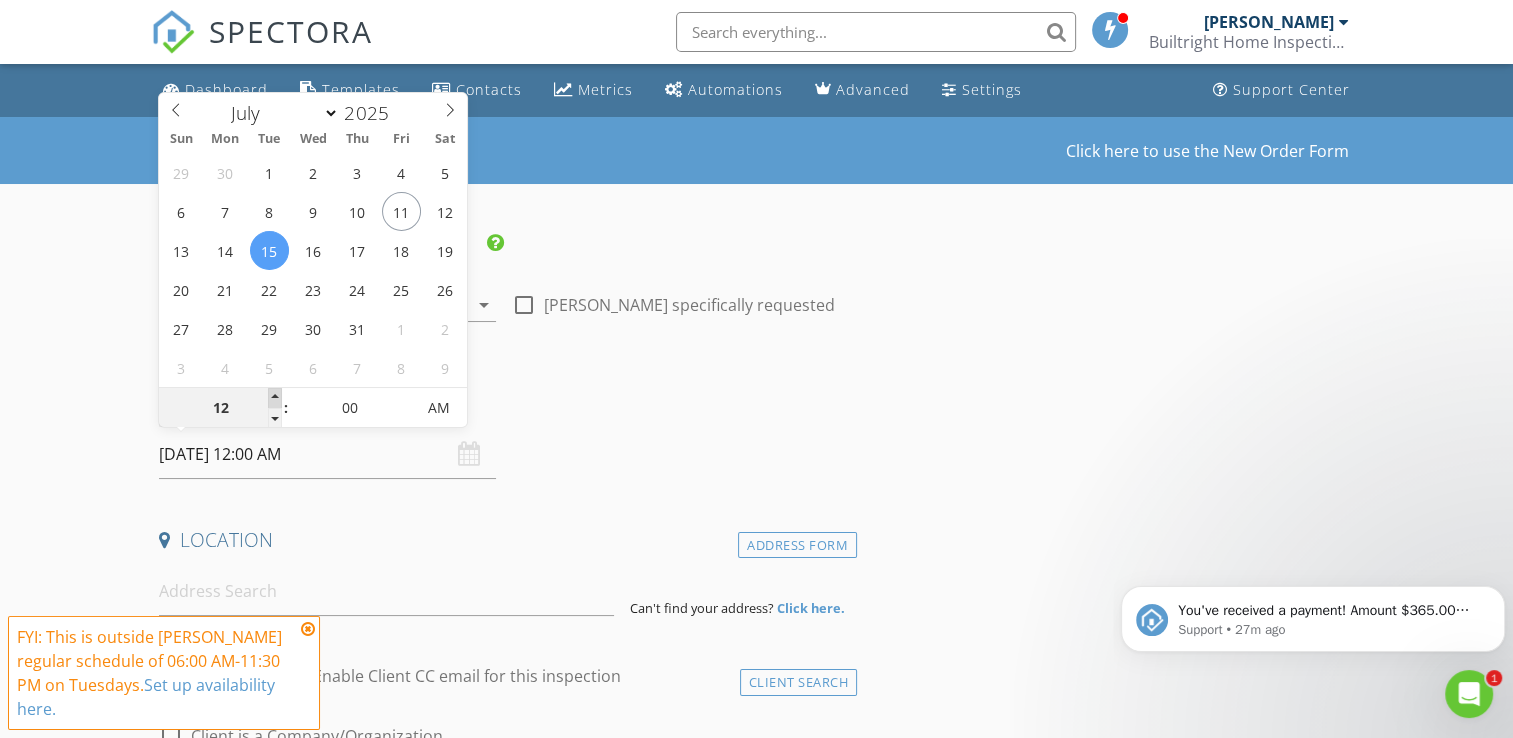 type on "01" 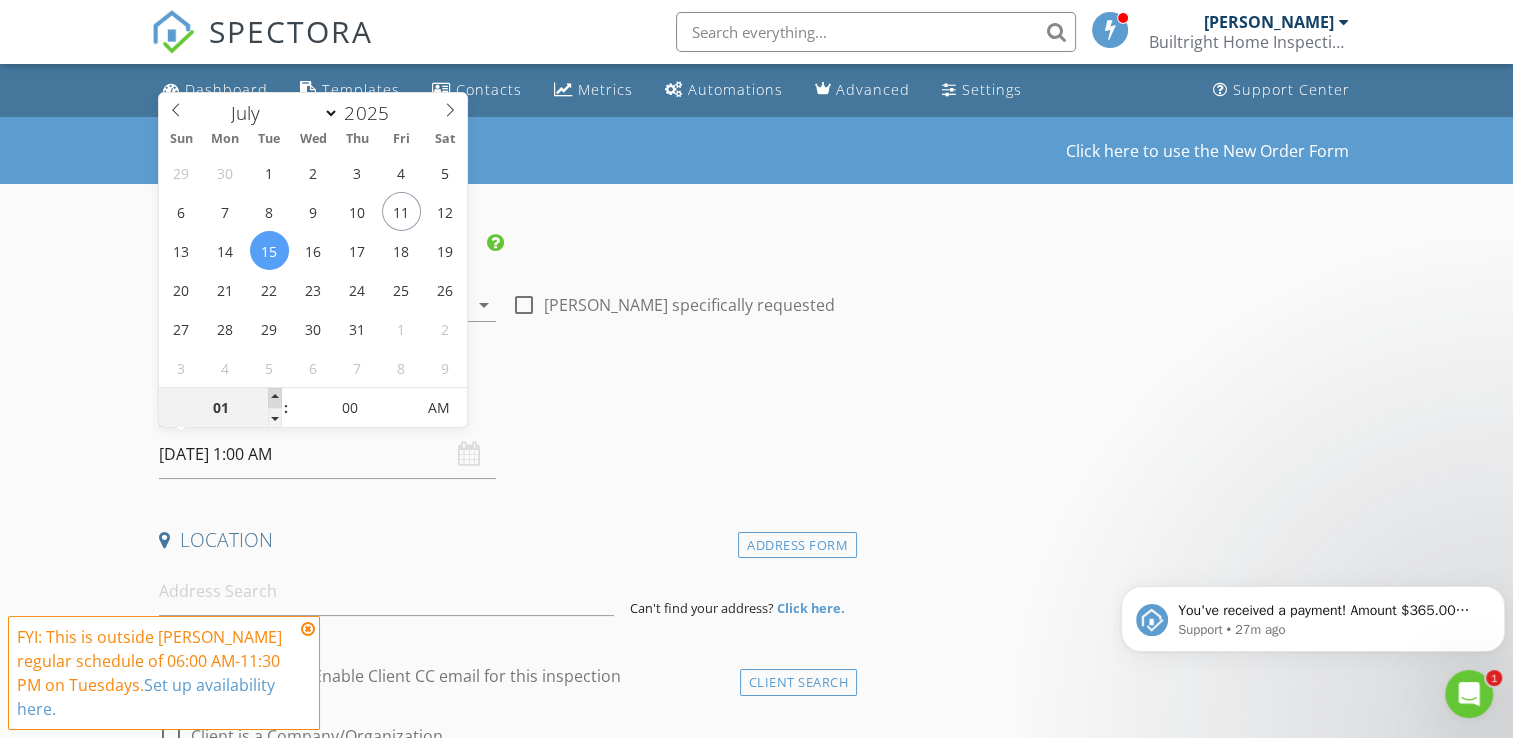 click at bounding box center (275, 398) 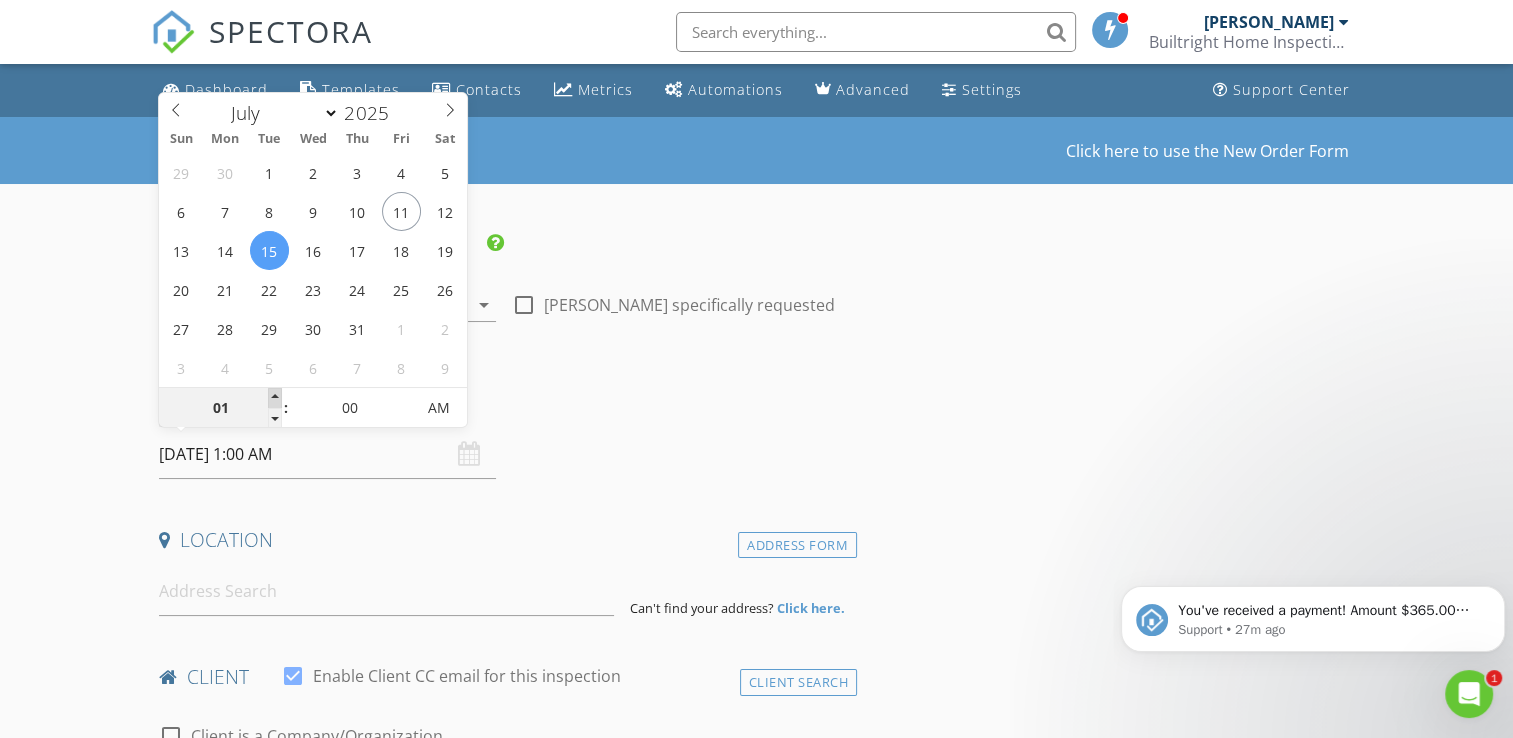 type on "02" 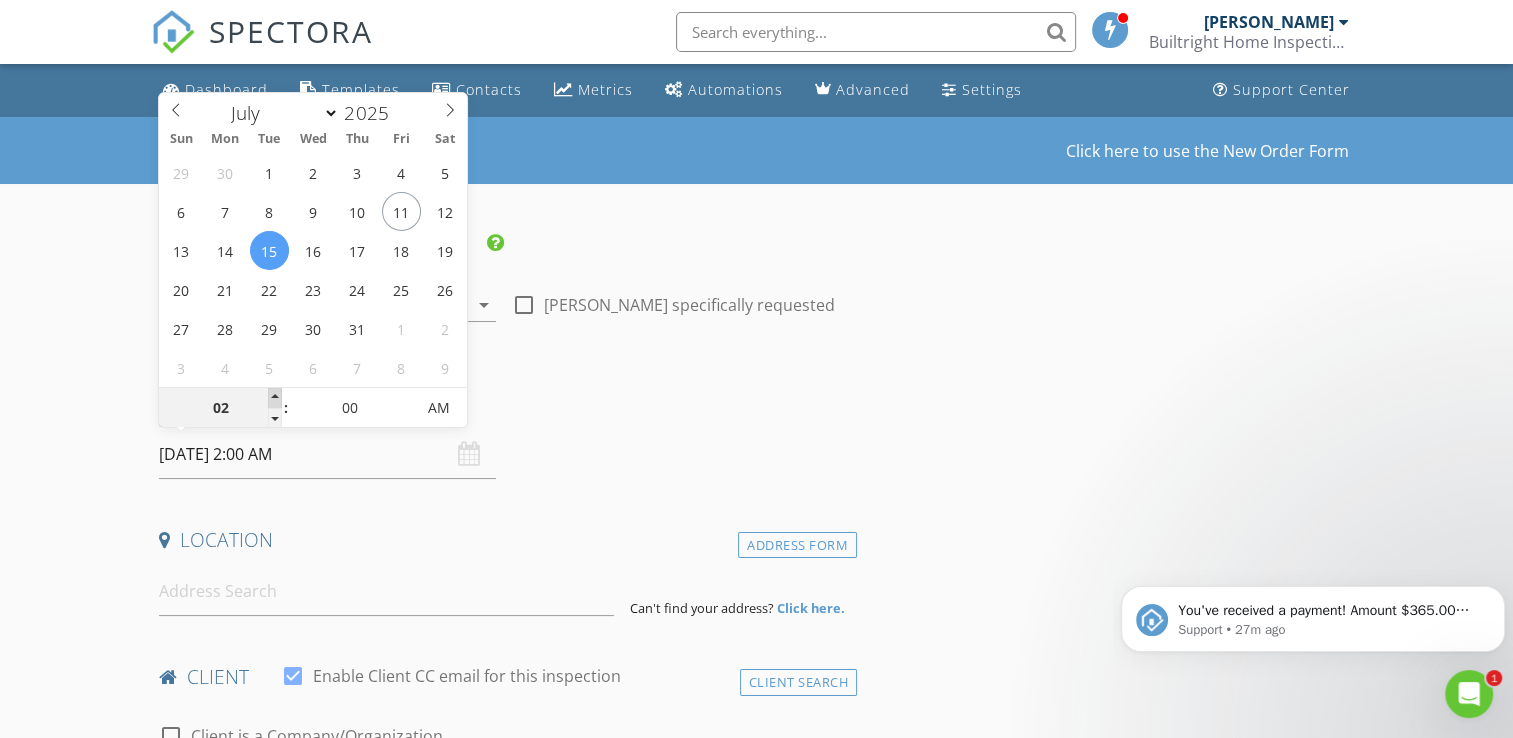 click at bounding box center [275, 398] 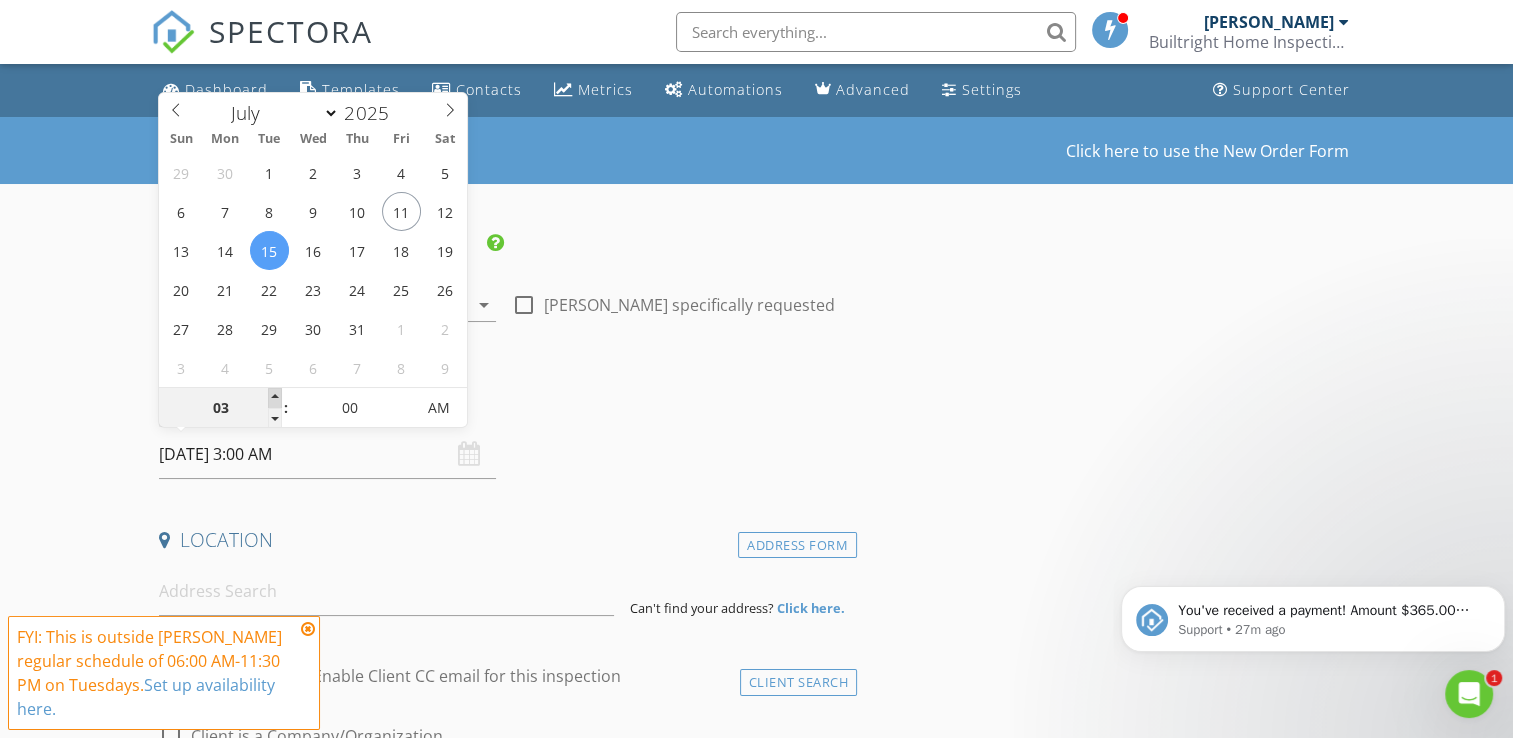 click at bounding box center (275, 398) 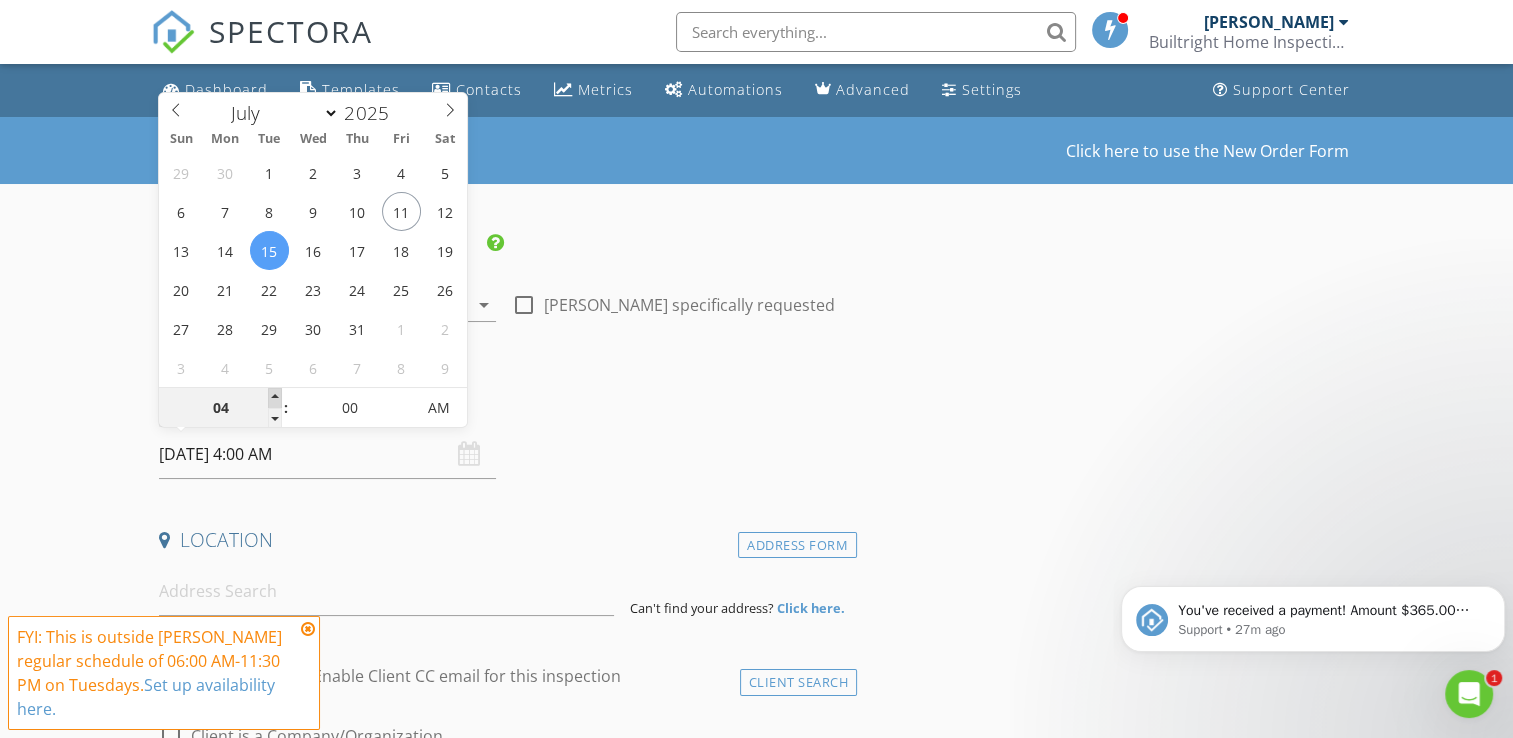click at bounding box center [275, 398] 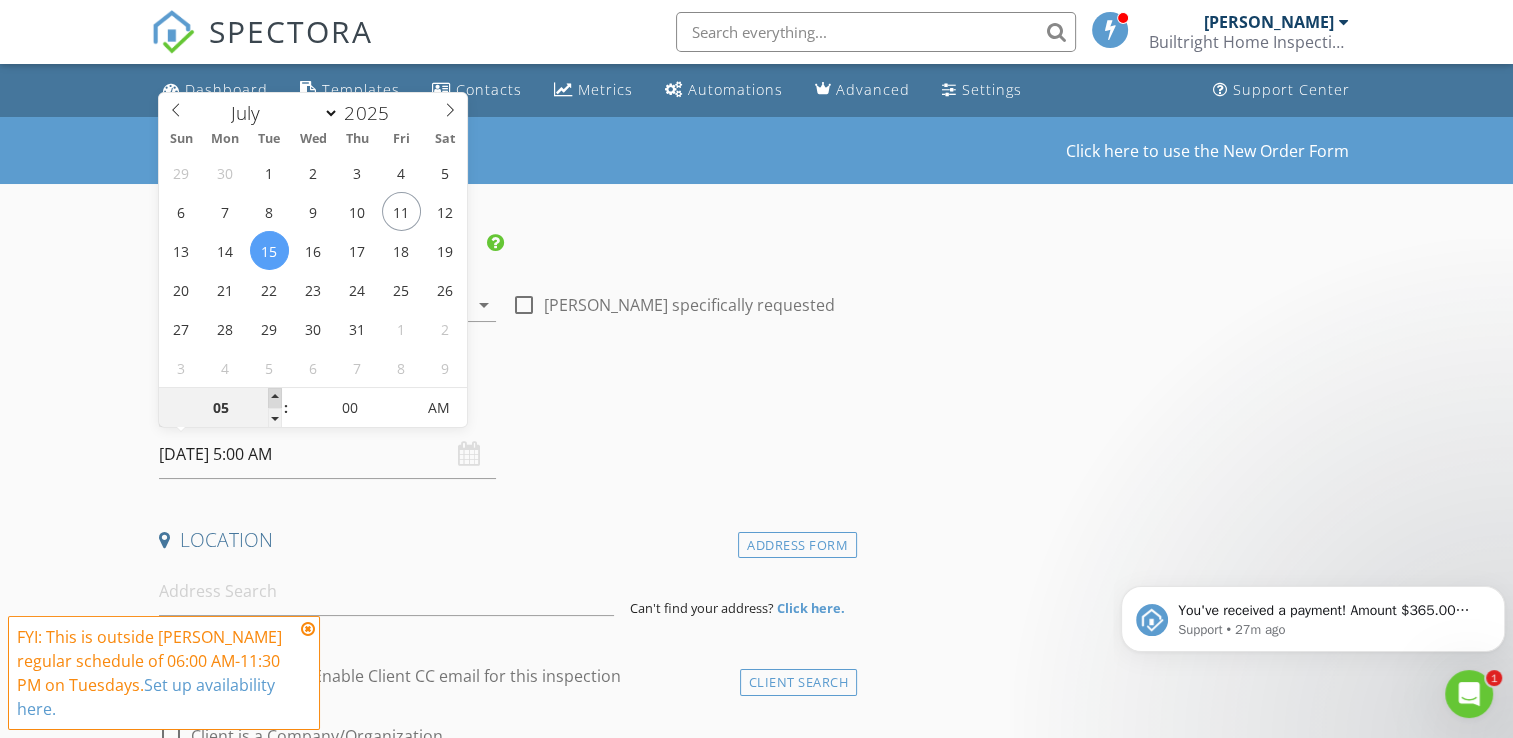 click at bounding box center [275, 398] 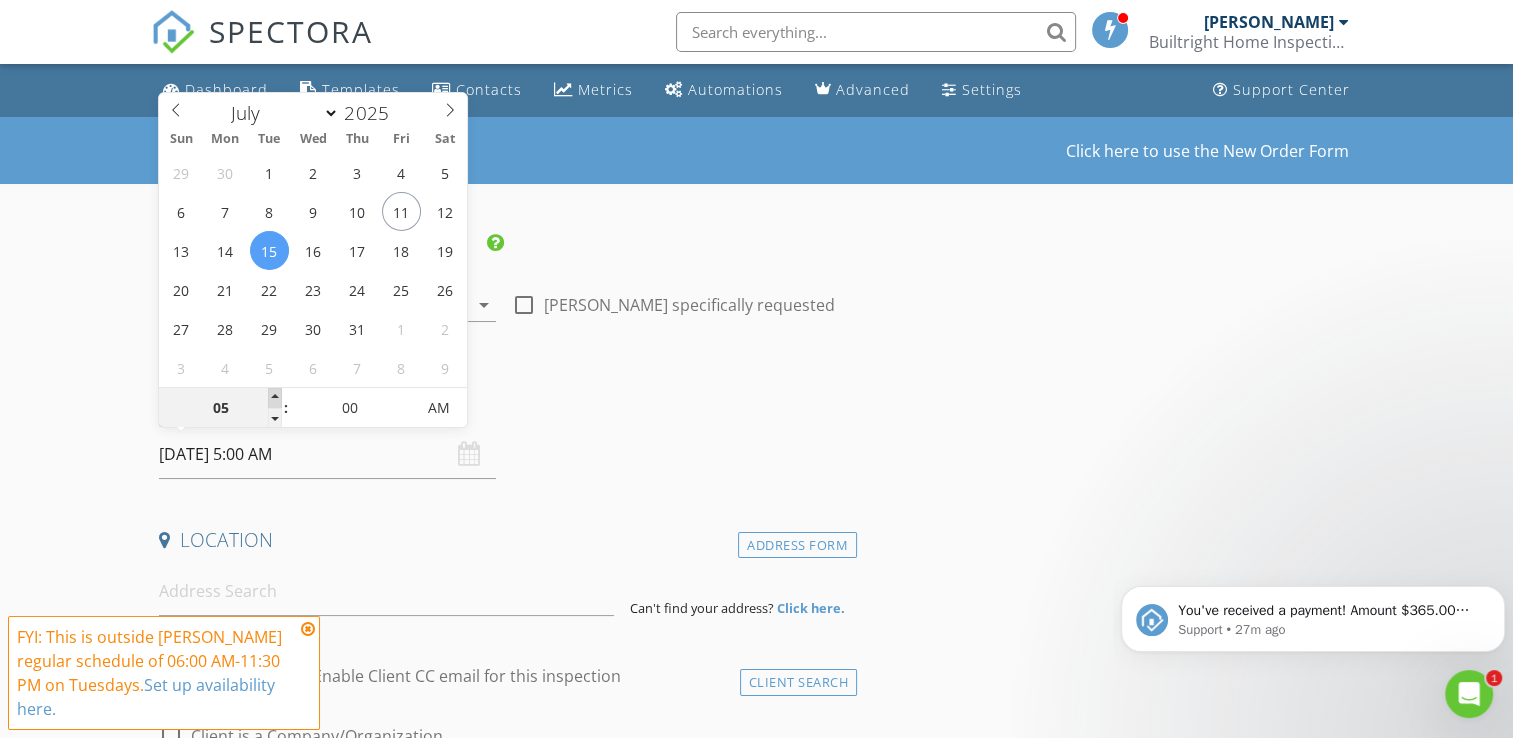 type on "06" 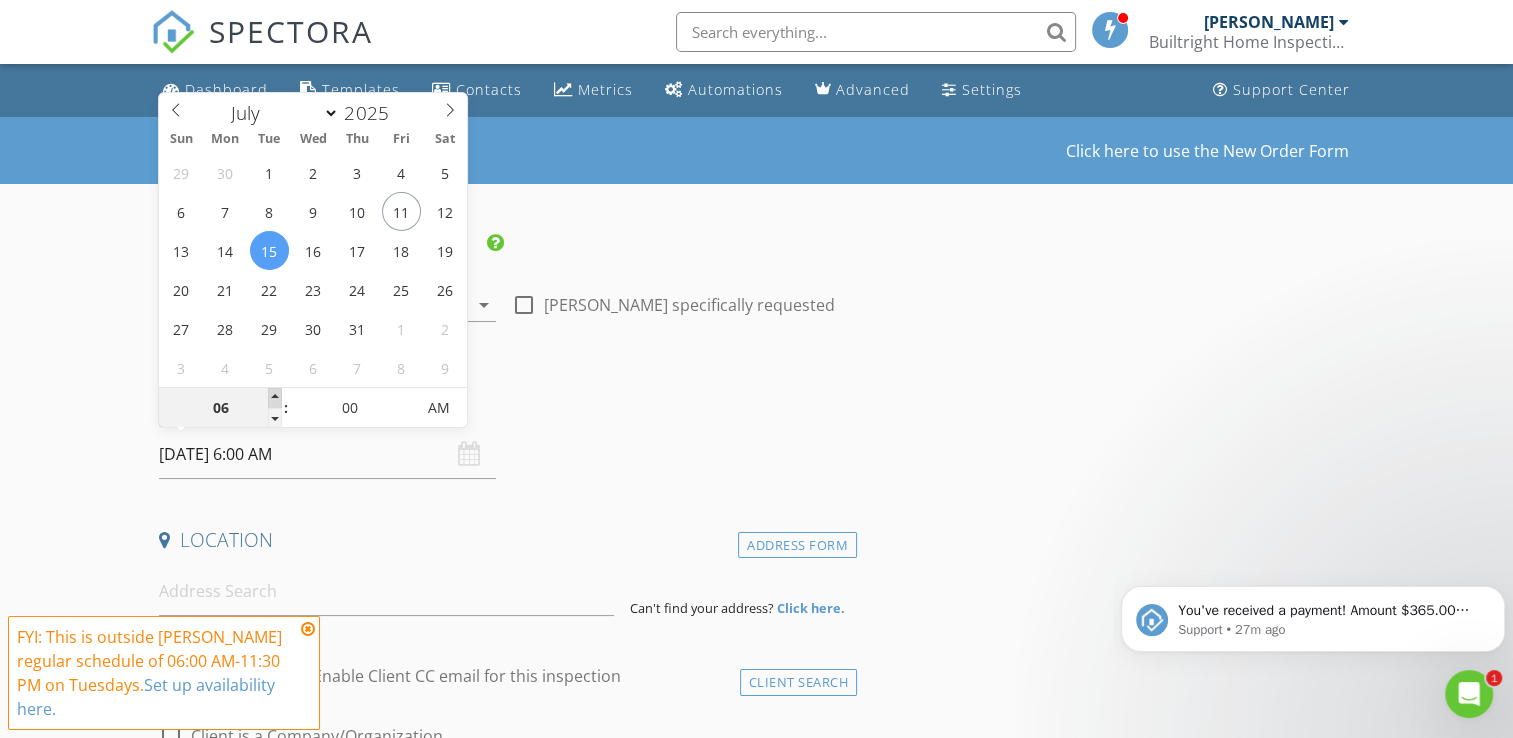 click at bounding box center [275, 398] 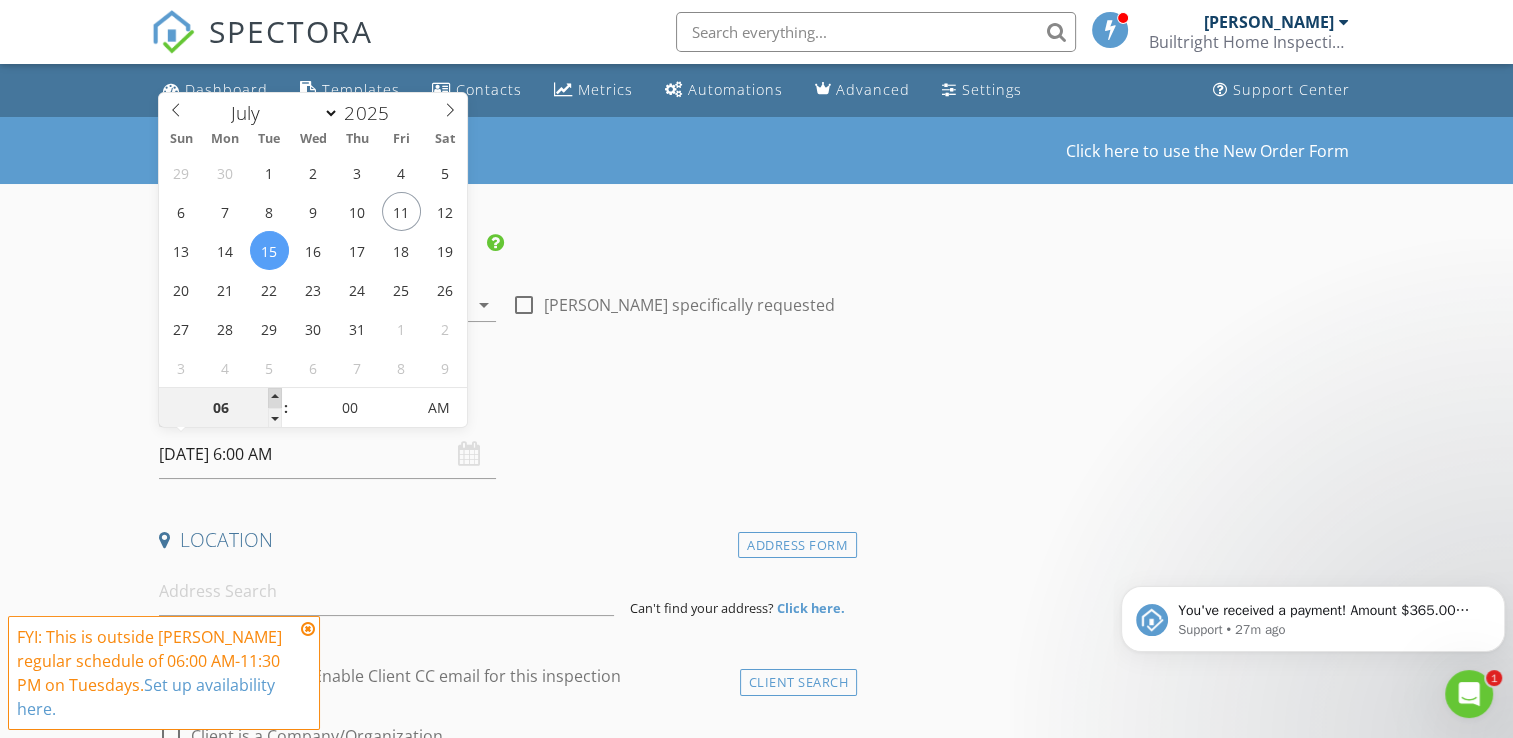 type on "07" 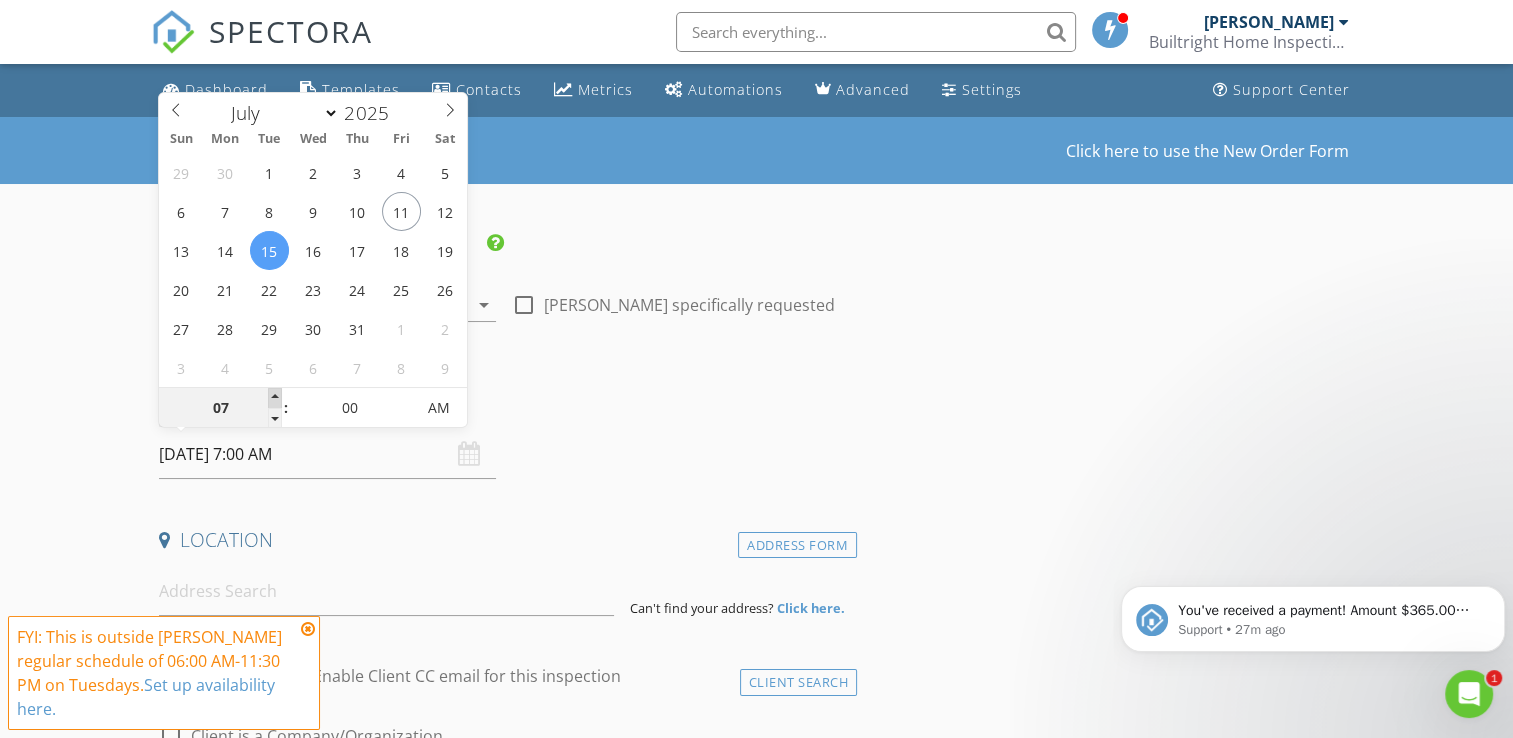 click at bounding box center (275, 398) 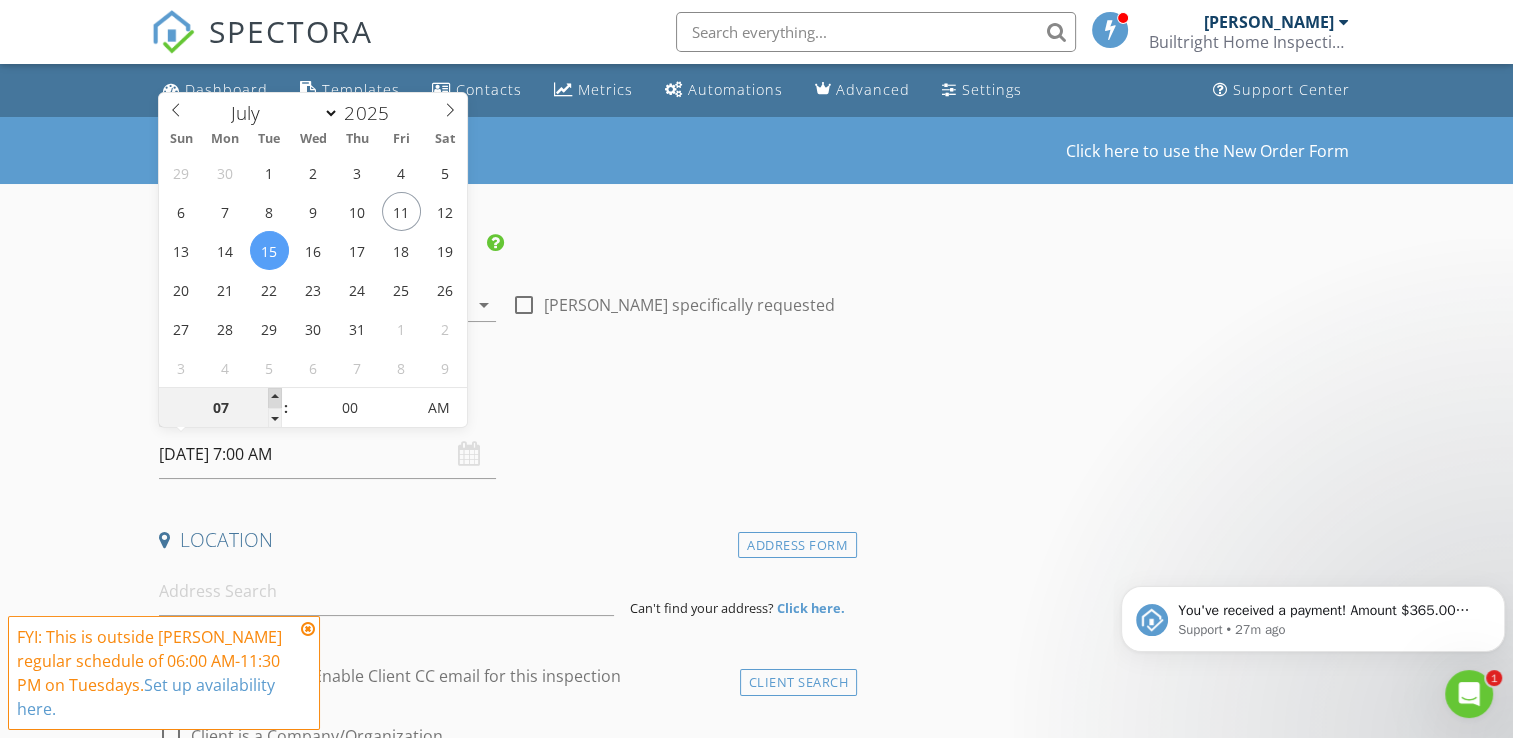 type on "08" 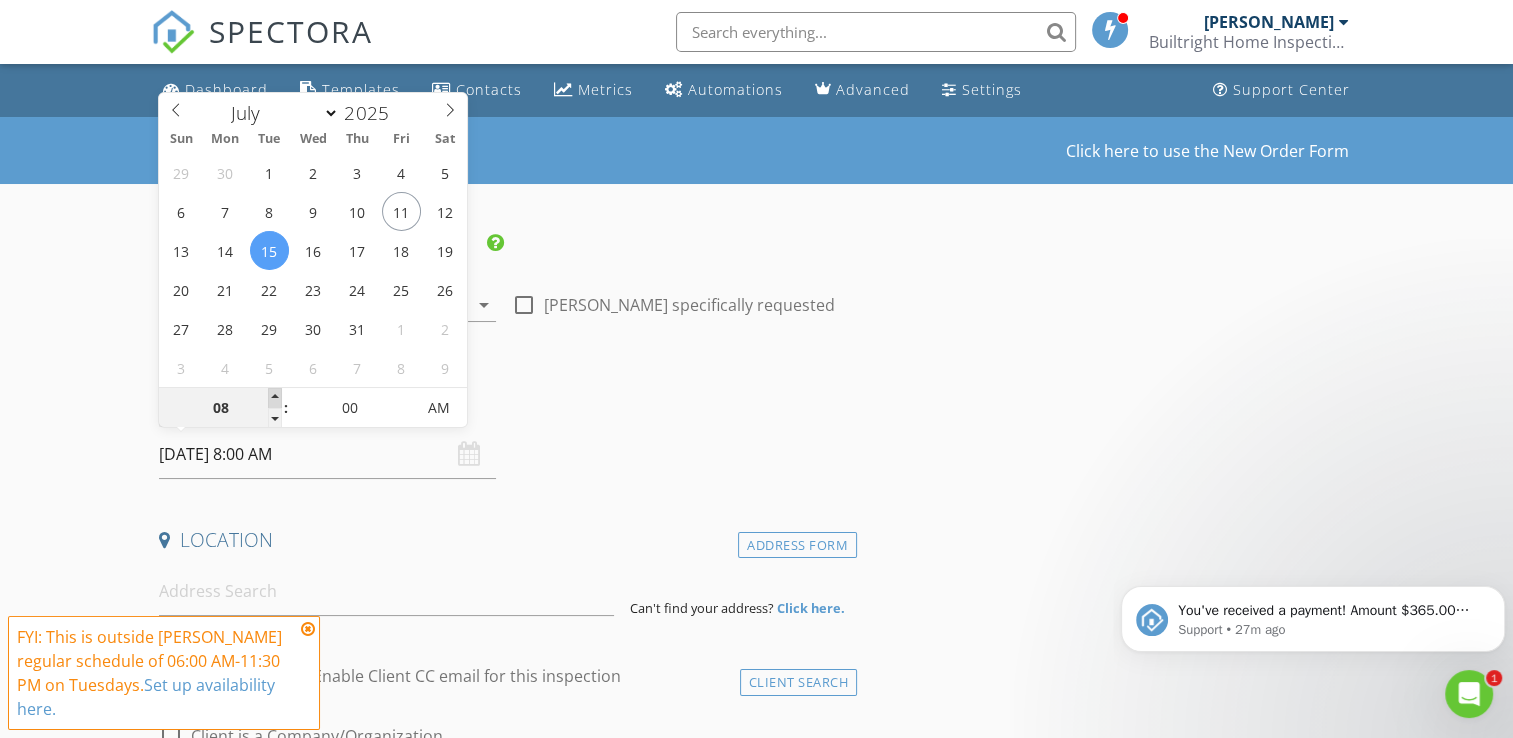 click at bounding box center [275, 398] 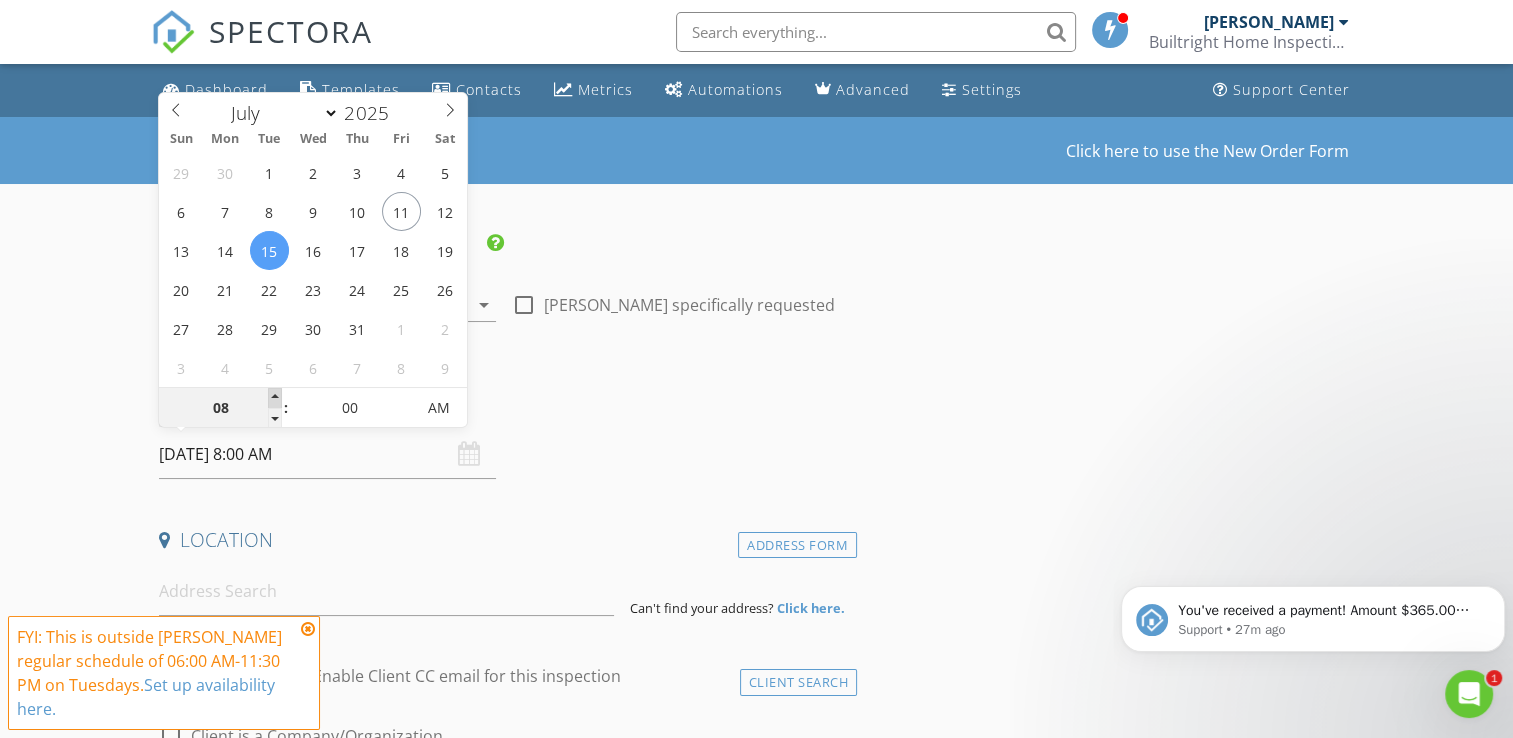 type on "09" 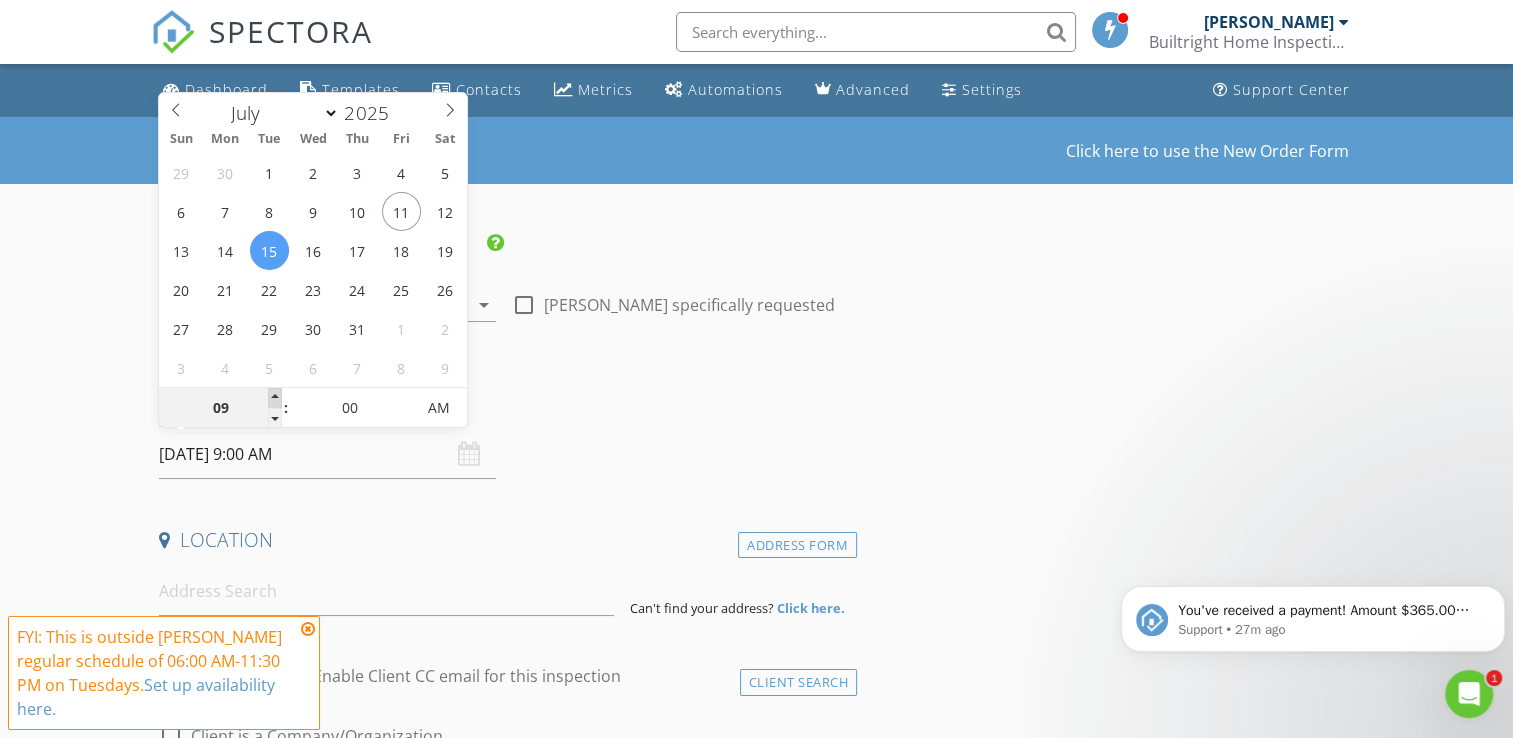 click at bounding box center [275, 398] 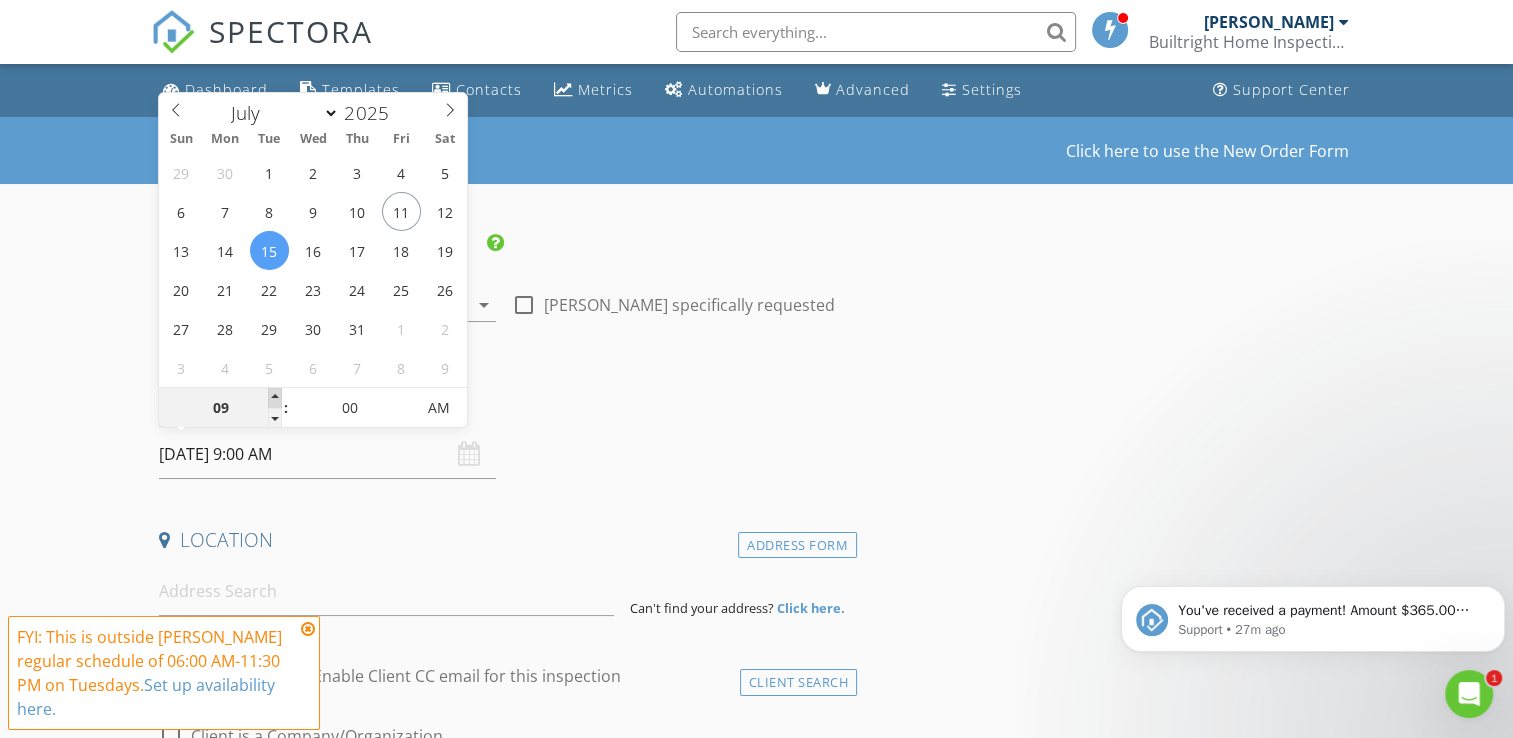 type on "10" 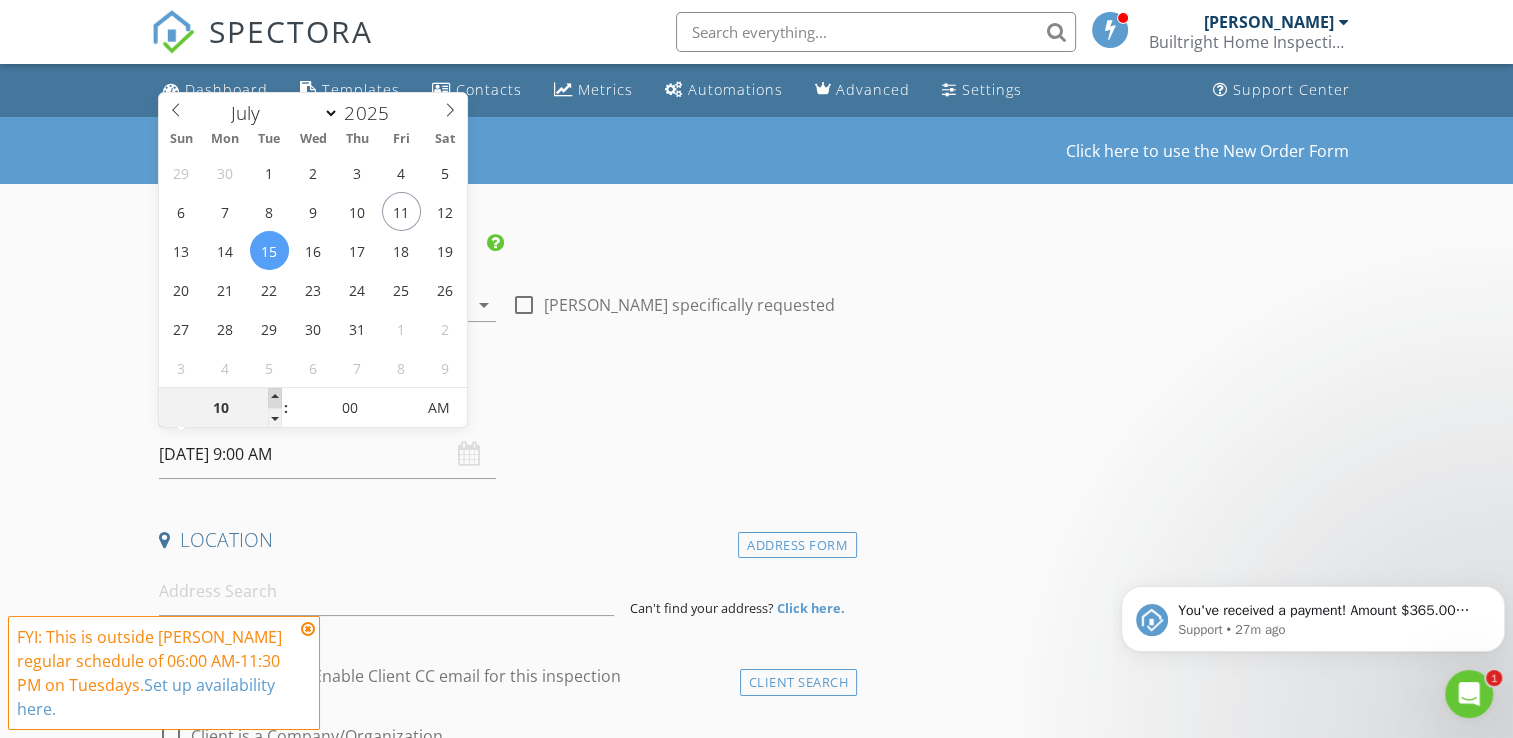 type on "07/15/2025 10:00 AM" 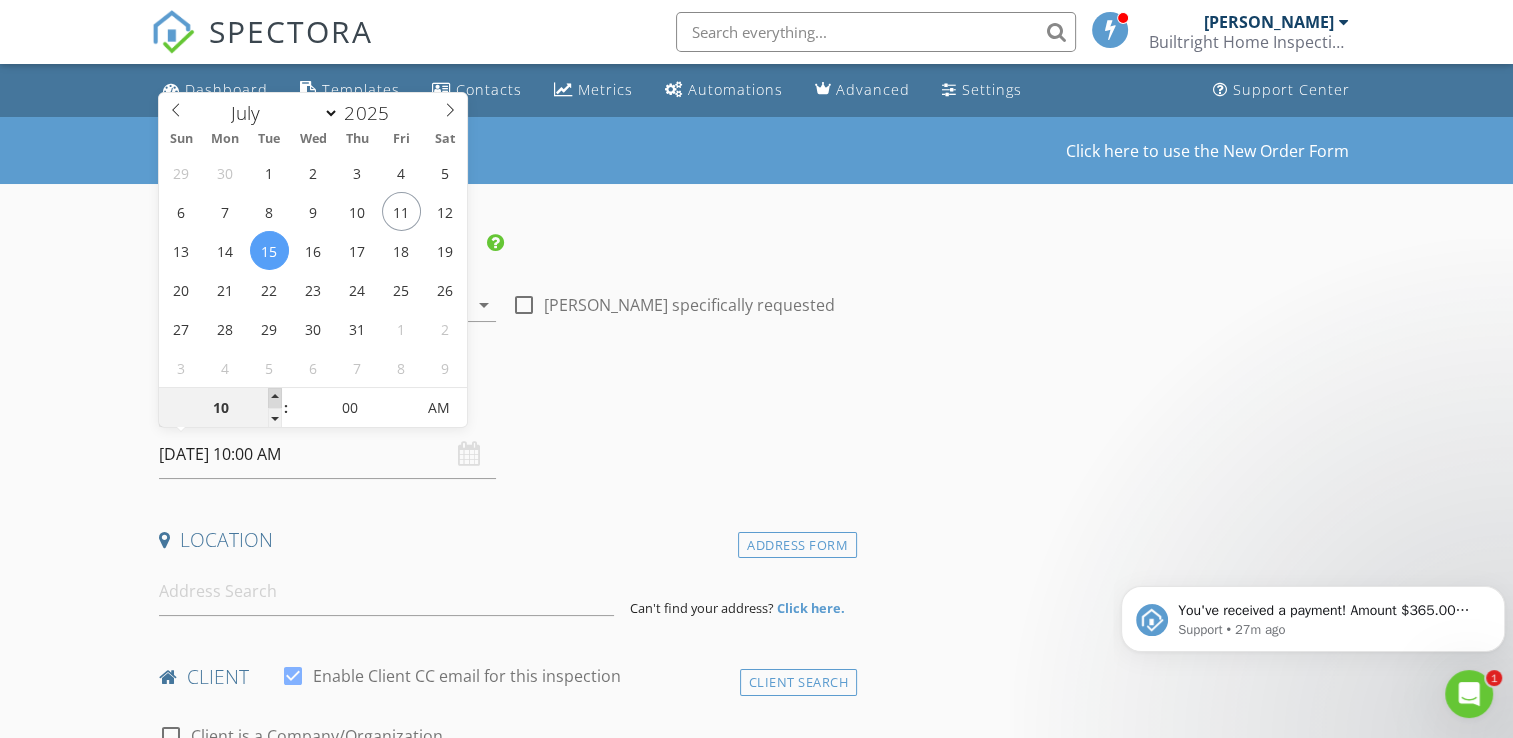click at bounding box center [275, 398] 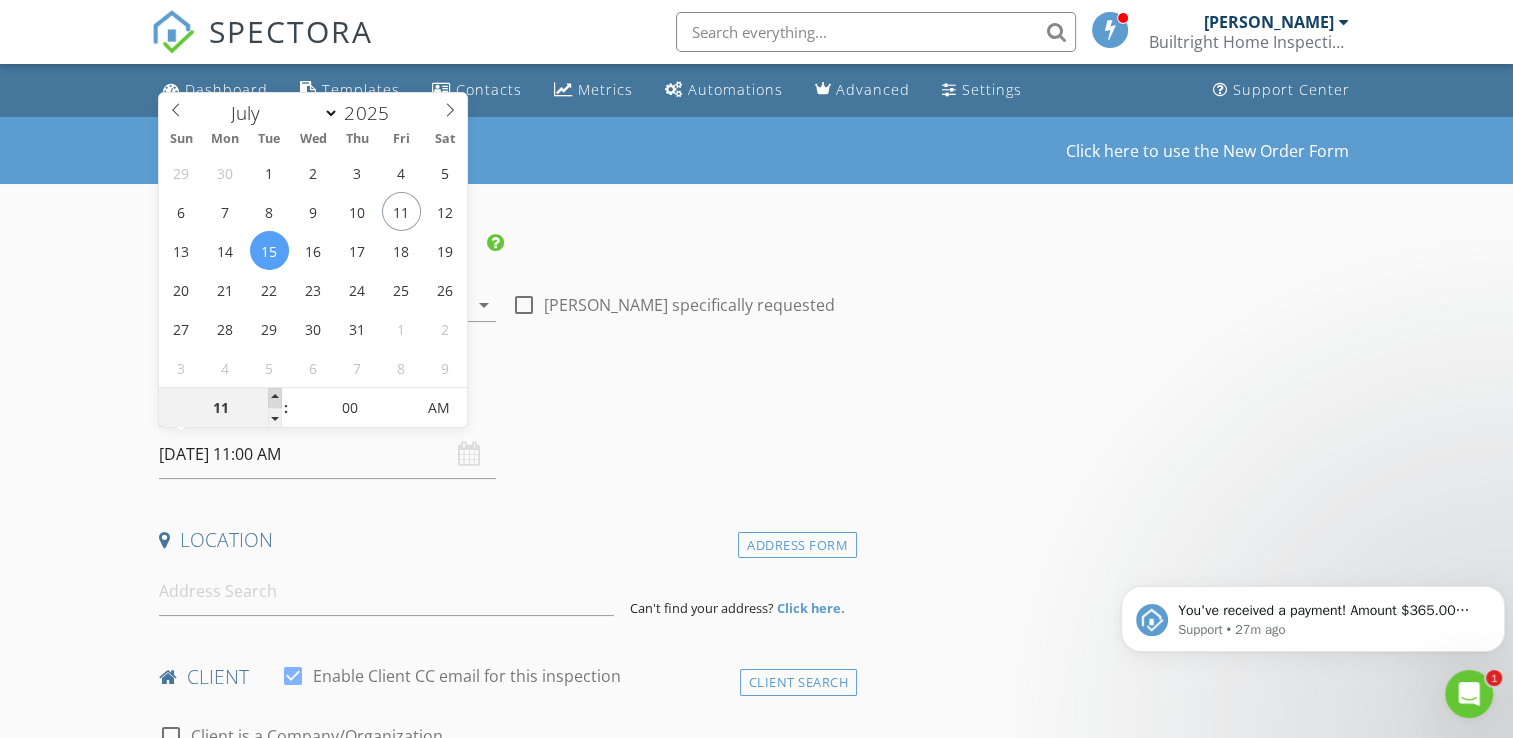 click at bounding box center [275, 398] 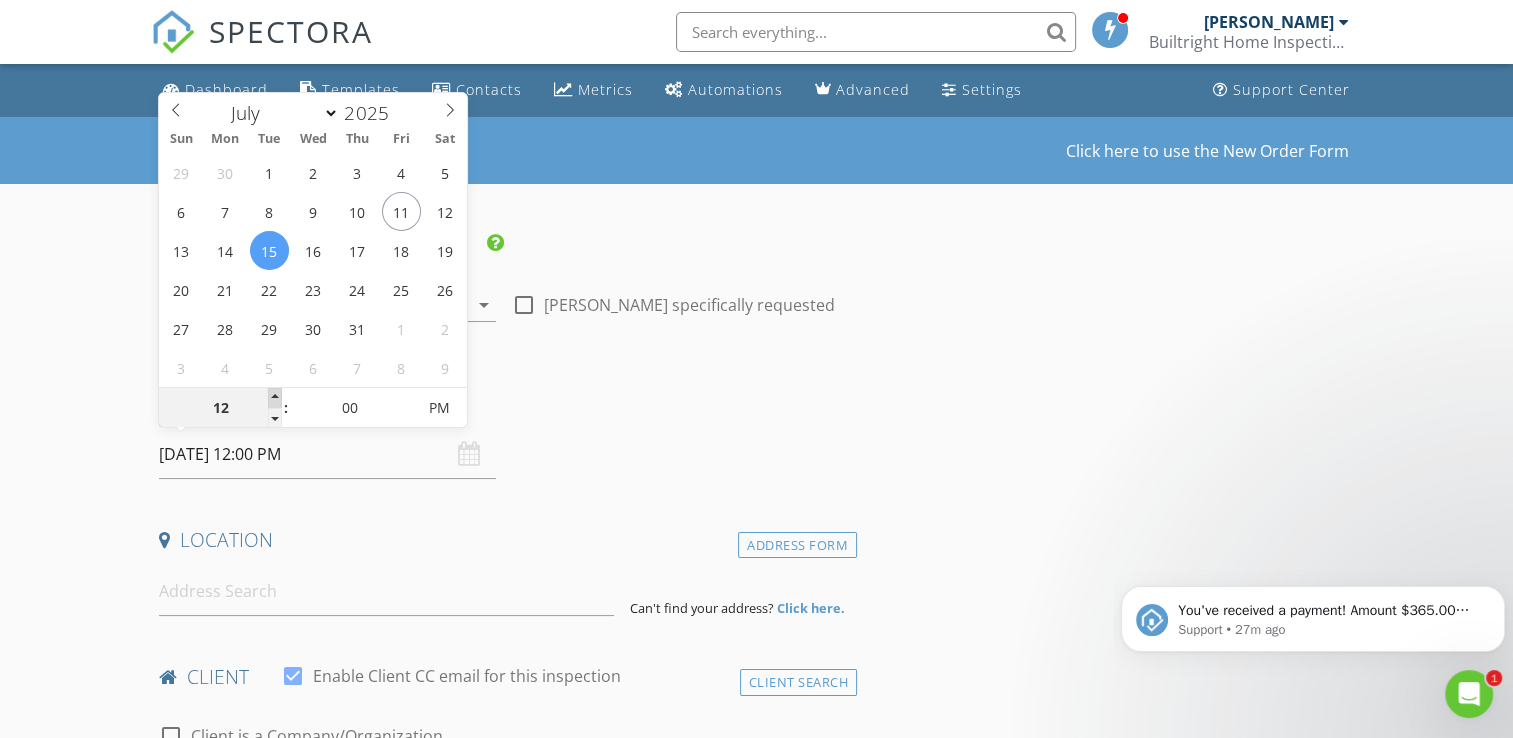 click at bounding box center (275, 398) 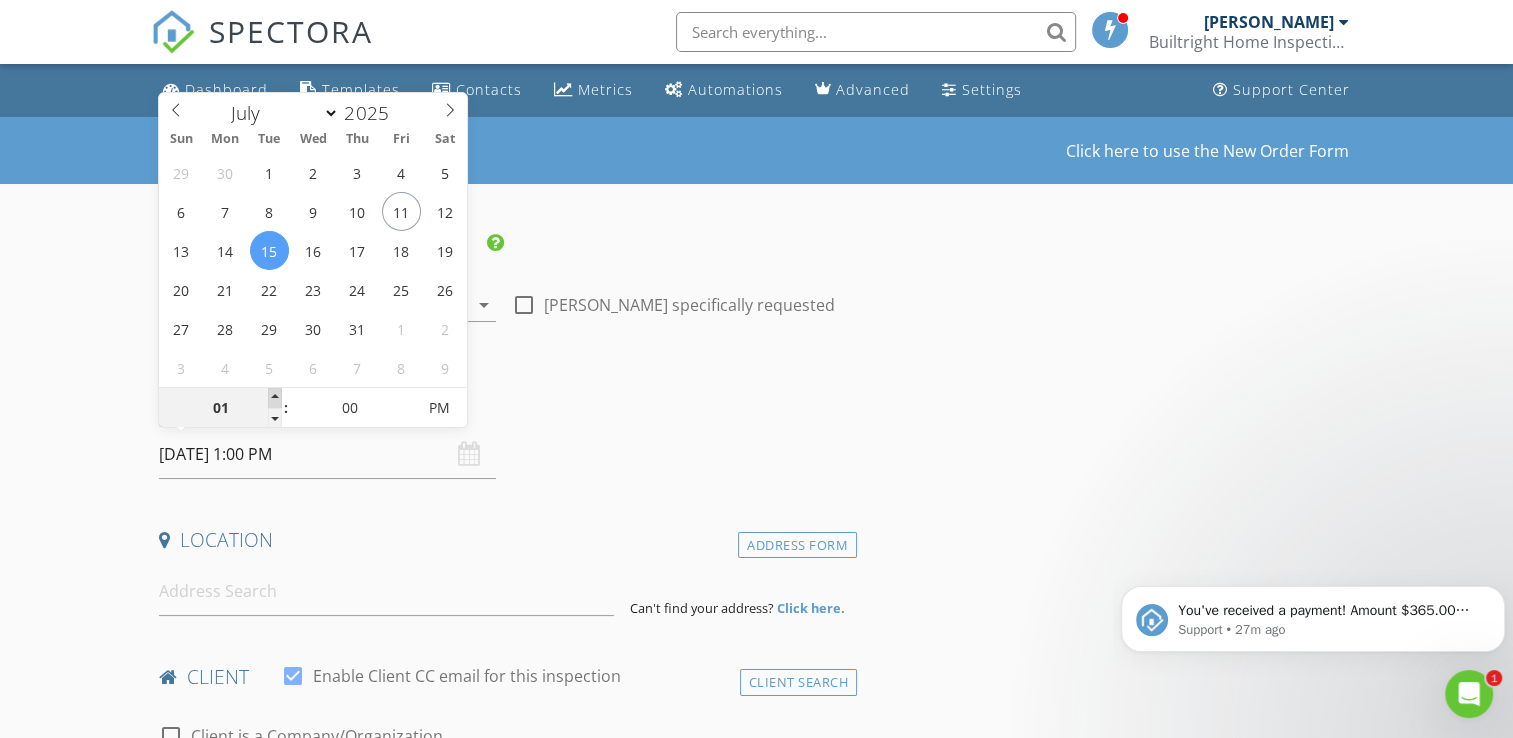click at bounding box center [275, 398] 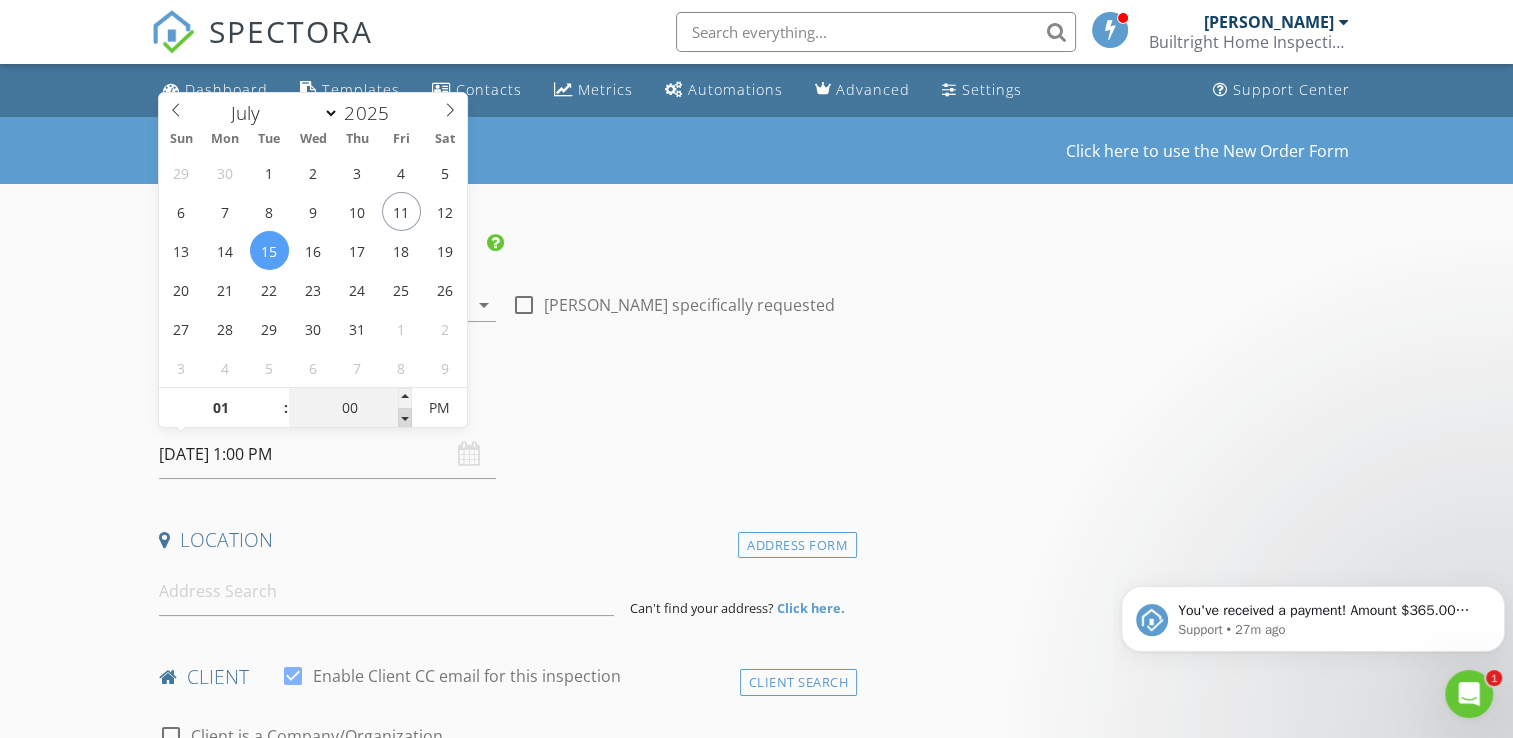 type on "12" 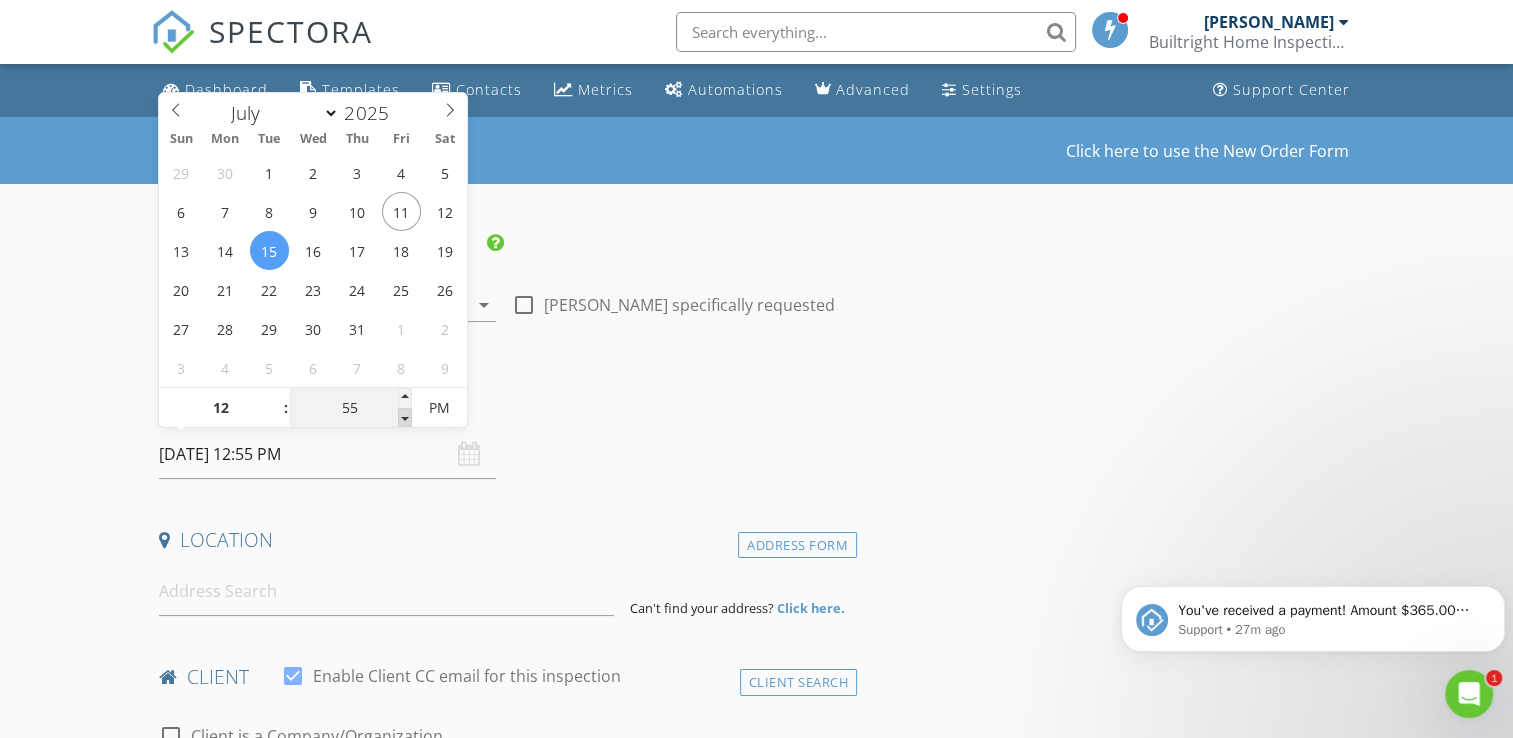 click at bounding box center [405, 418] 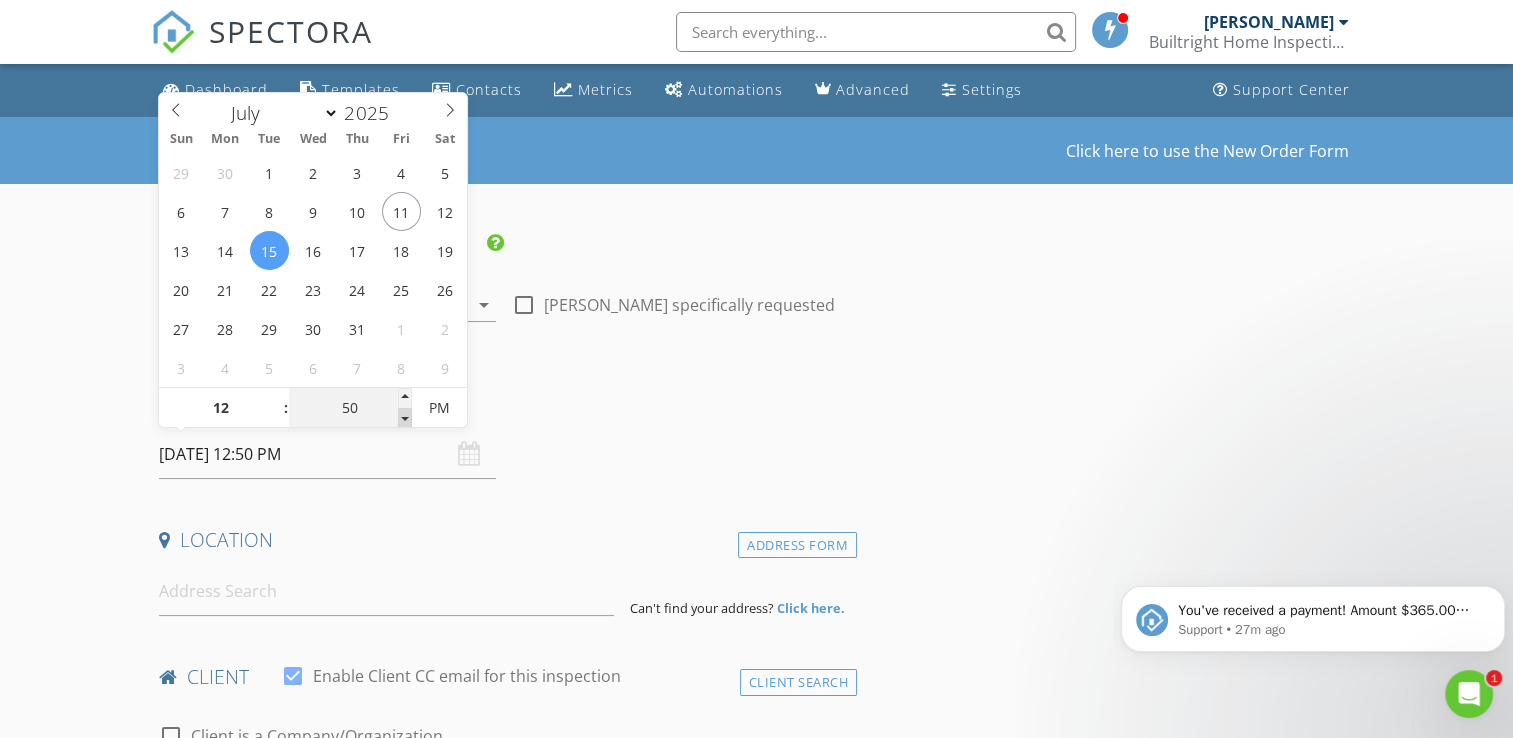 click at bounding box center [405, 418] 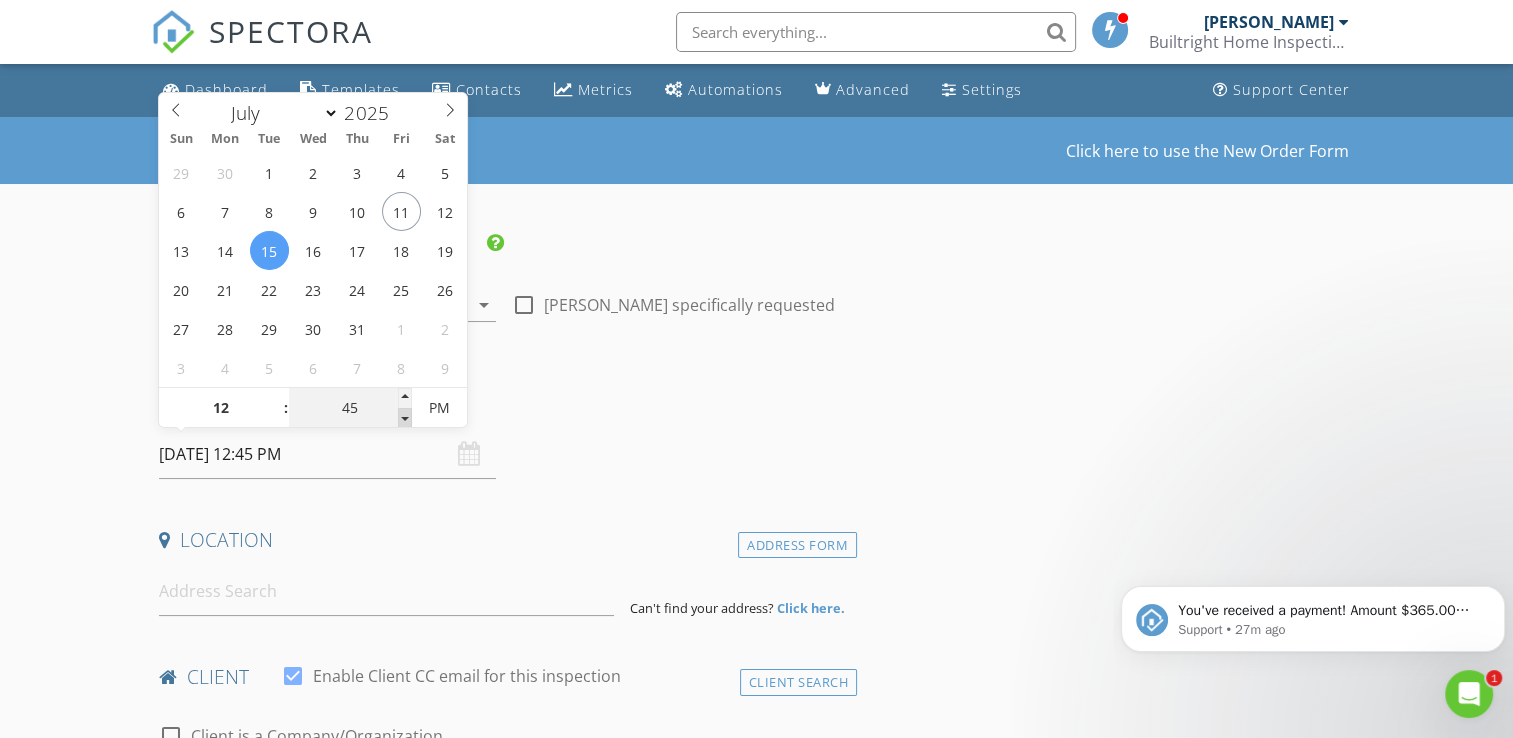 click at bounding box center (405, 418) 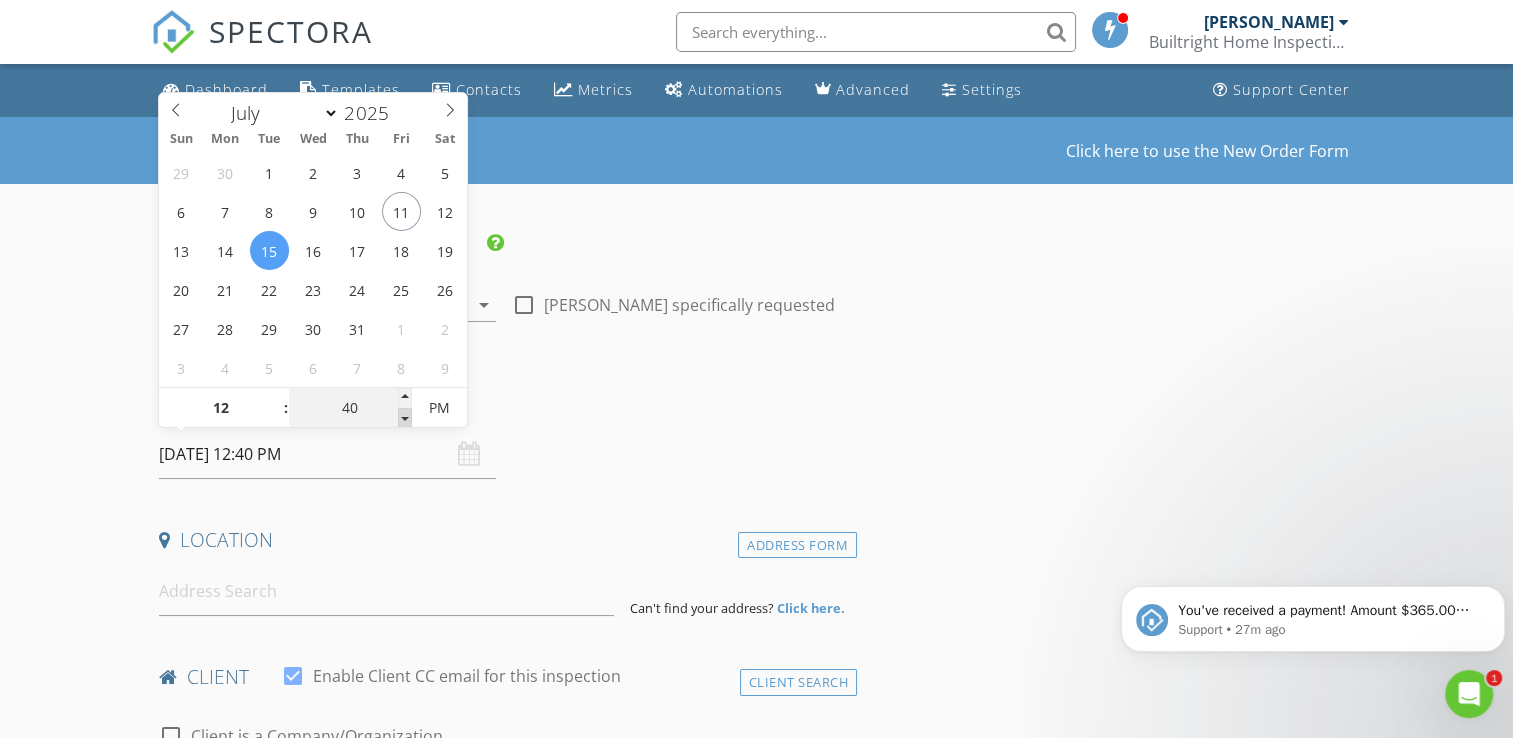 click at bounding box center [405, 418] 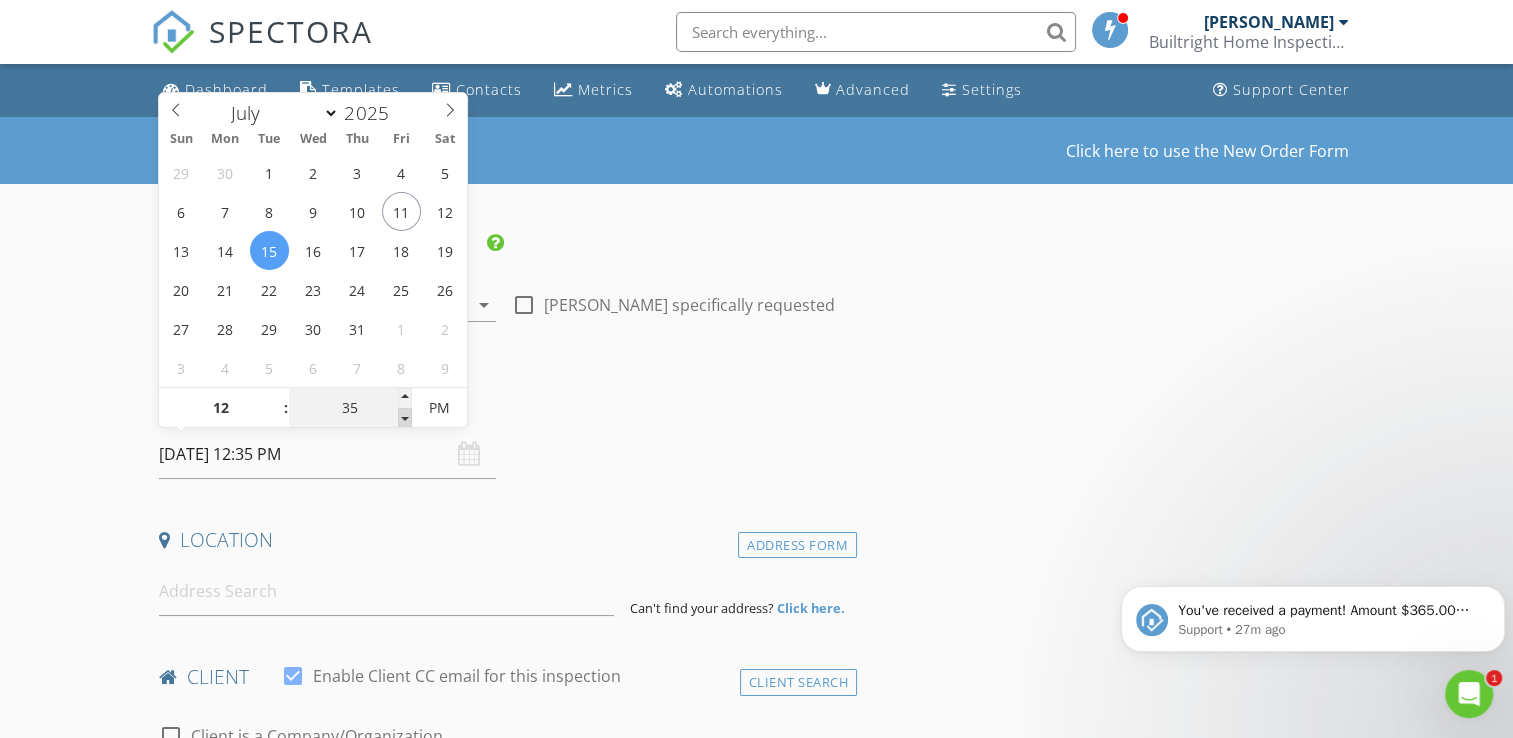 click at bounding box center [405, 418] 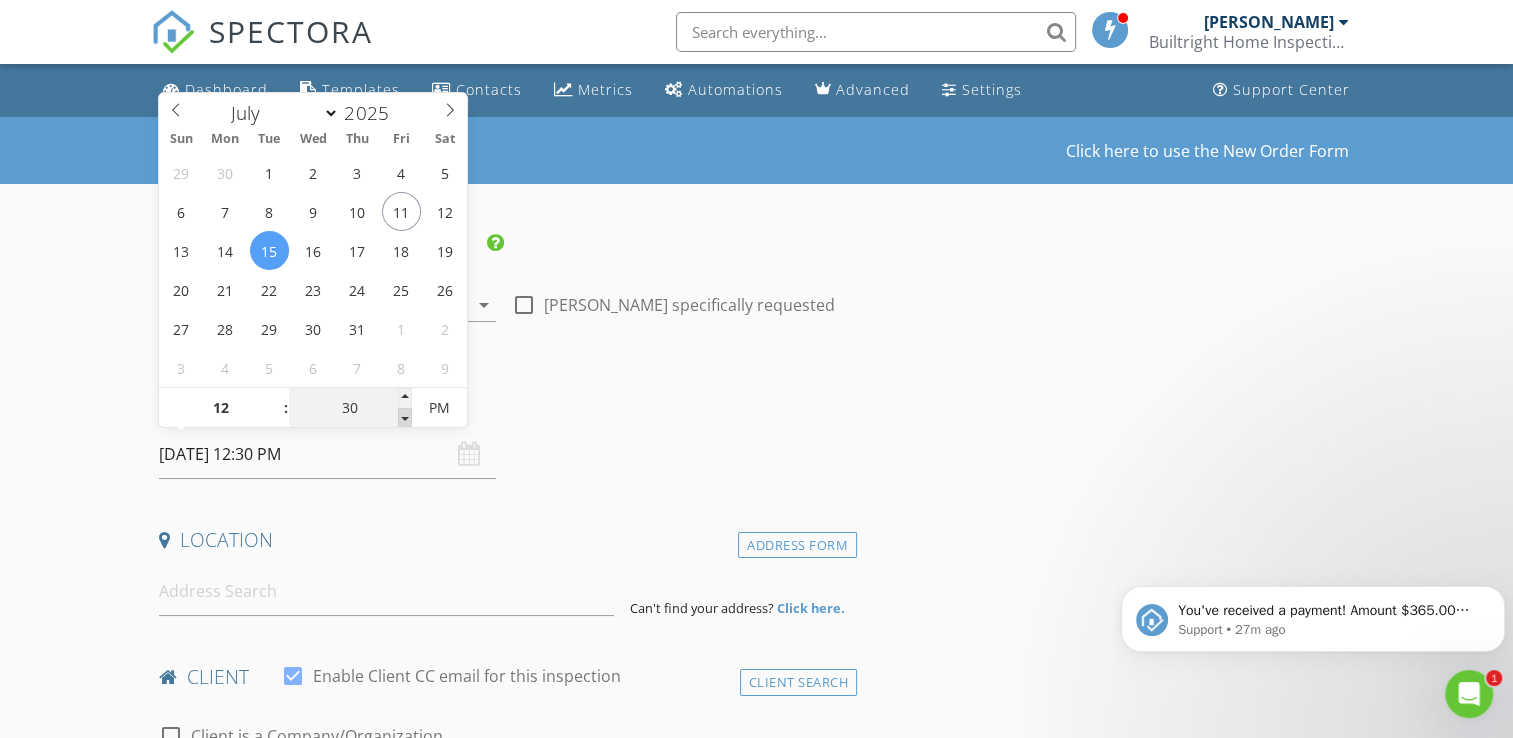 click at bounding box center [405, 418] 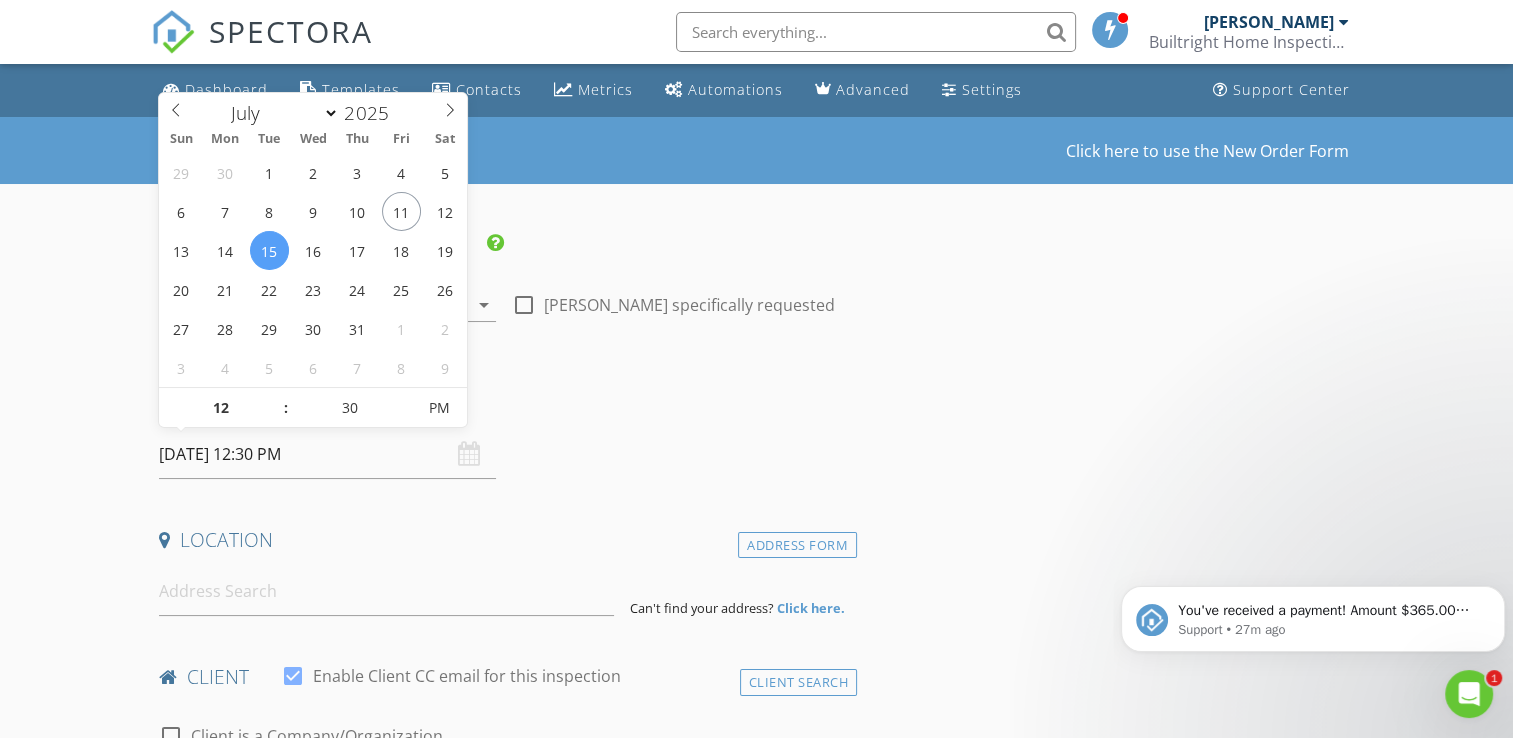 click on "Date/Time" at bounding box center (504, 403) 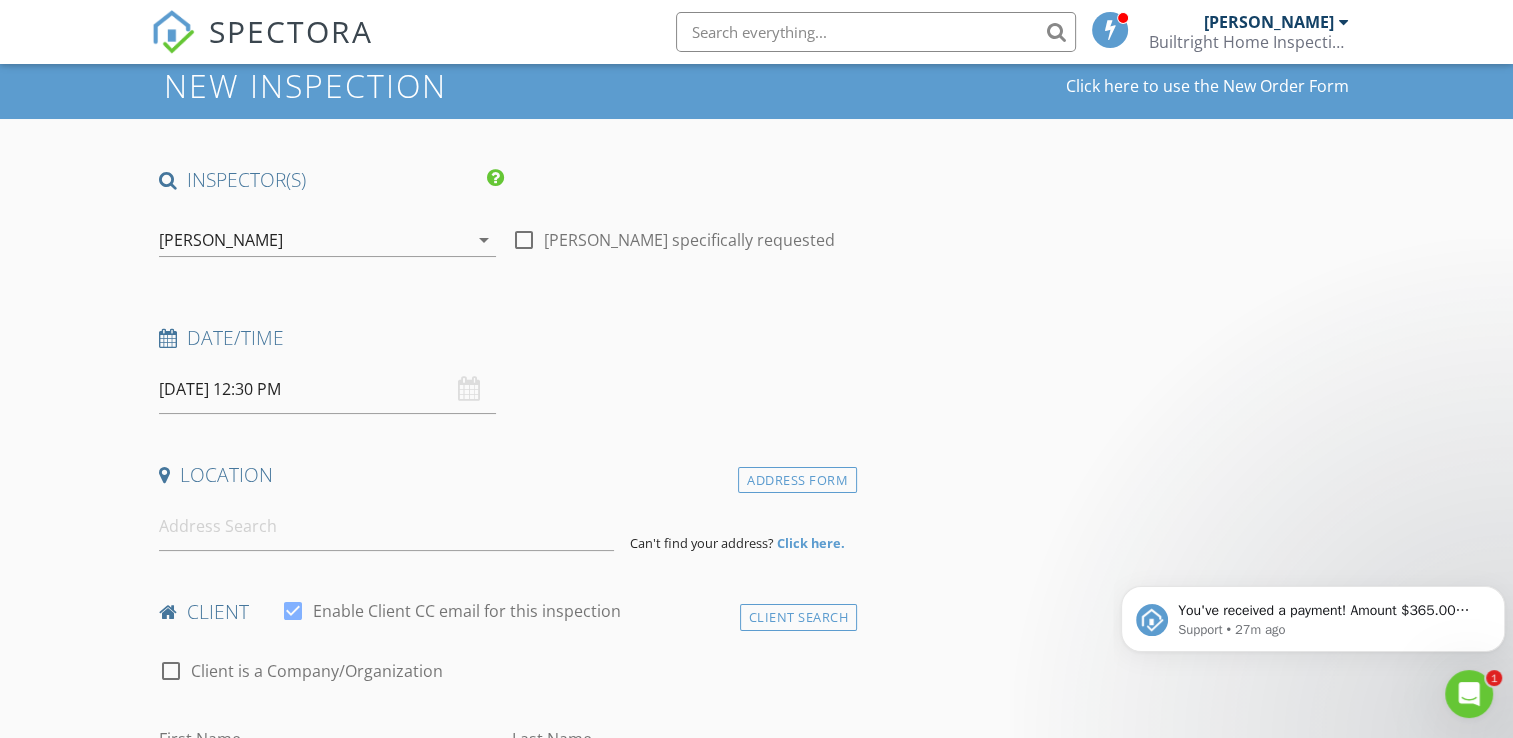 scroll, scrollTop: 100, scrollLeft: 0, axis: vertical 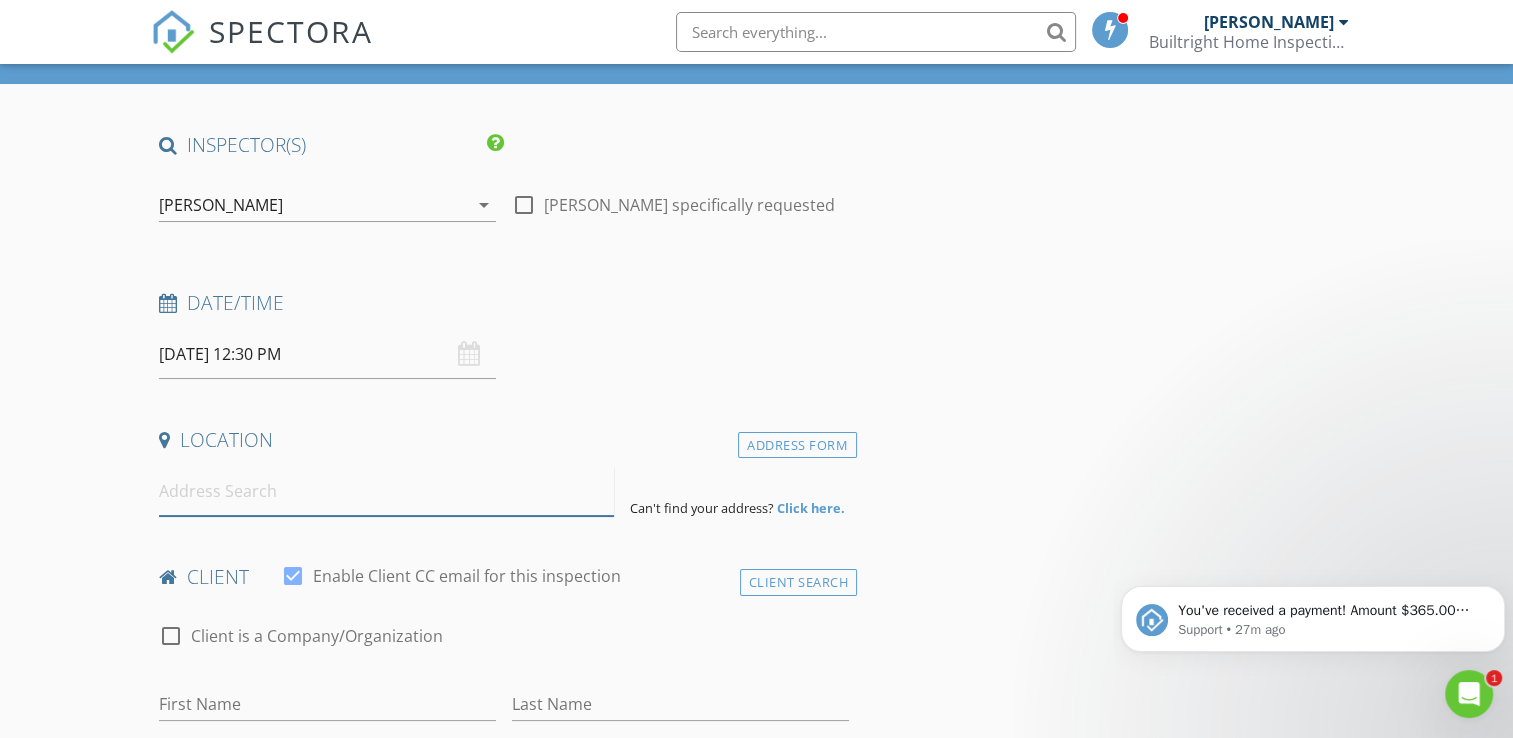 click at bounding box center (386, 491) 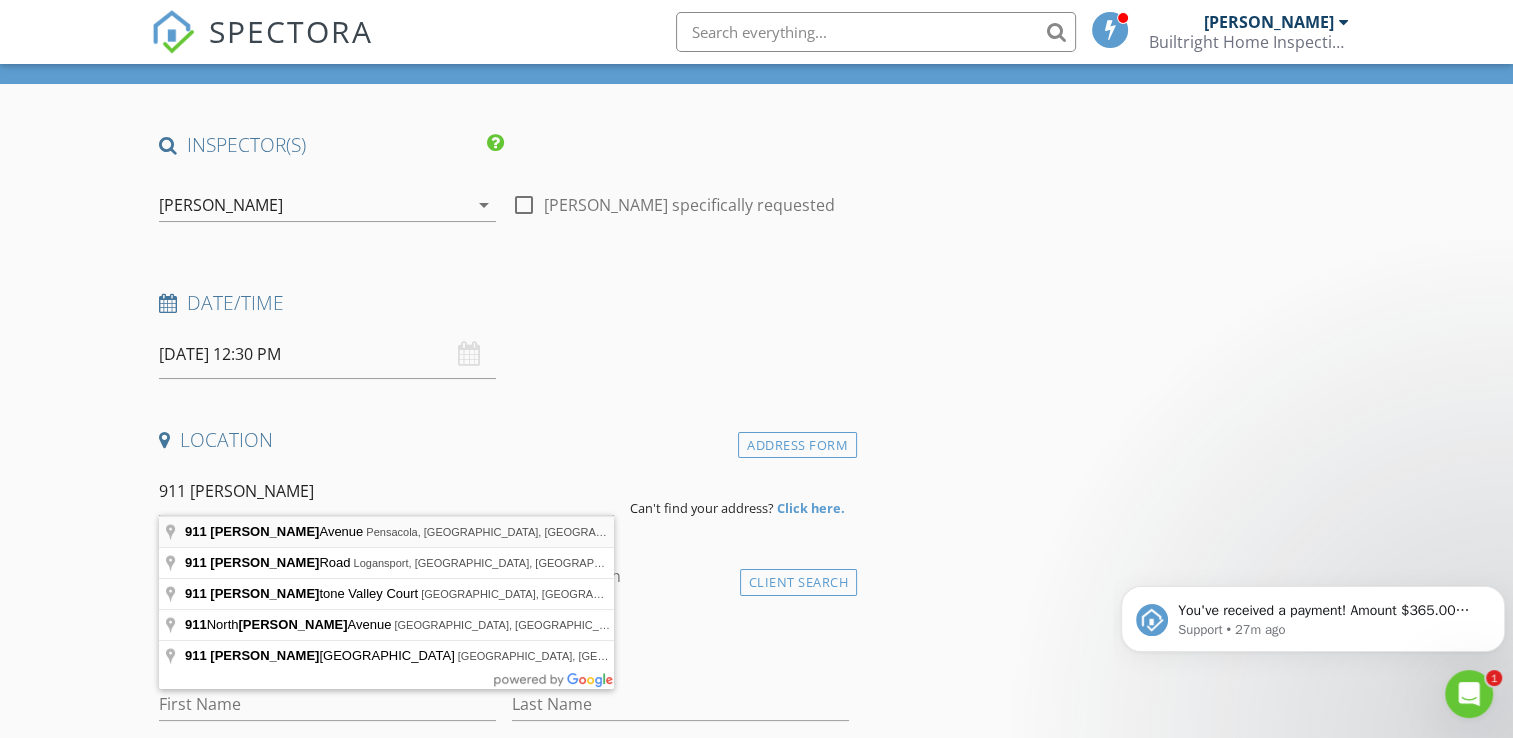 type on "911 Mills Avenue, Pensacola, FL, USA" 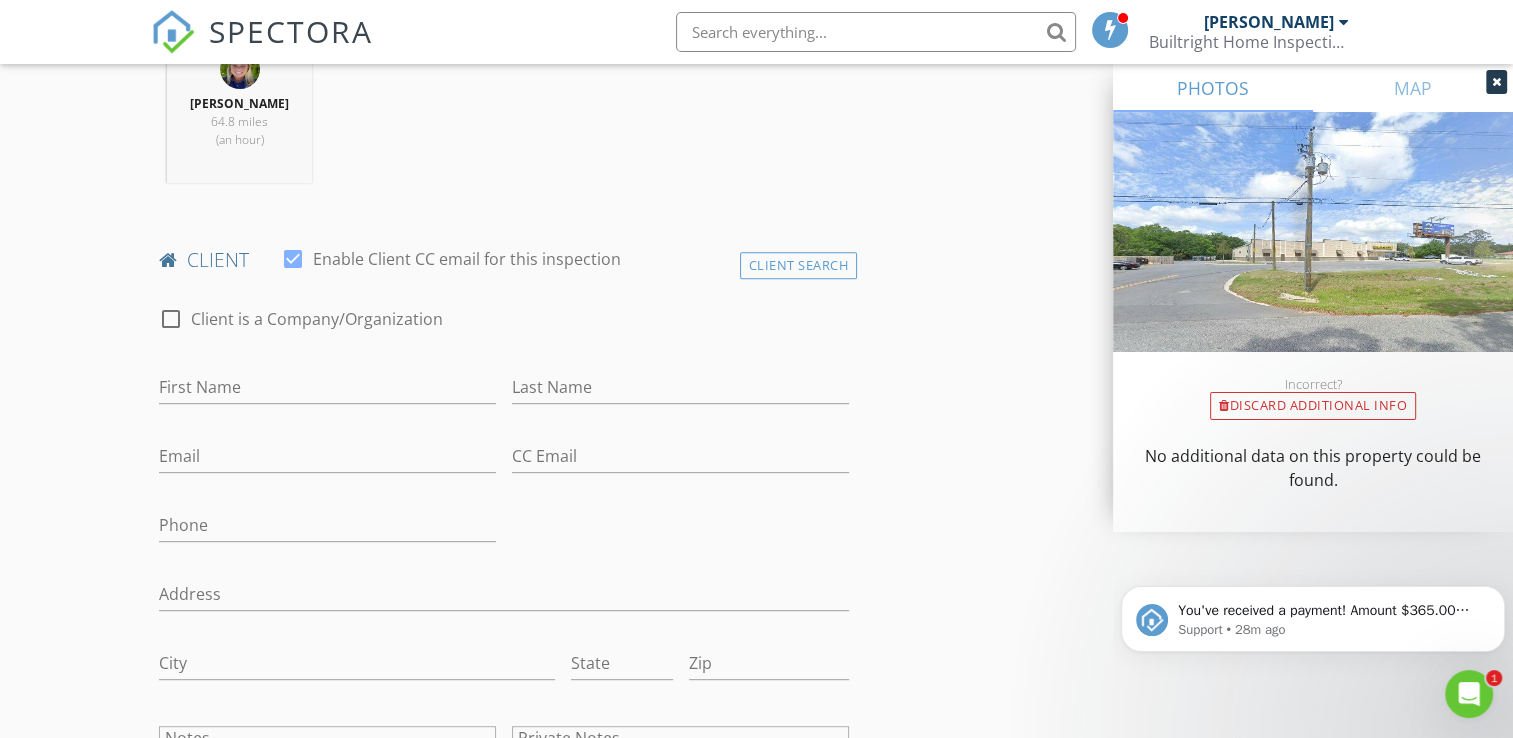 scroll, scrollTop: 896, scrollLeft: 0, axis: vertical 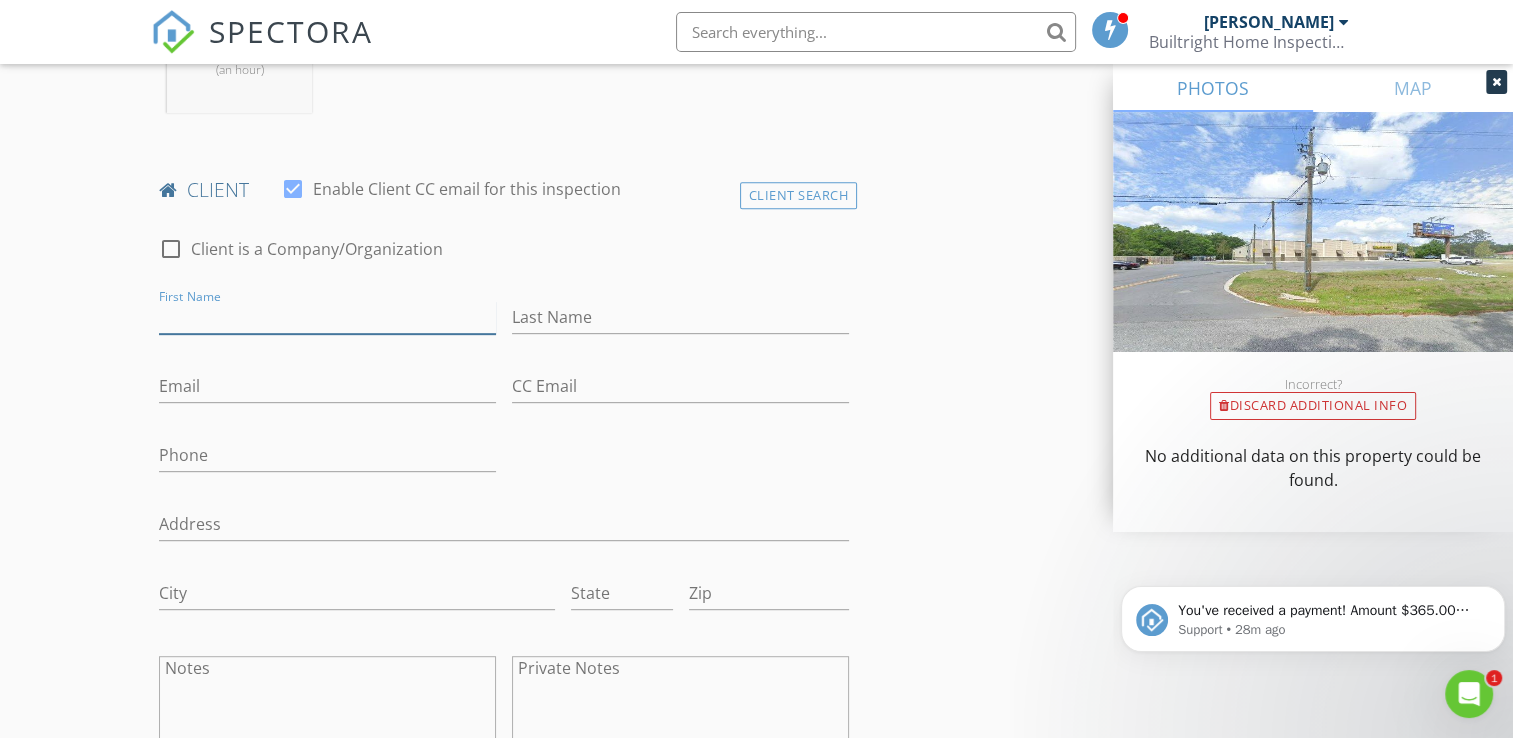 click on "First Name" at bounding box center [327, 317] 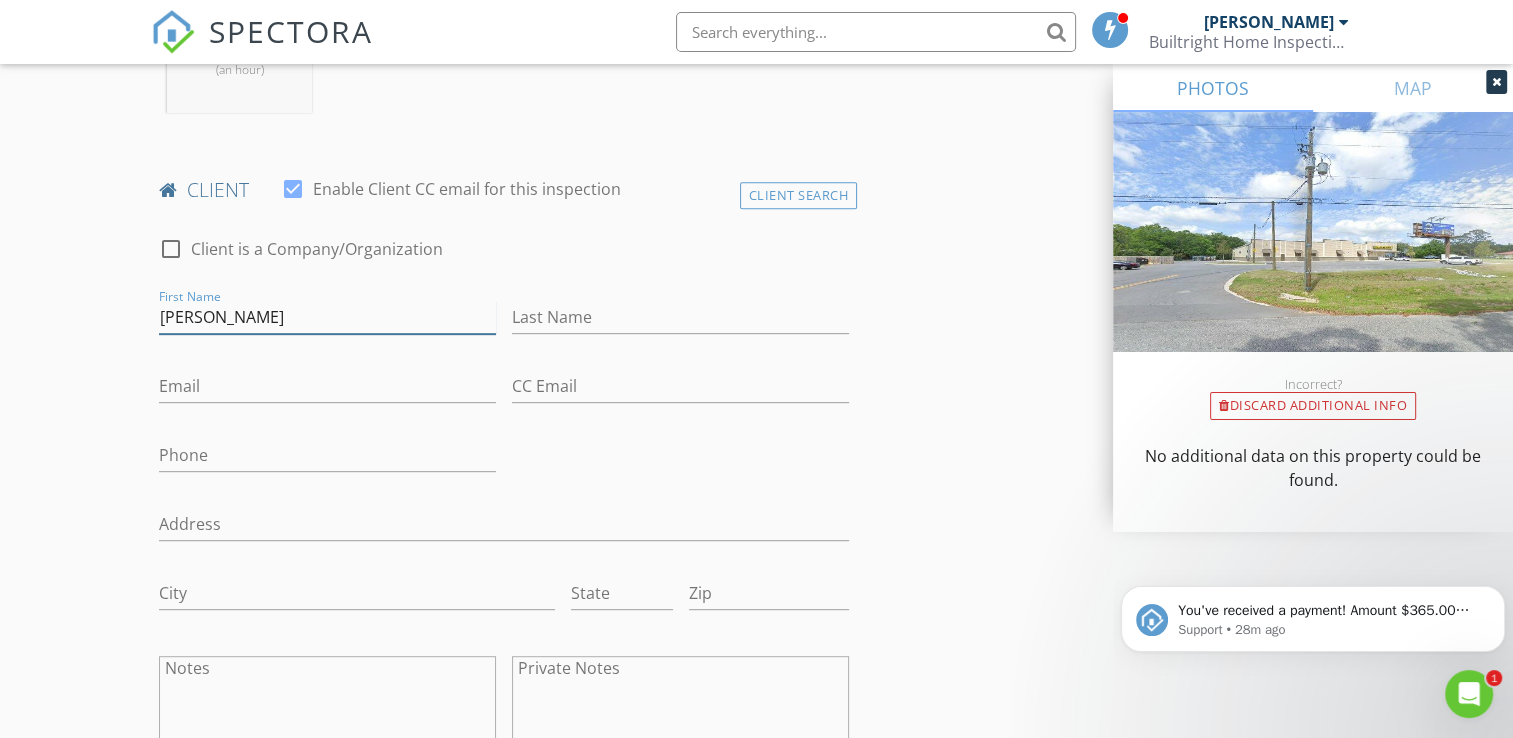 type on "[PERSON_NAME]" 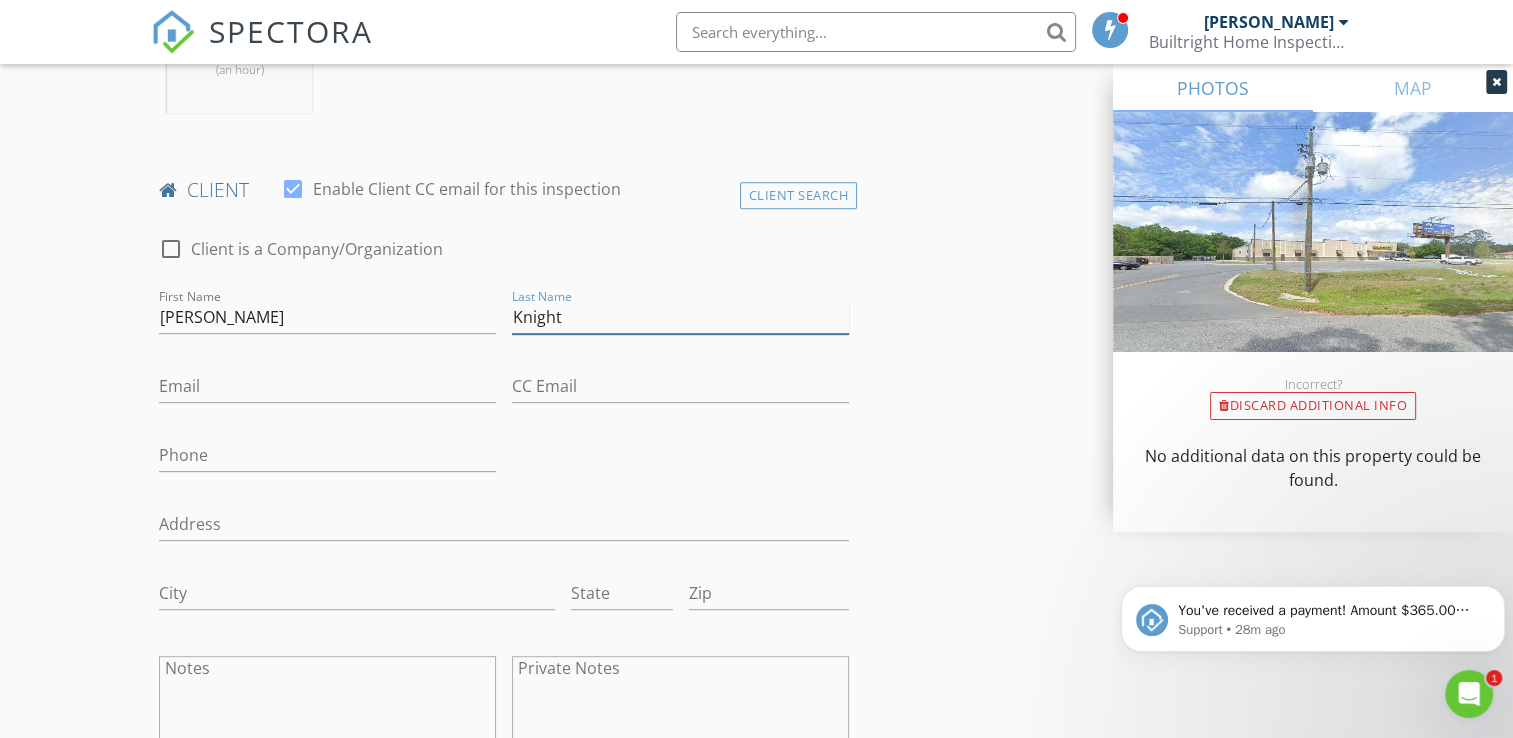 type on "Knight" 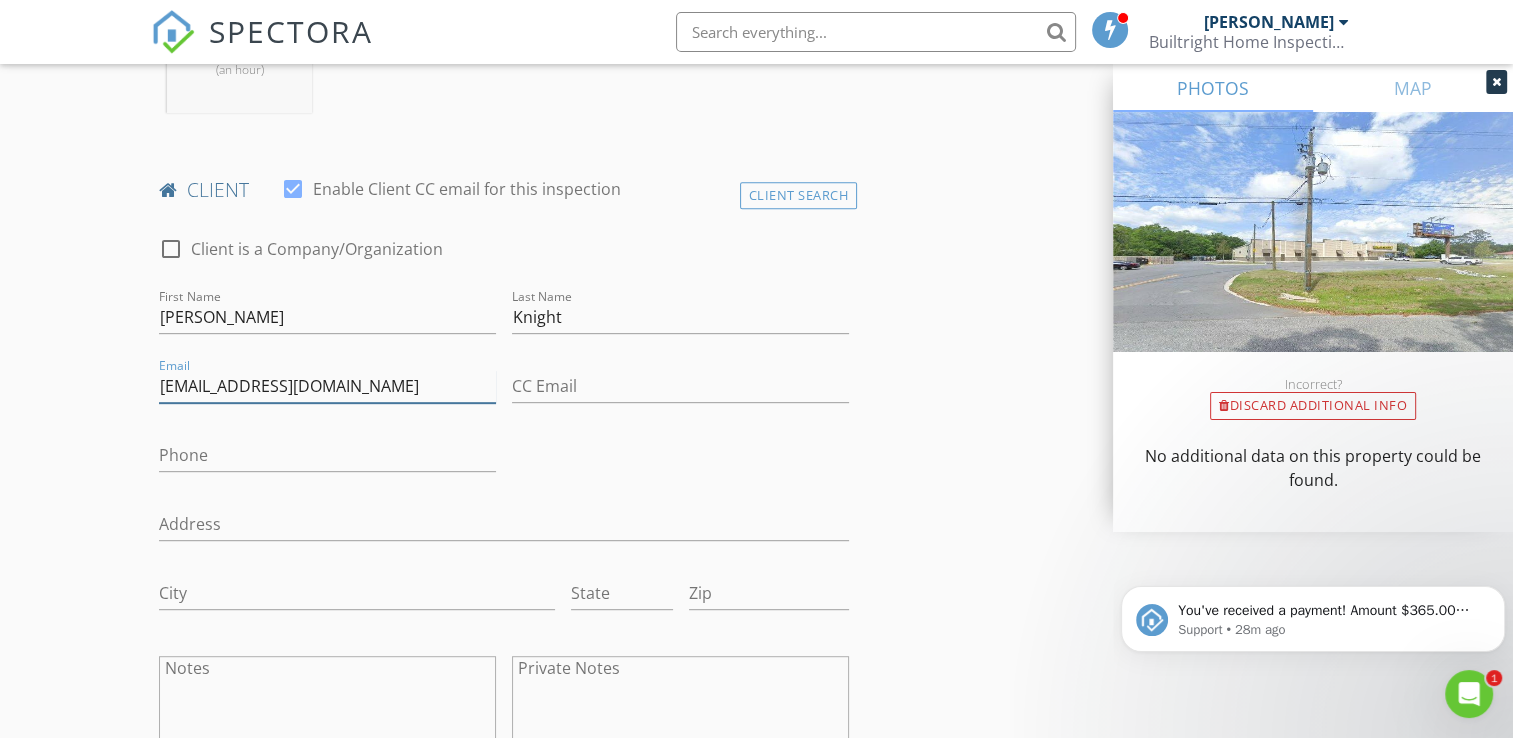 type on "[EMAIL_ADDRESS][DOMAIN_NAME]" 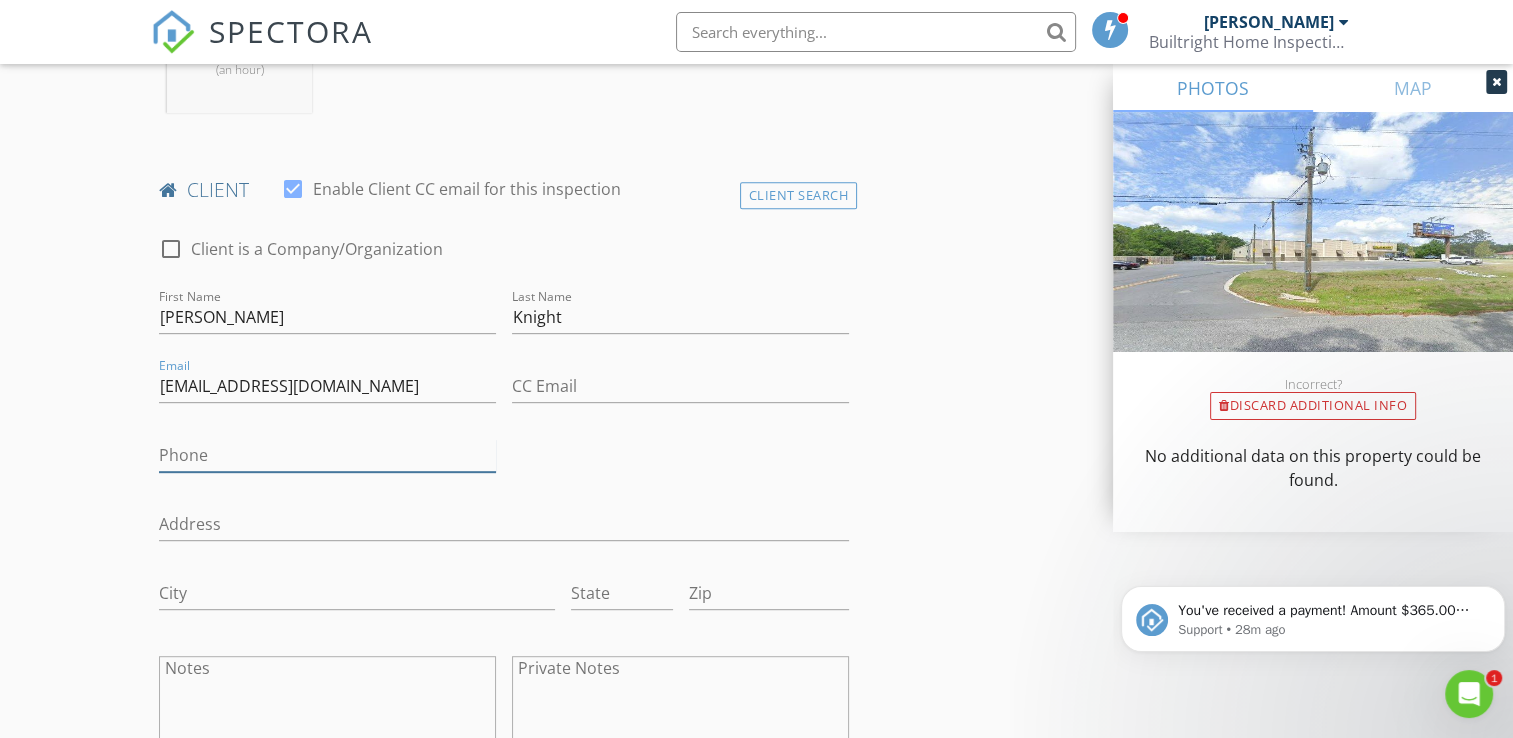 click on "Phone" at bounding box center (327, 455) 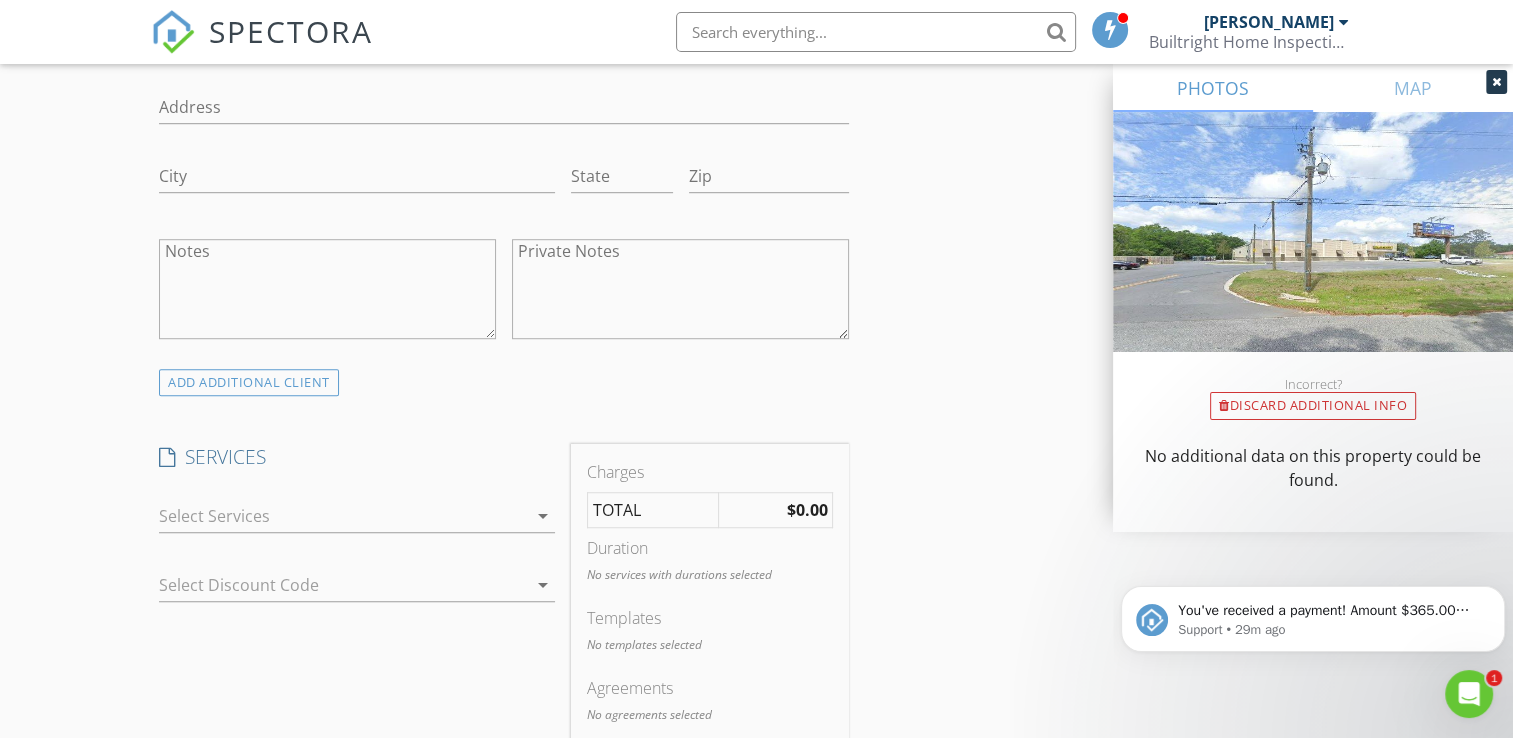 scroll, scrollTop: 1363, scrollLeft: 0, axis: vertical 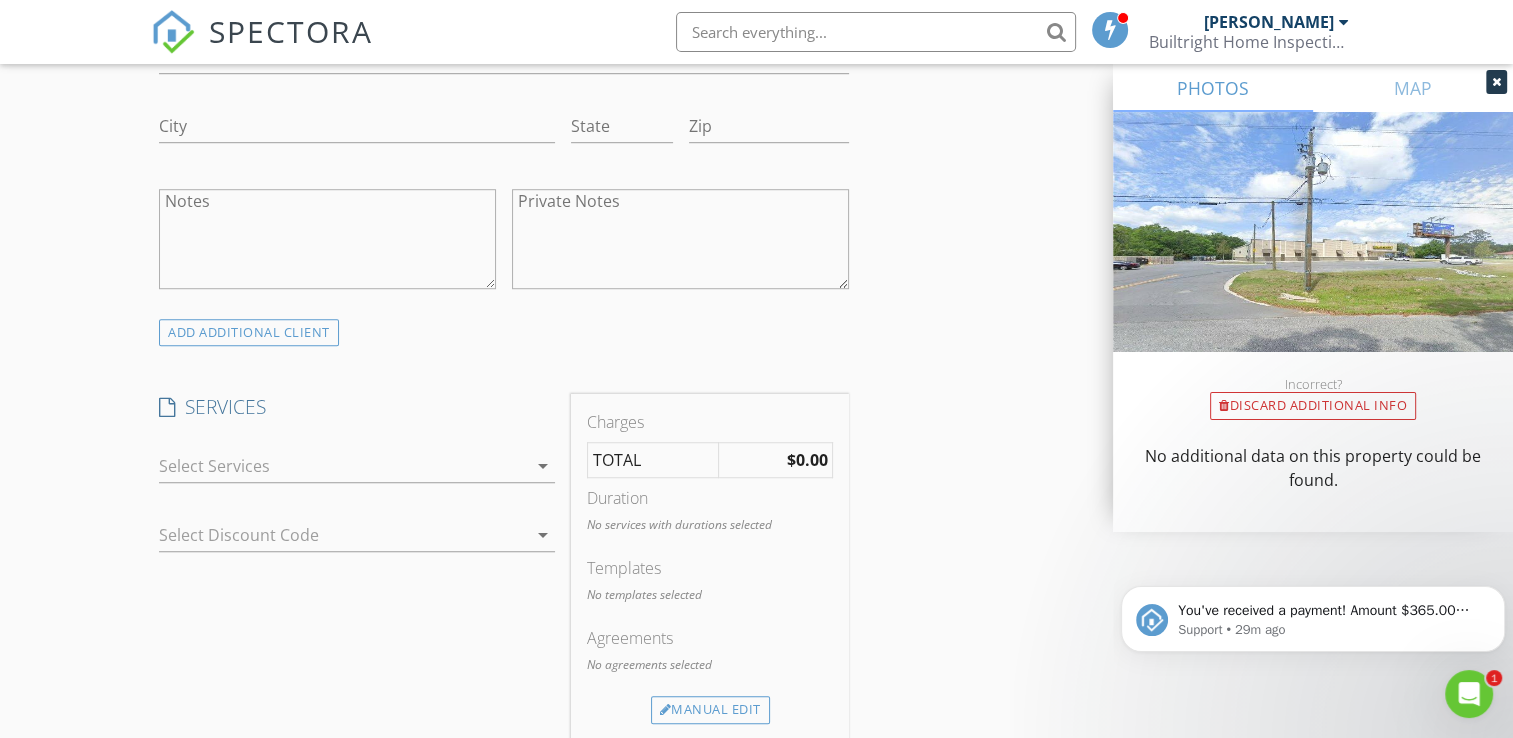 type on "[PHONE_NUMBER]" 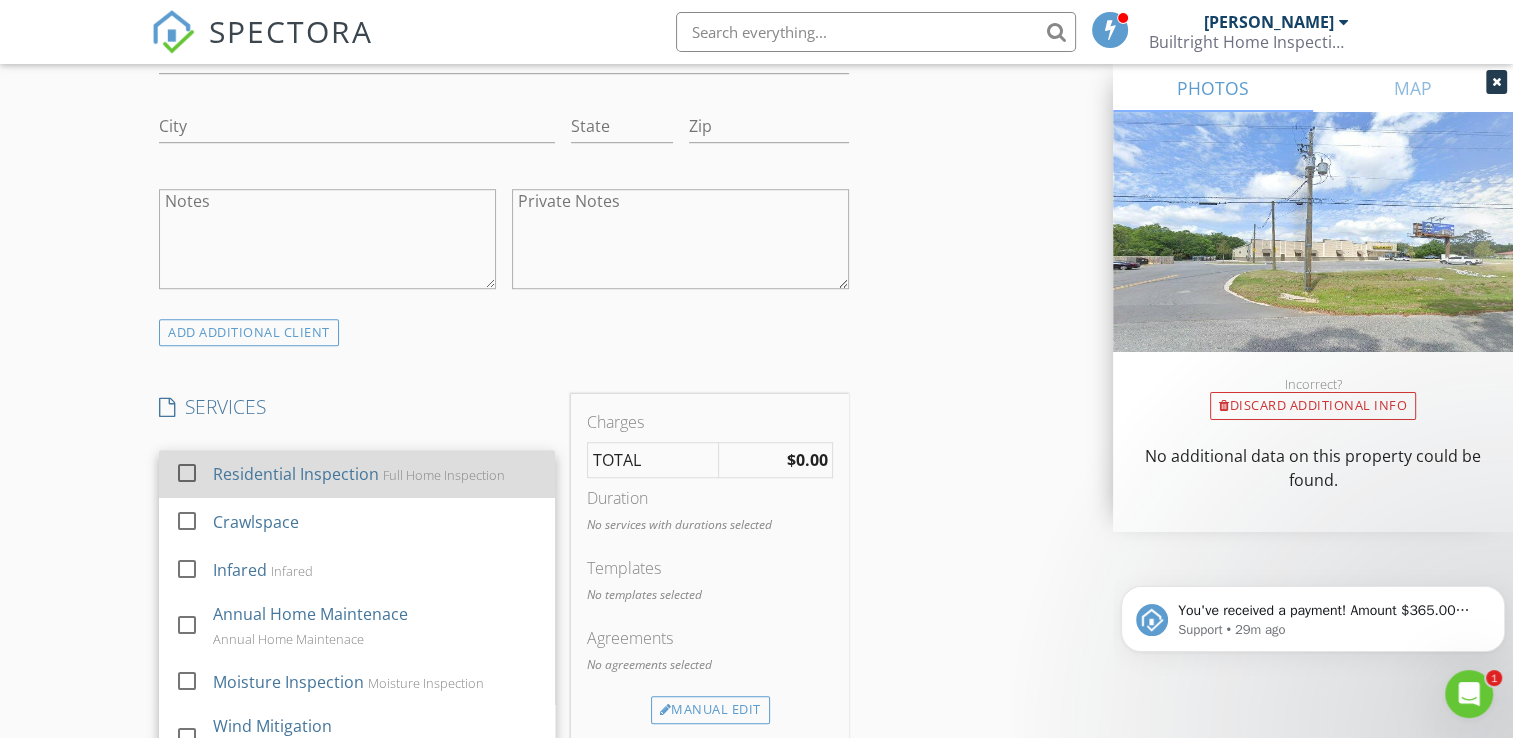 click on "Residential Inspection   Full Home Inspection" at bounding box center (377, 474) 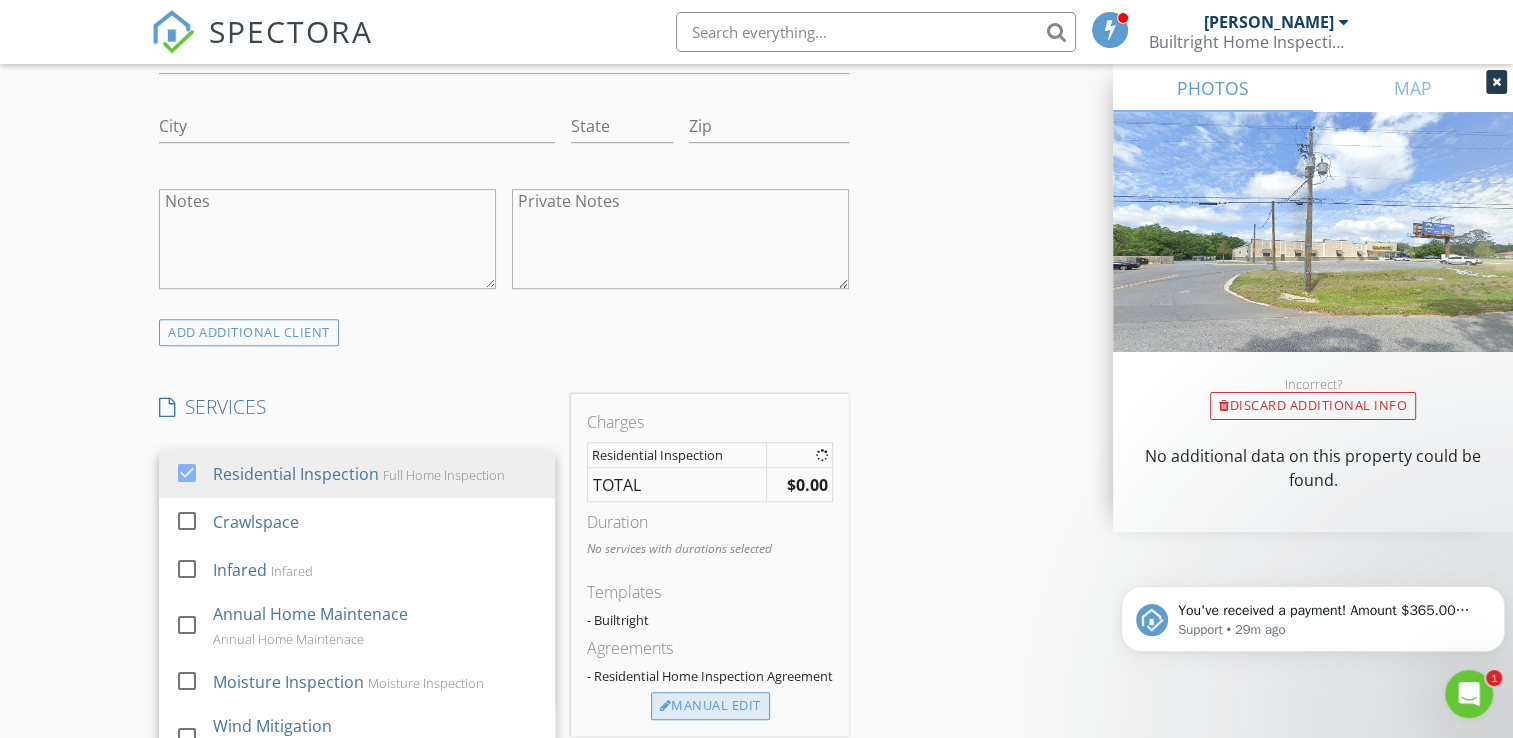 click on "Manual Edit" at bounding box center [710, 706] 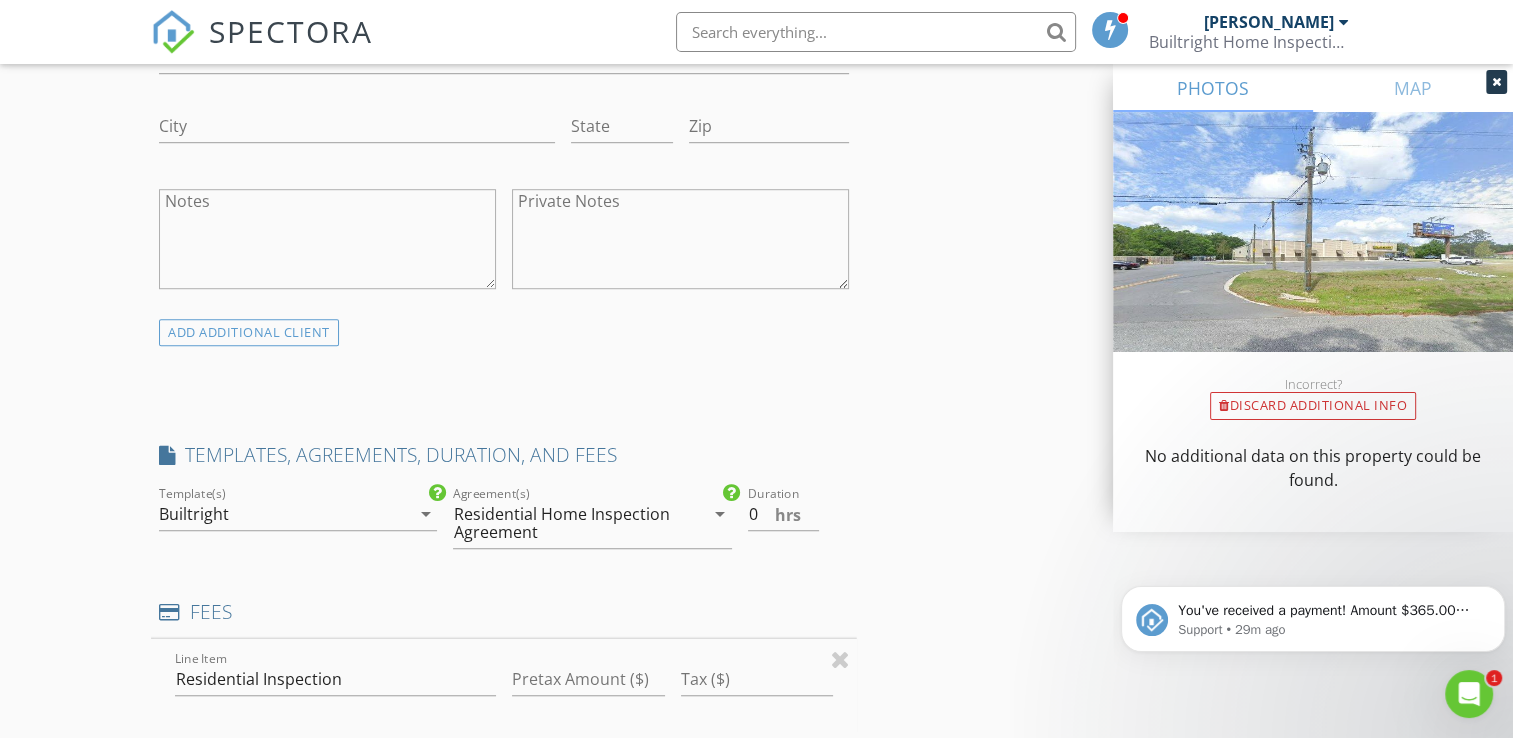 type on "0" 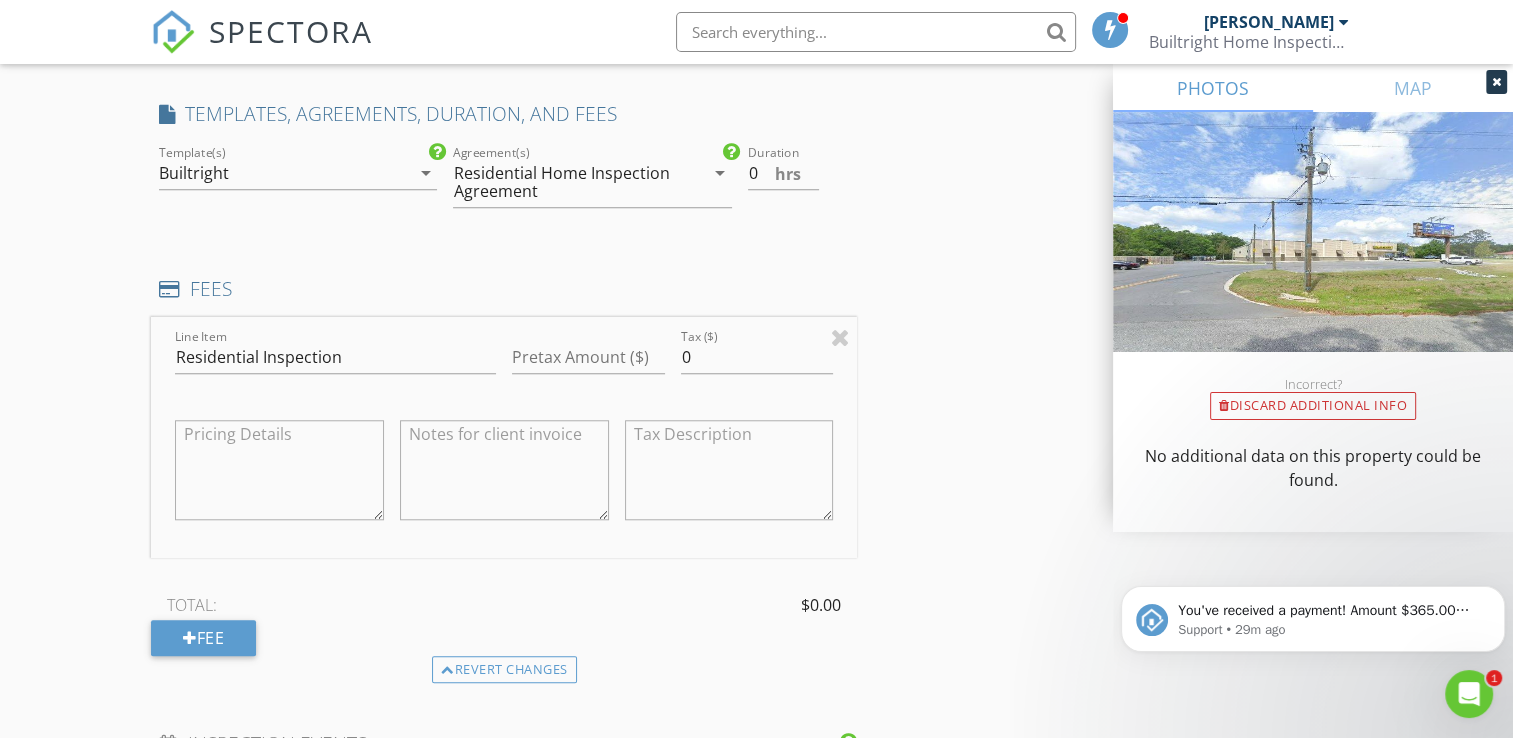 scroll, scrollTop: 1663, scrollLeft: 0, axis: vertical 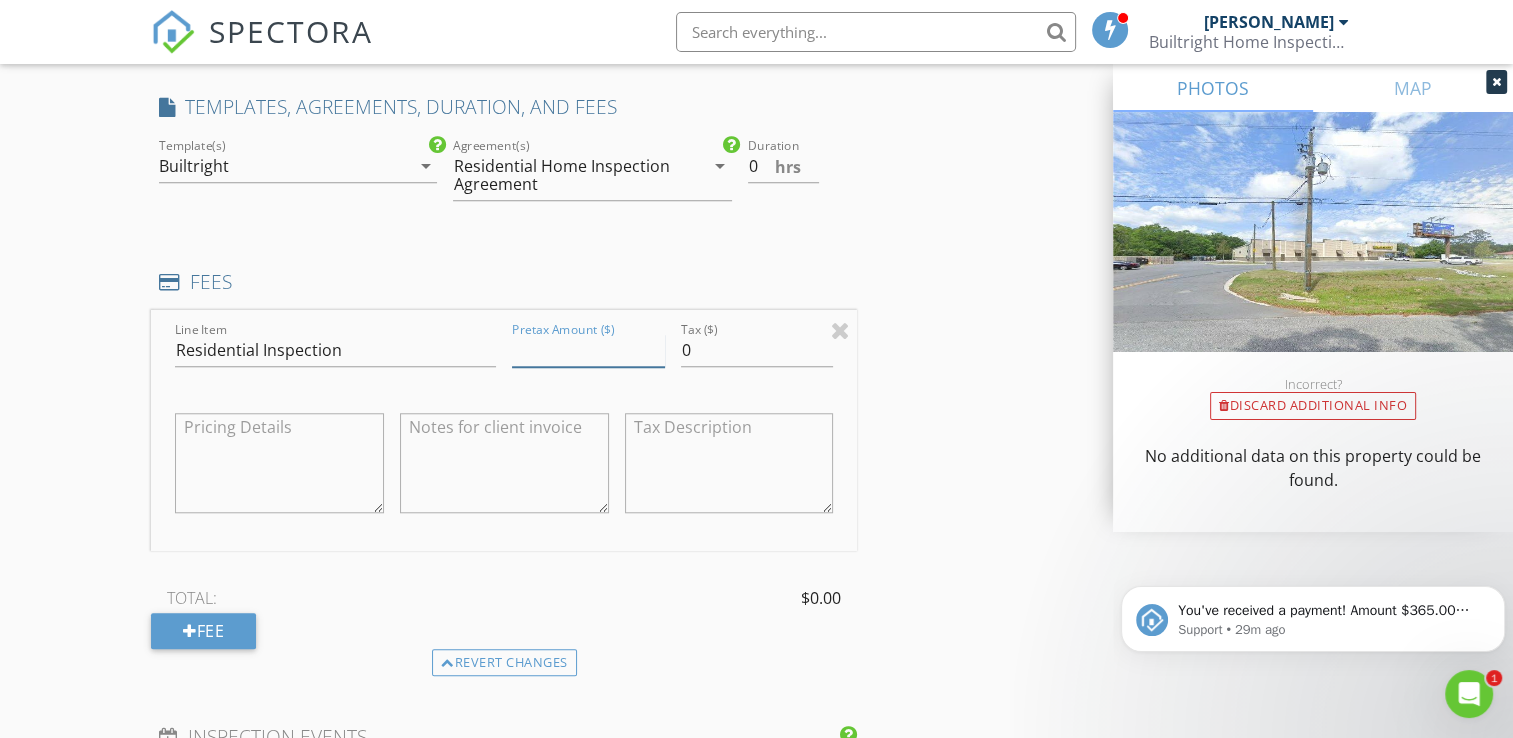 click on "Pretax Amount ($)" at bounding box center [588, 350] 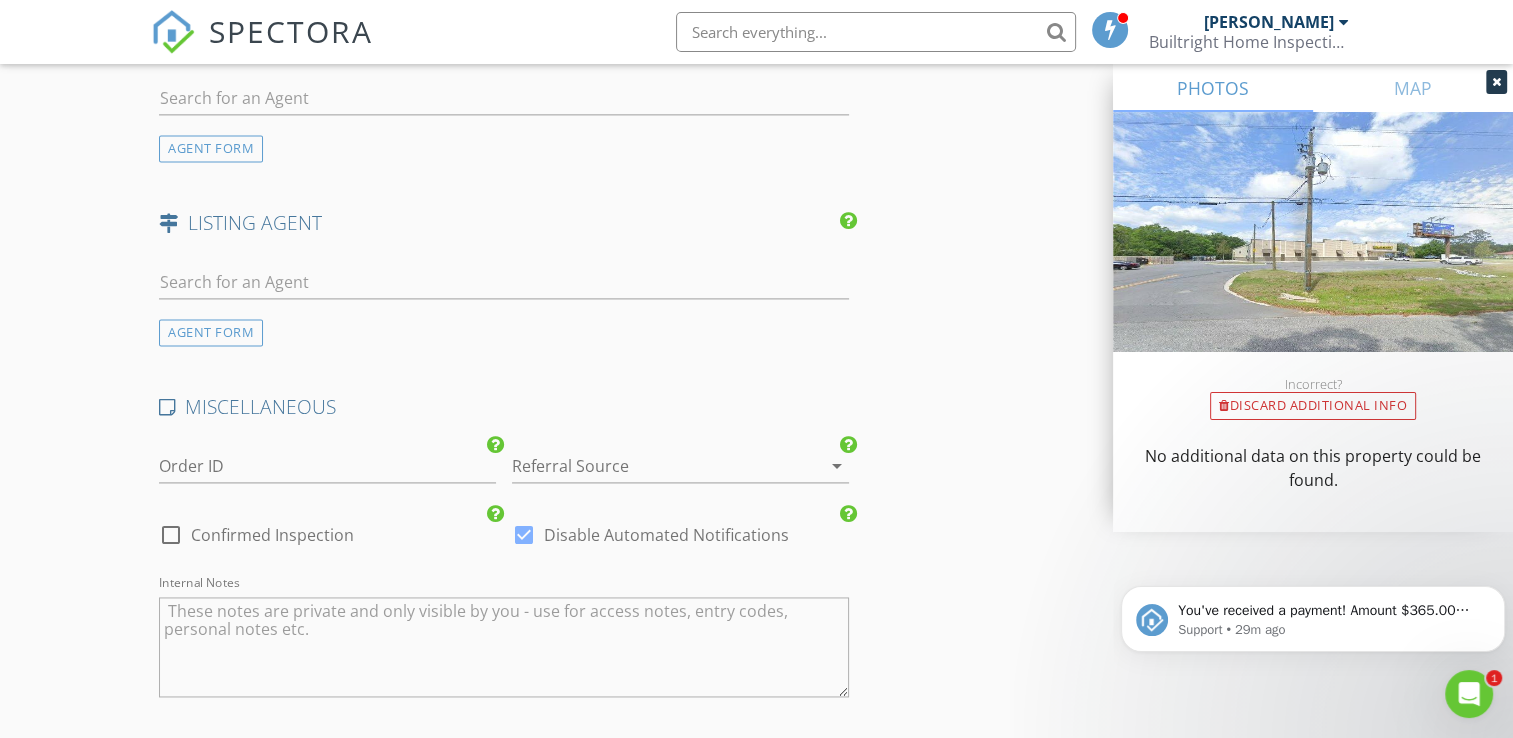 scroll, scrollTop: 2763, scrollLeft: 0, axis: vertical 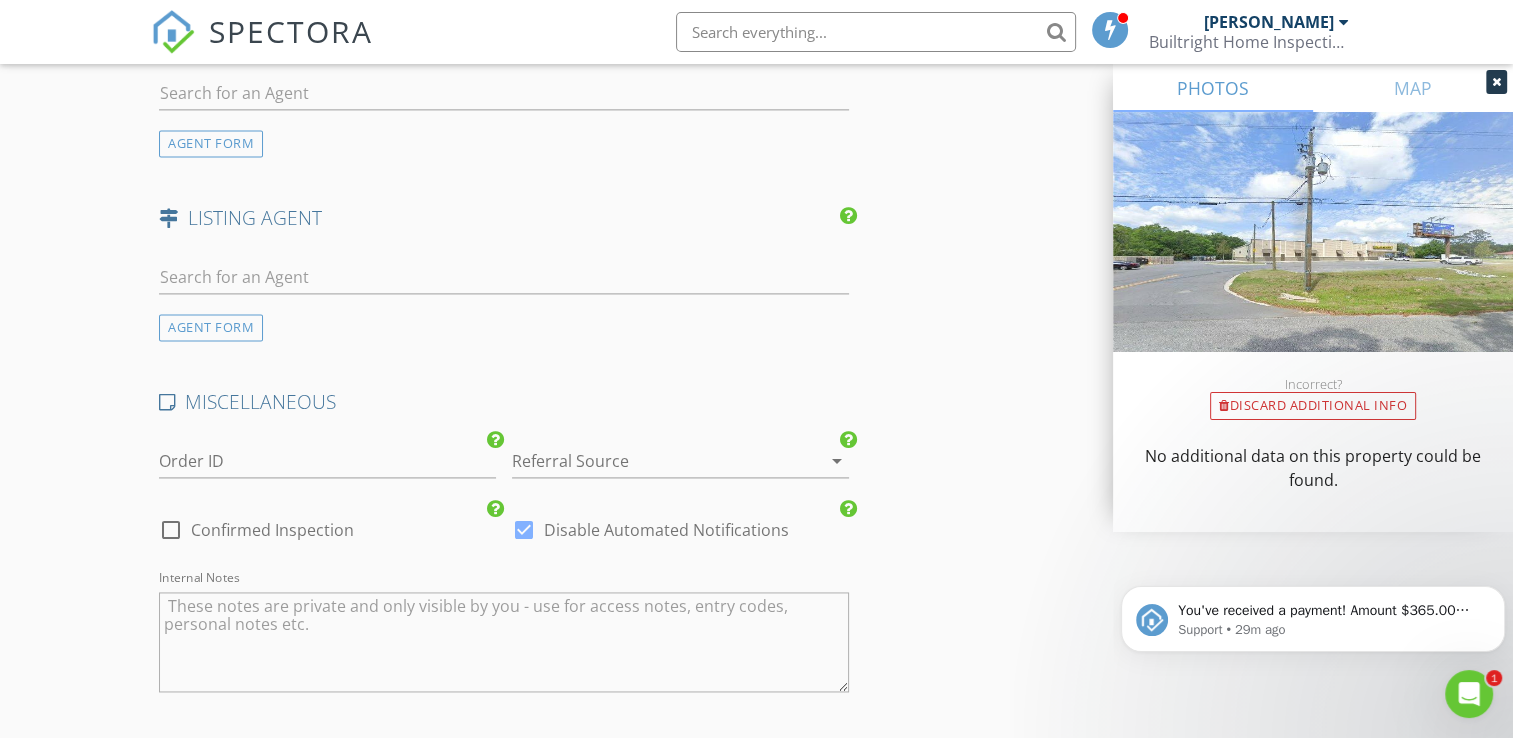 type on "350.00" 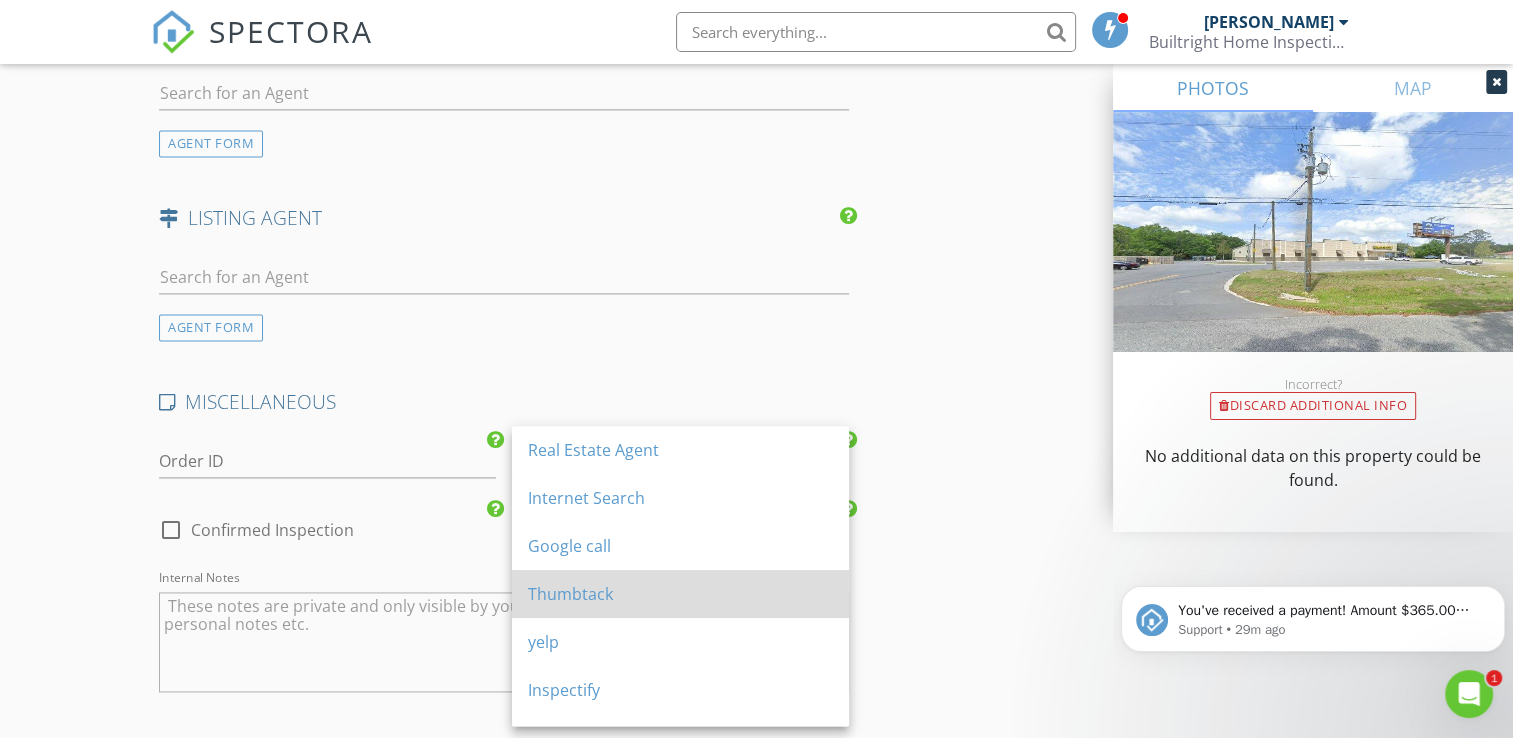 click on "Thumbtack" at bounding box center (680, 594) 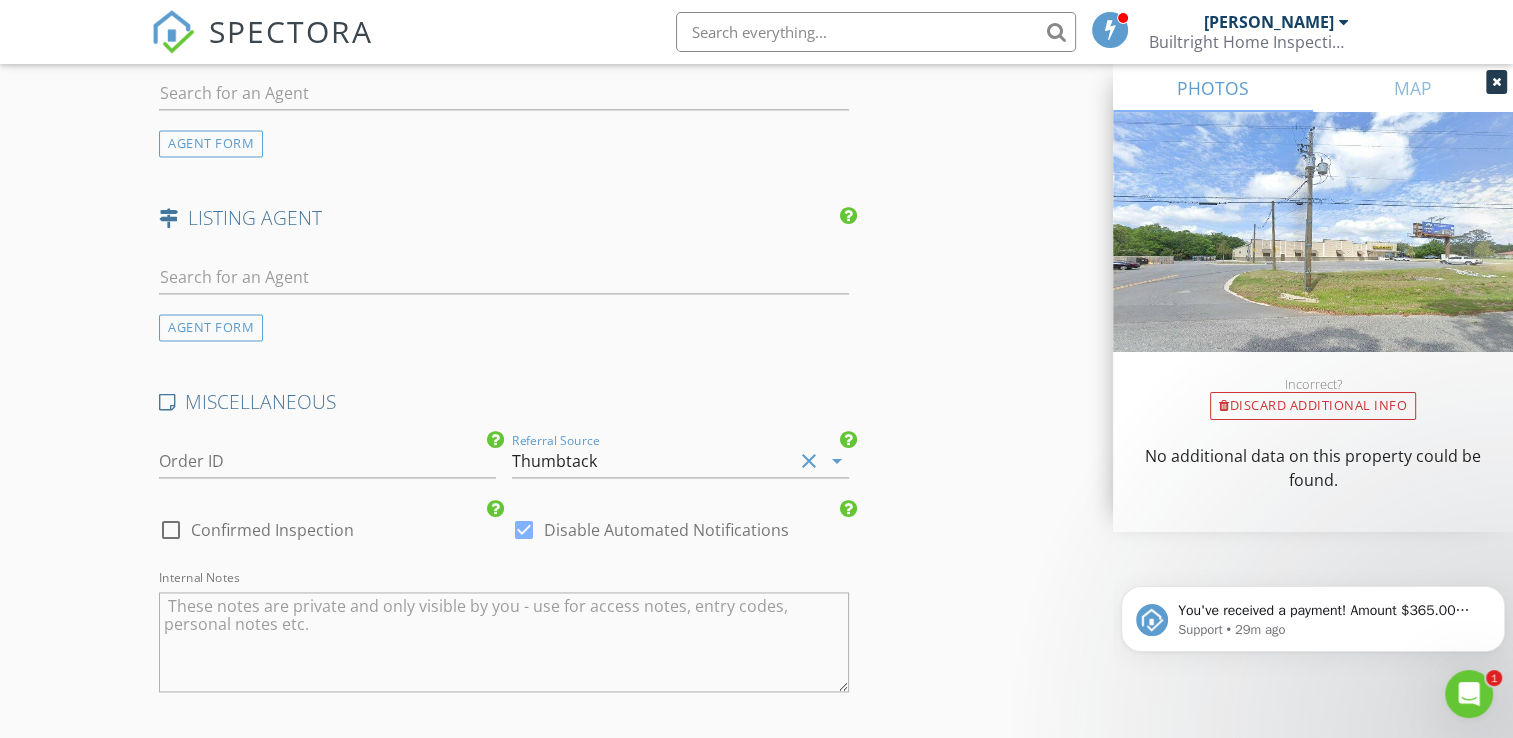 click at bounding box center (171, 530) 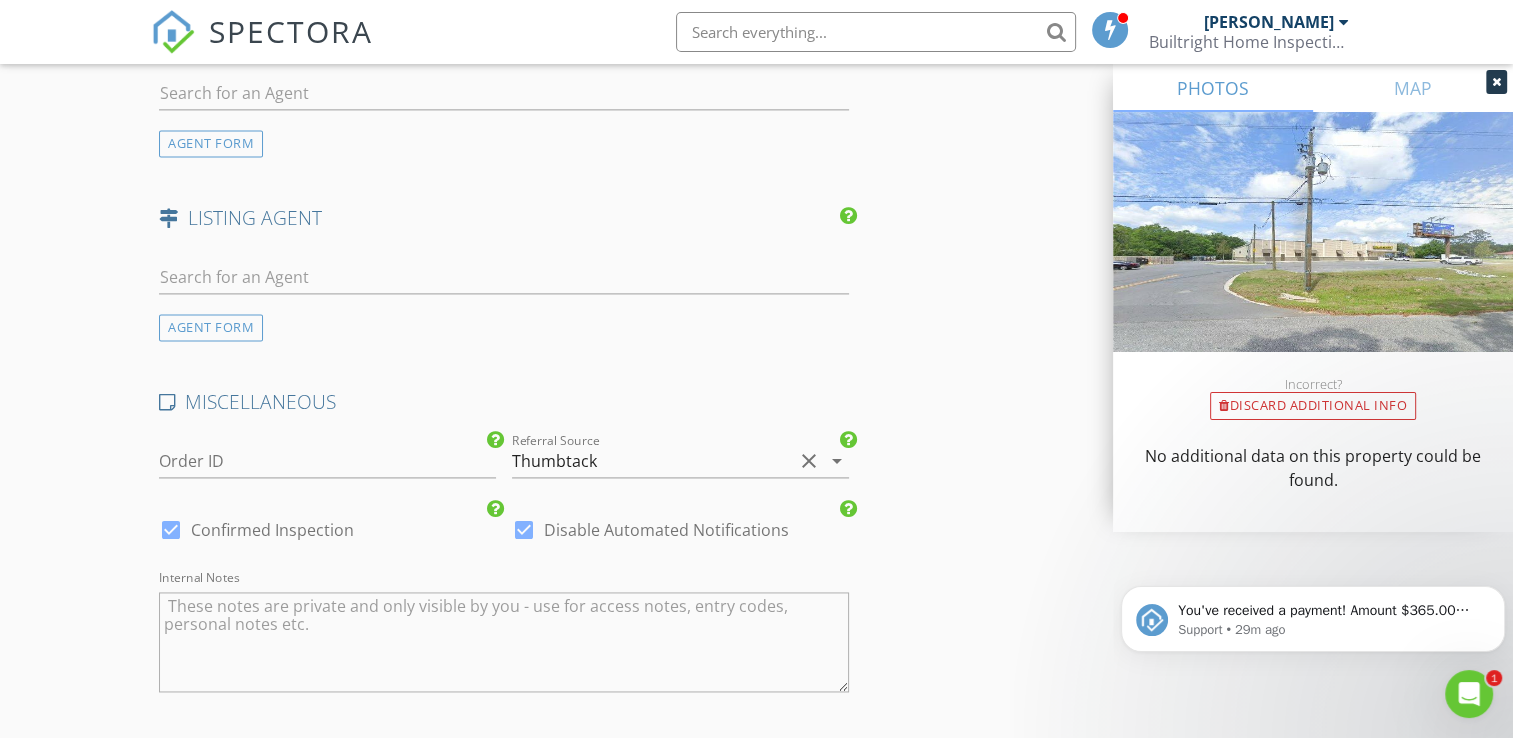 click at bounding box center (524, 530) 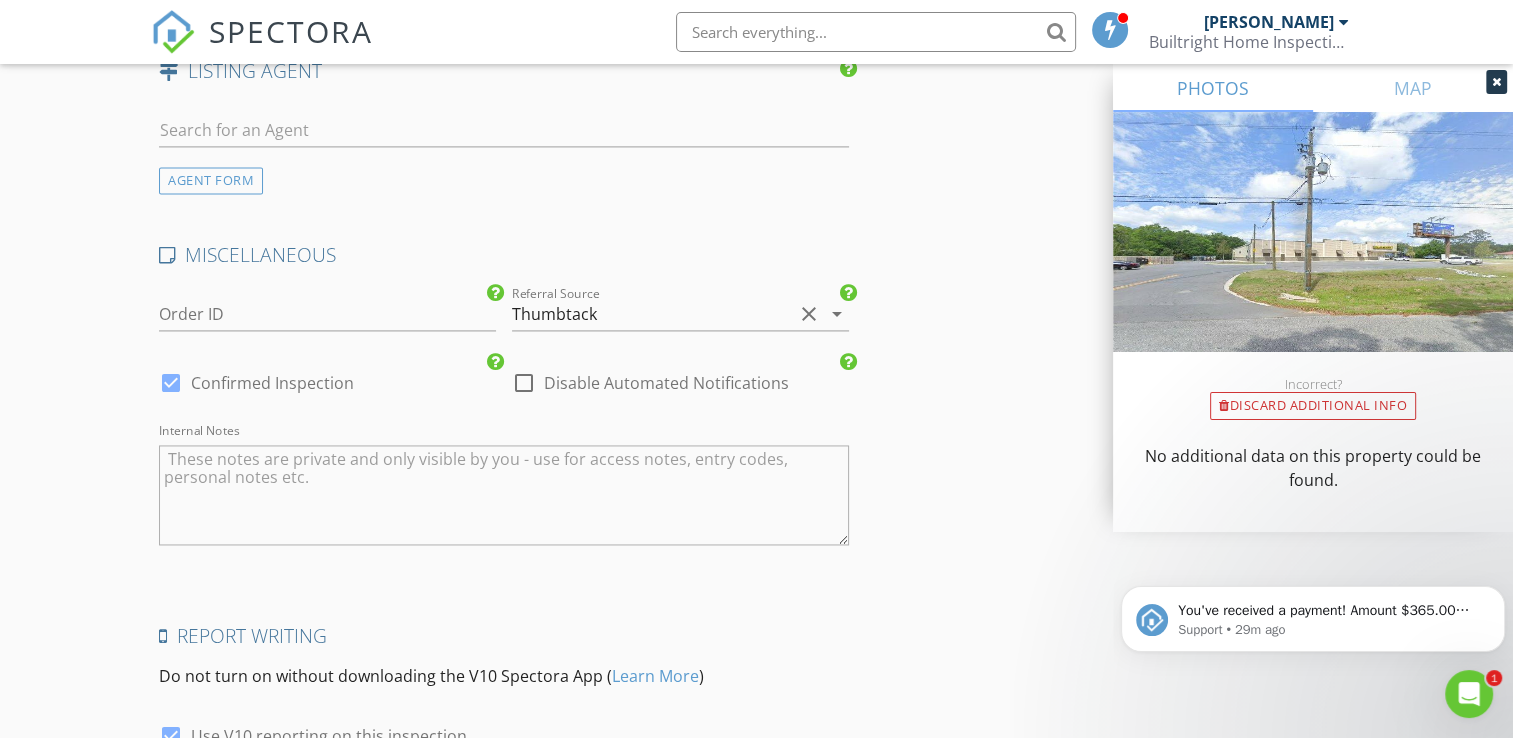 scroll, scrollTop: 3102, scrollLeft: 0, axis: vertical 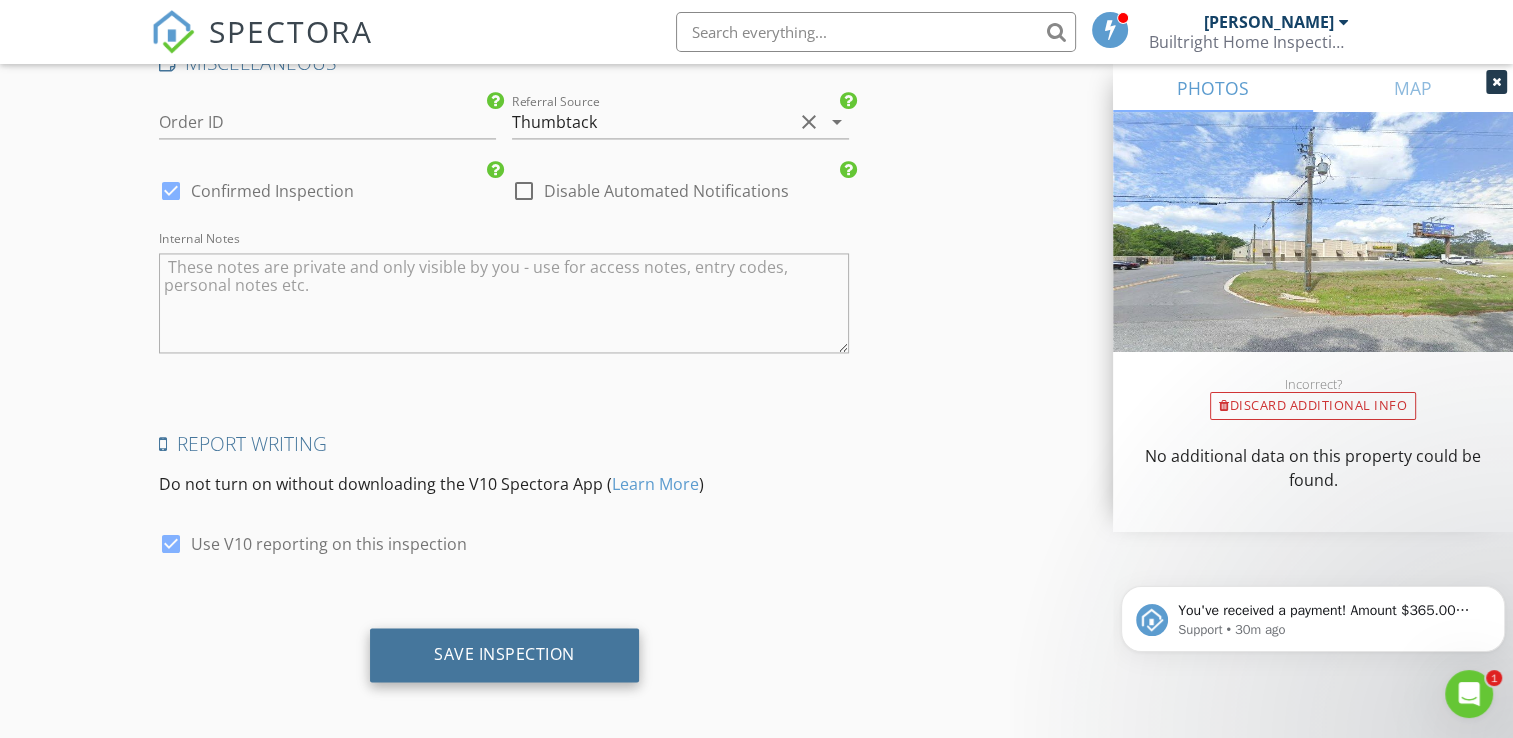 click on "Save Inspection" at bounding box center [504, 654] 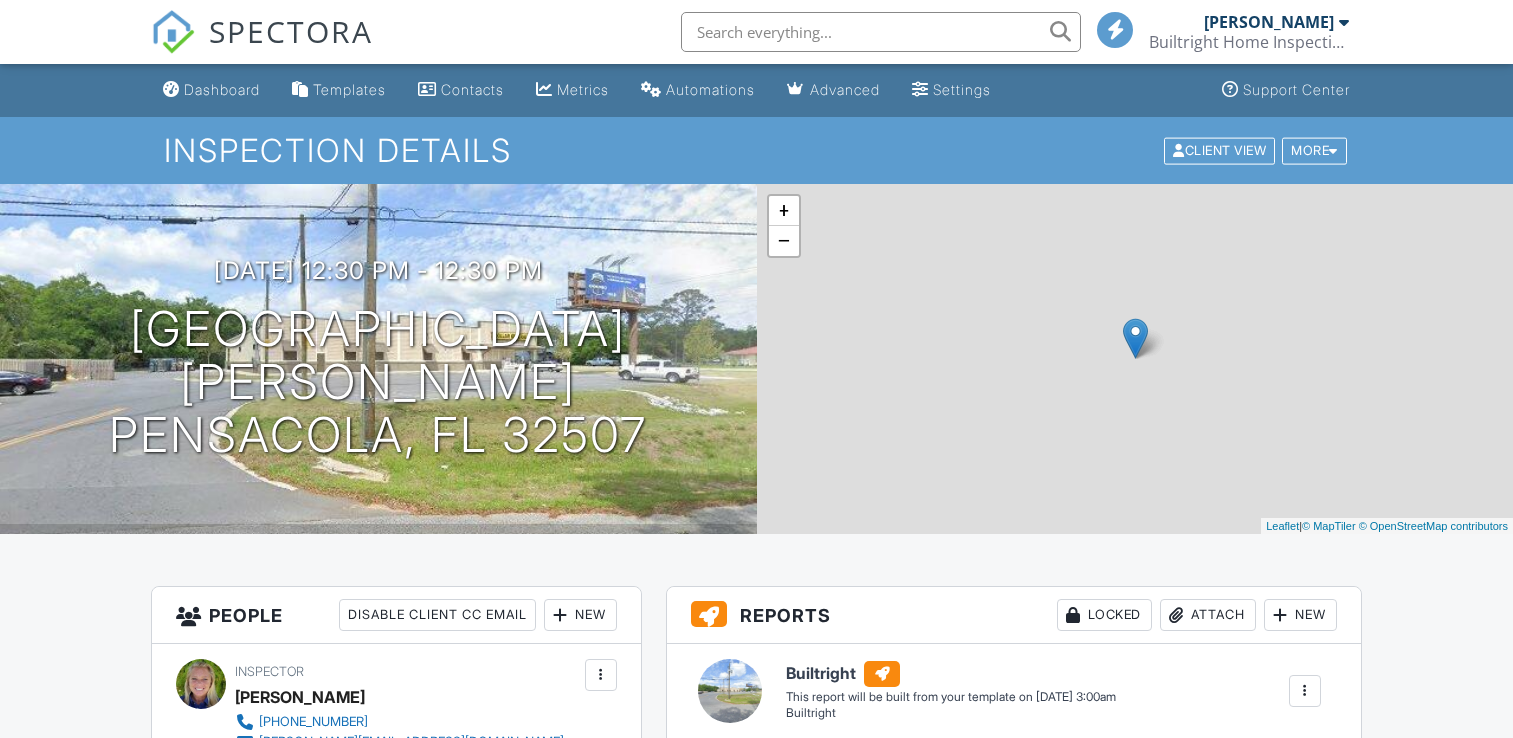 scroll, scrollTop: 0, scrollLeft: 0, axis: both 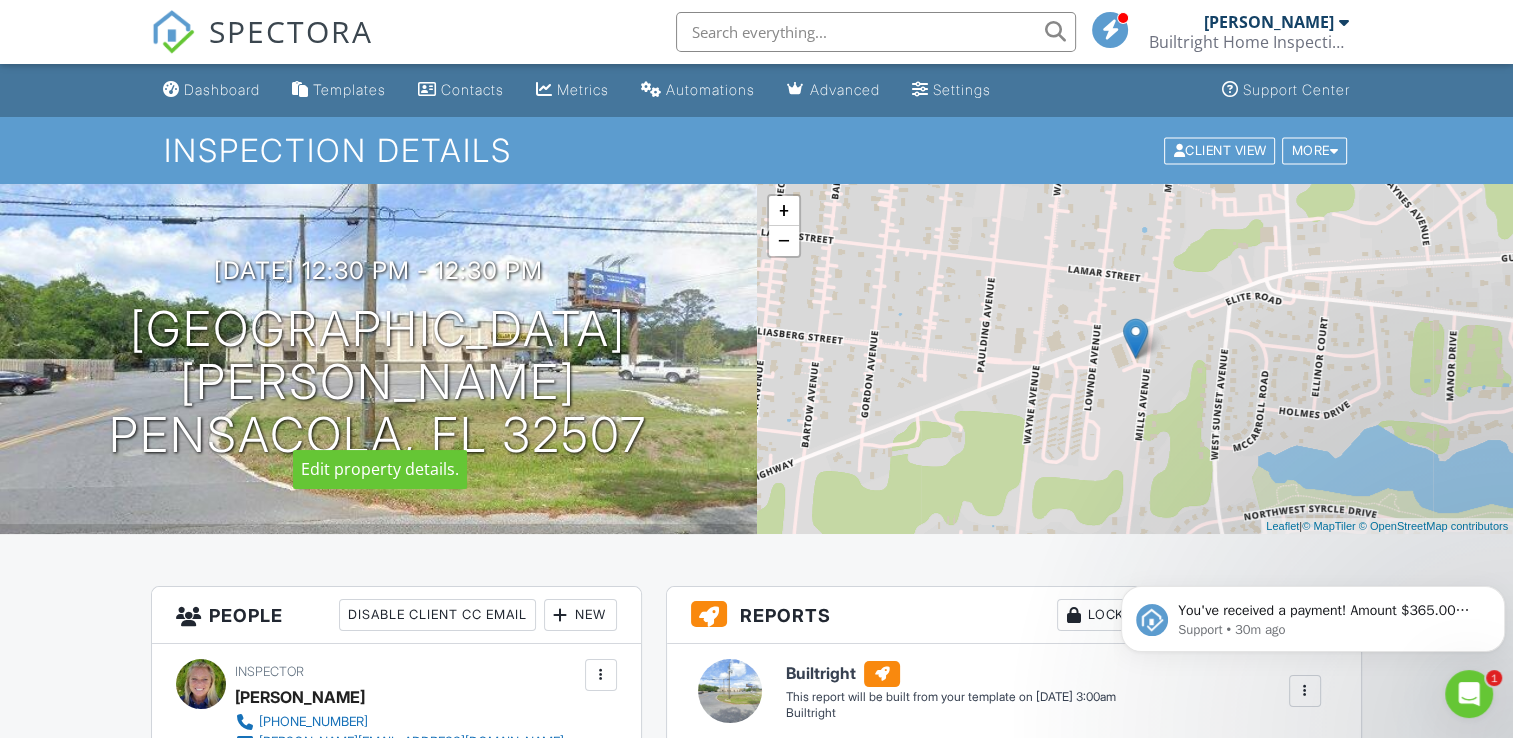 click at bounding box center (0, 0) 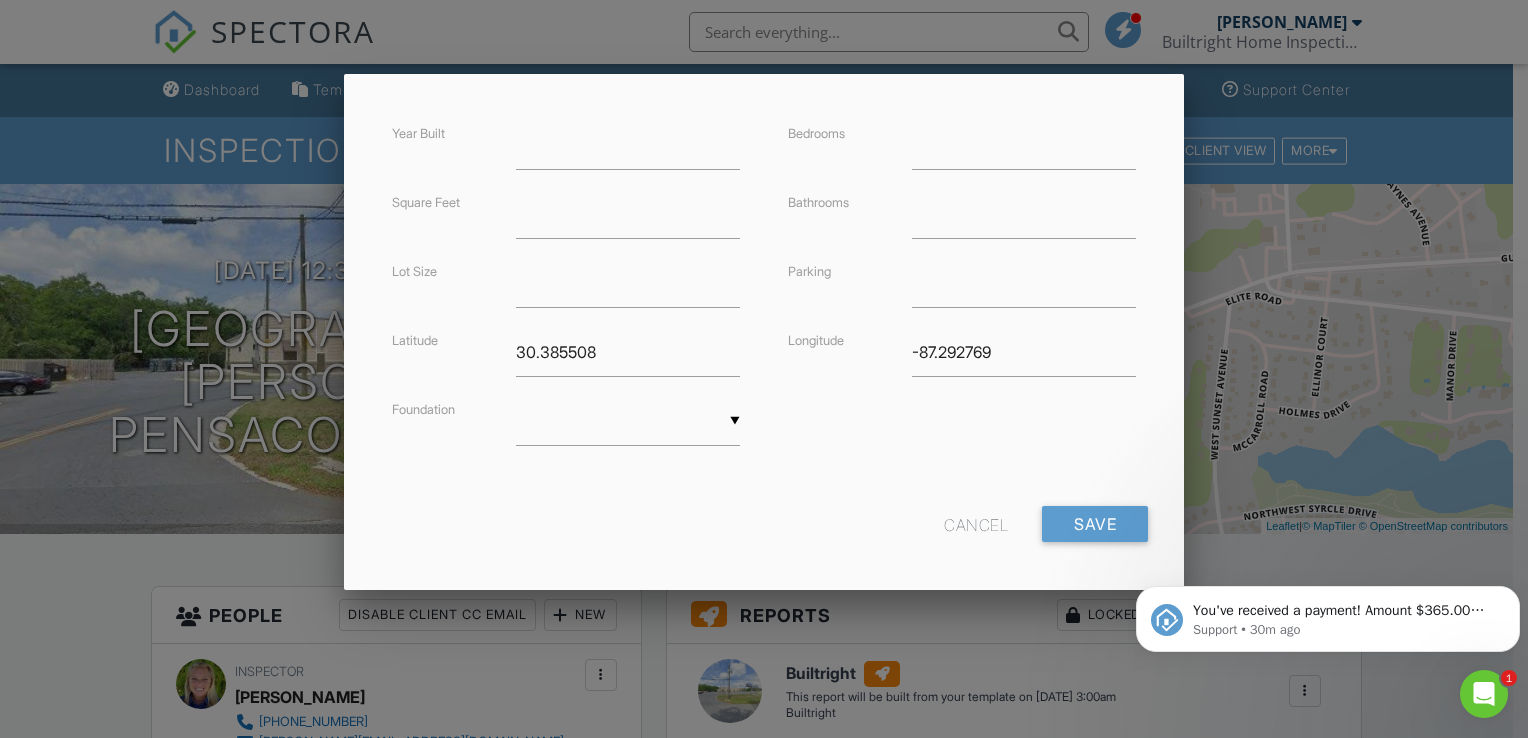 scroll, scrollTop: 480, scrollLeft: 0, axis: vertical 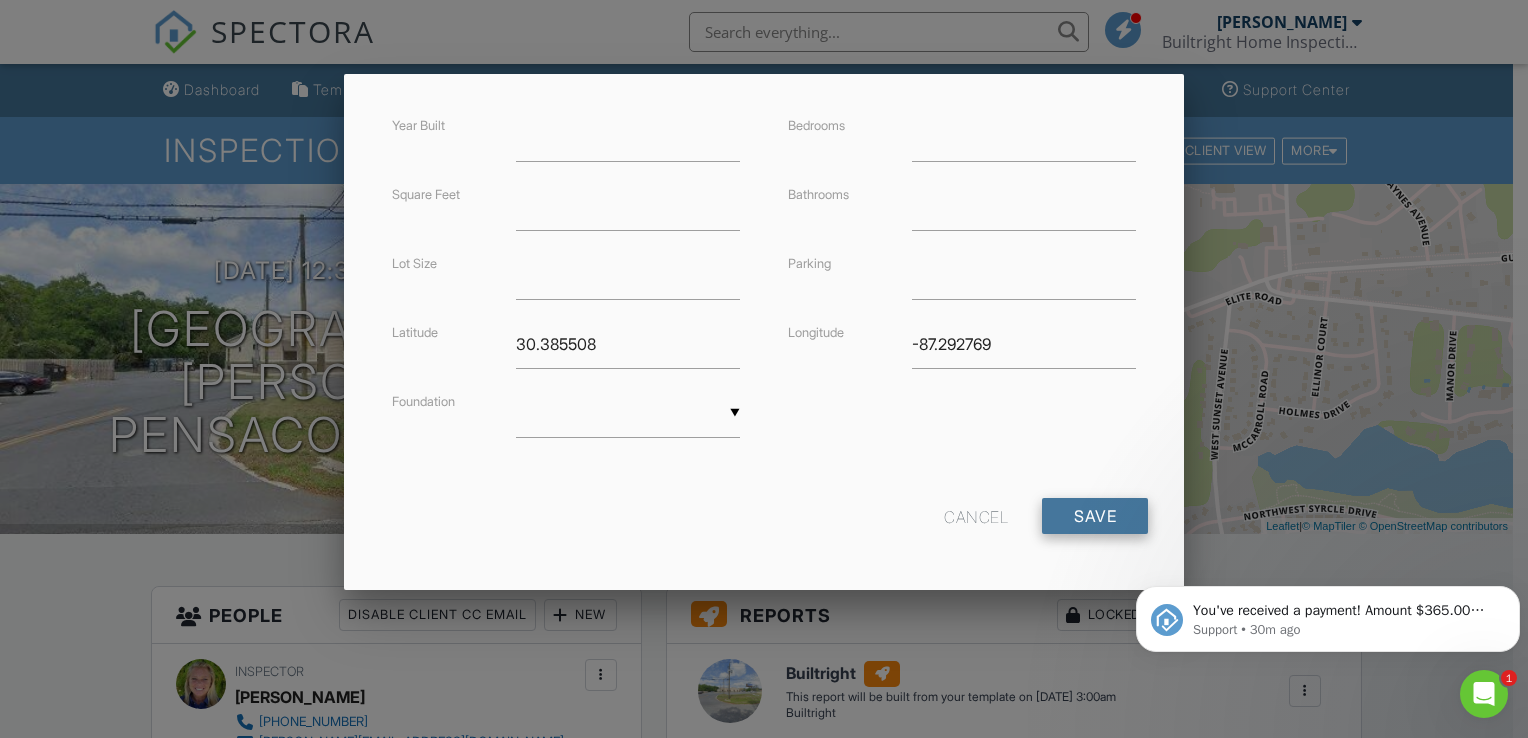 type on "1406 Maritime dr" 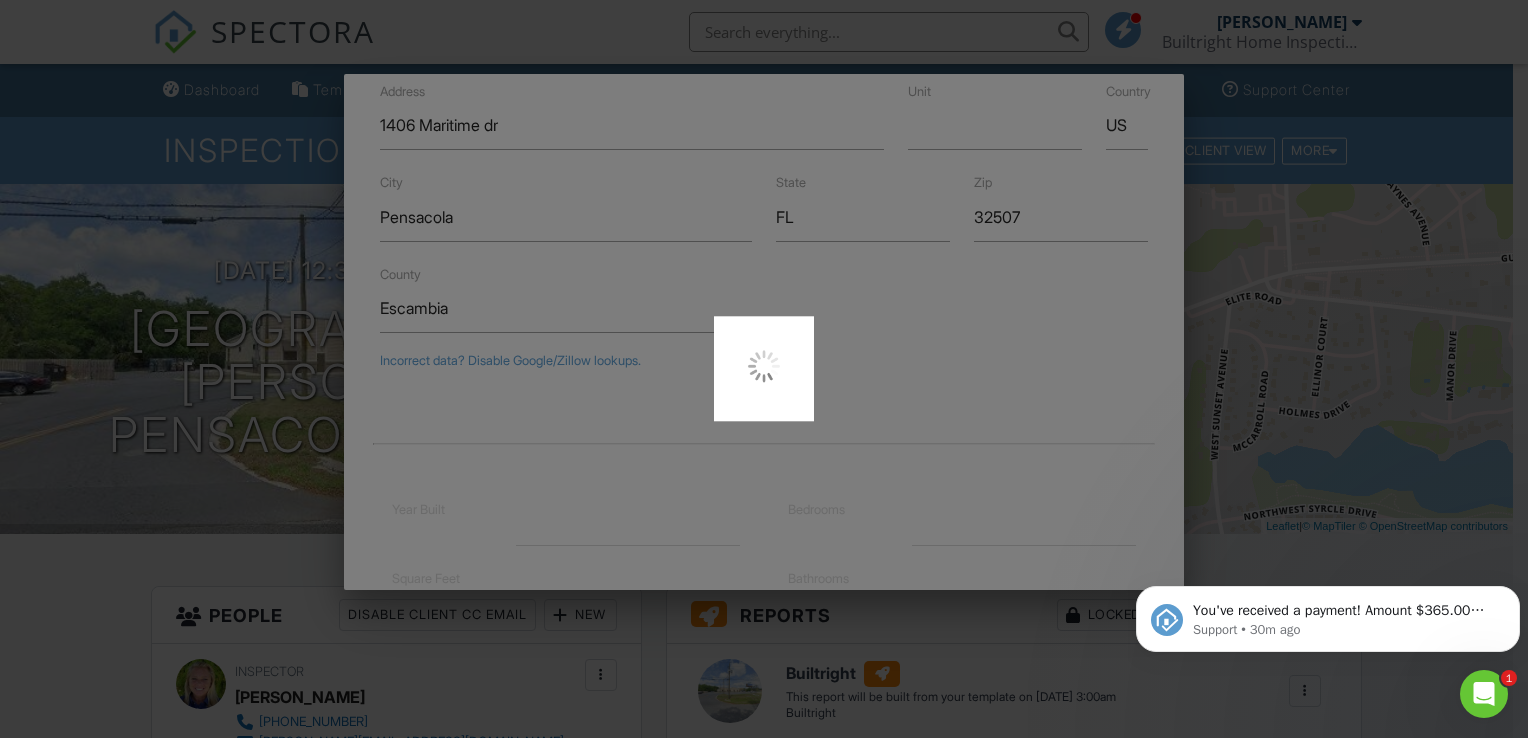 scroll, scrollTop: 480, scrollLeft: 0, axis: vertical 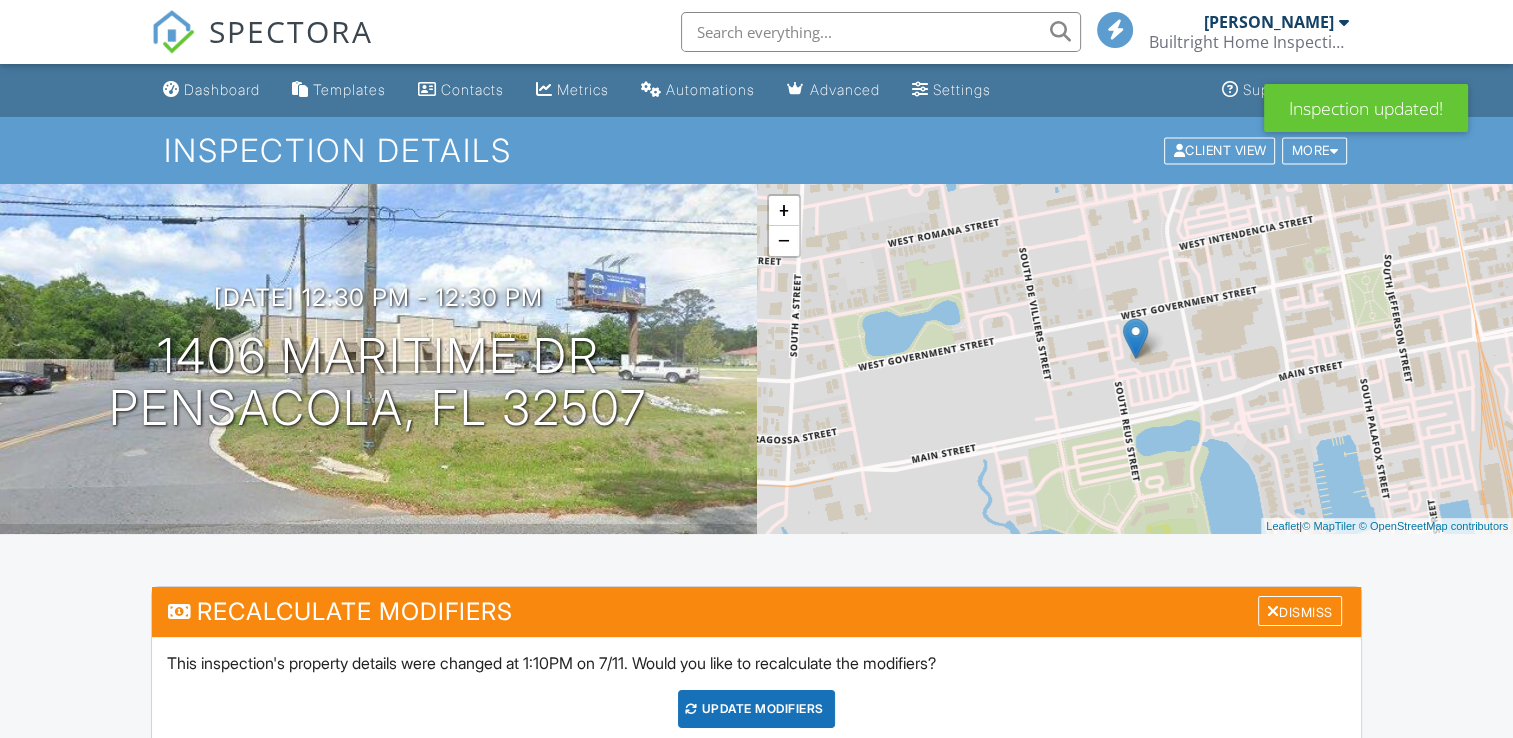 click on "UPDATE Modifiers" at bounding box center [756, 709] 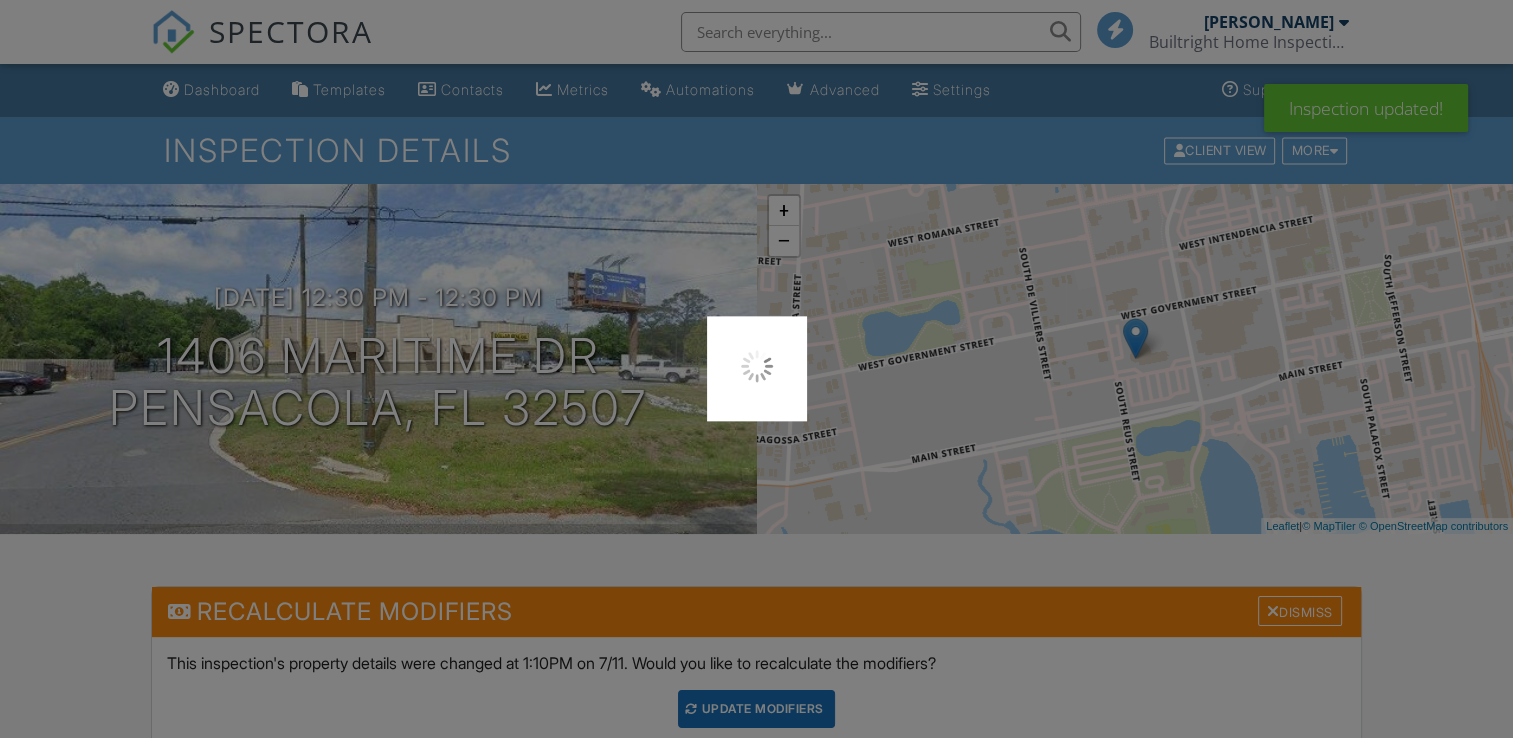 scroll, scrollTop: 0, scrollLeft: 0, axis: both 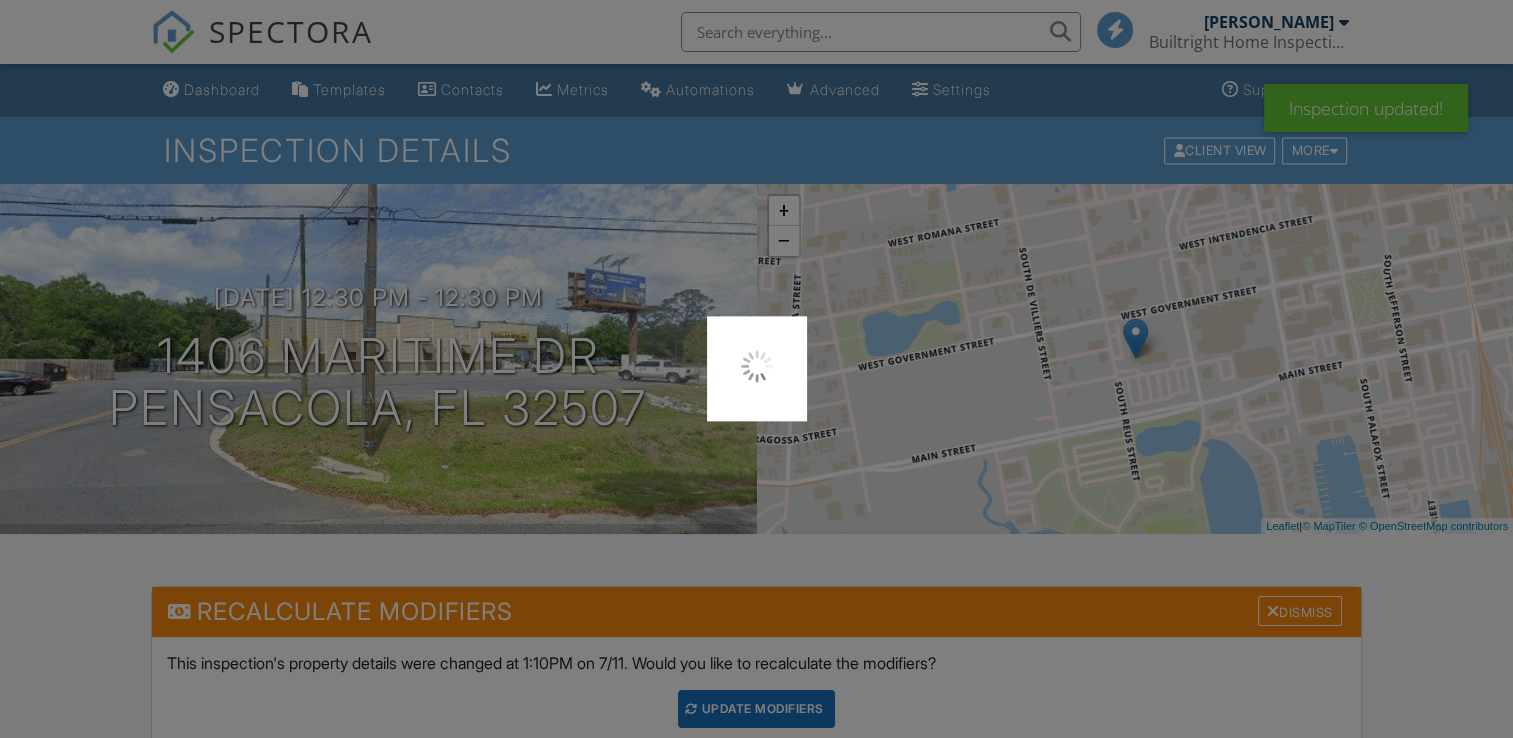 click at bounding box center [756, 369] 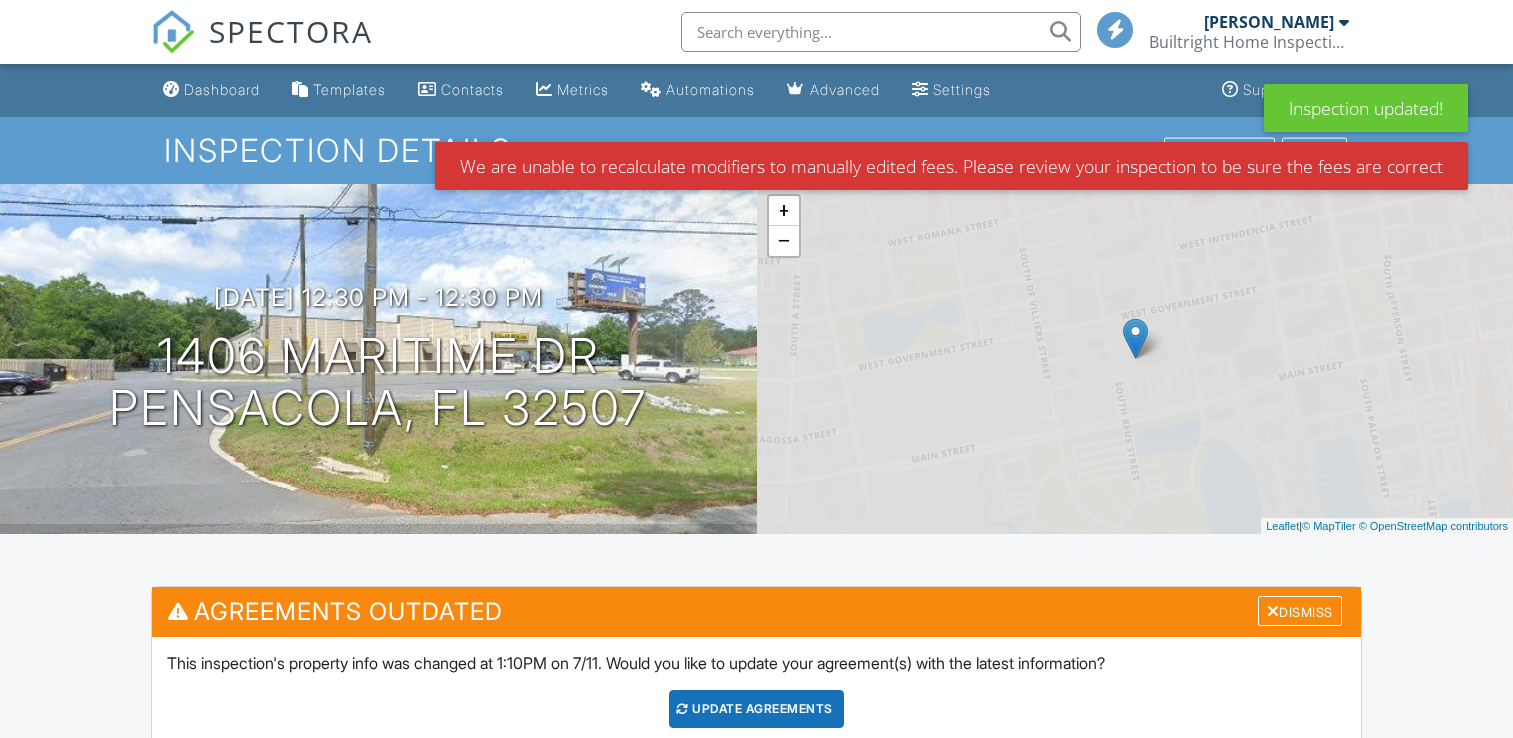 scroll, scrollTop: 0, scrollLeft: 0, axis: both 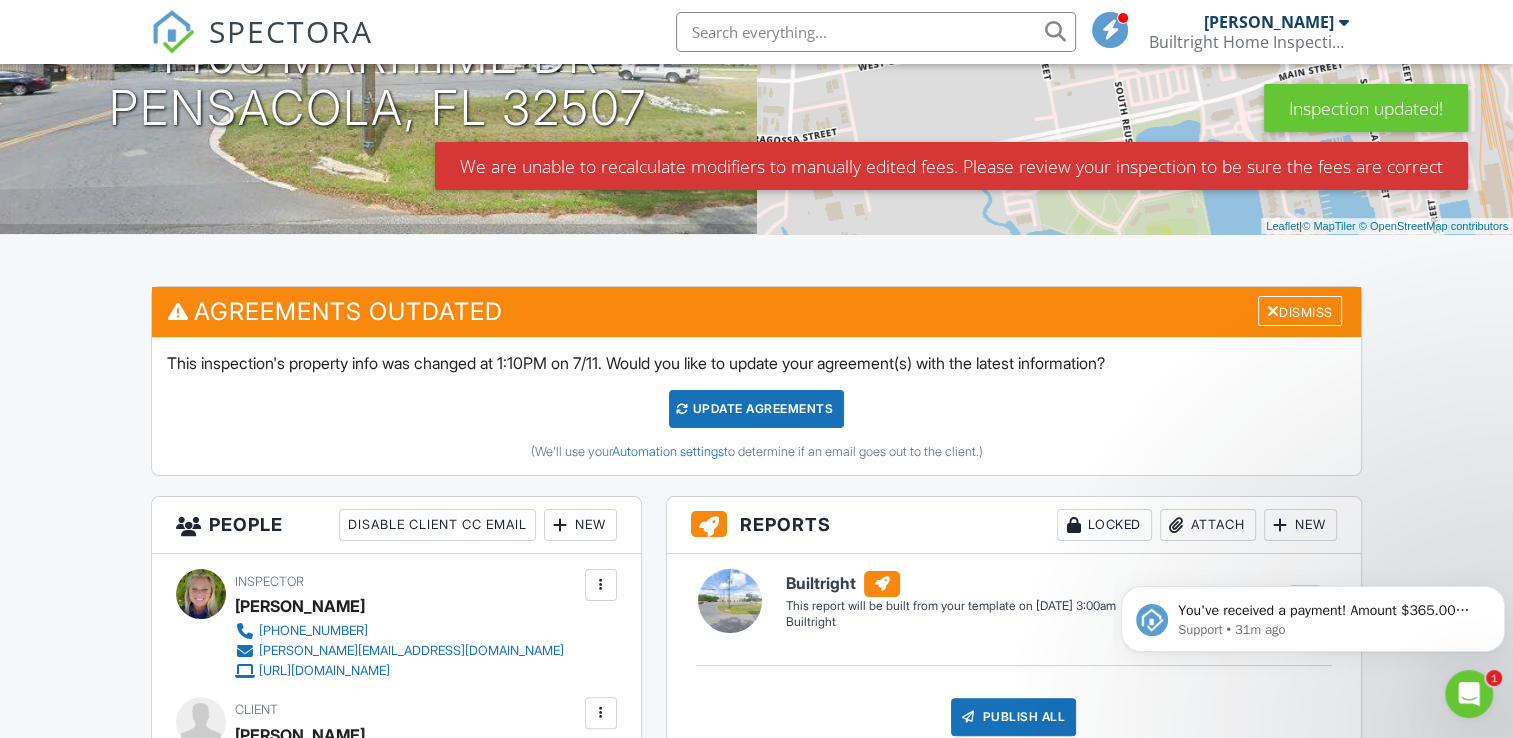 click on "Update Agreements" at bounding box center [756, 409] 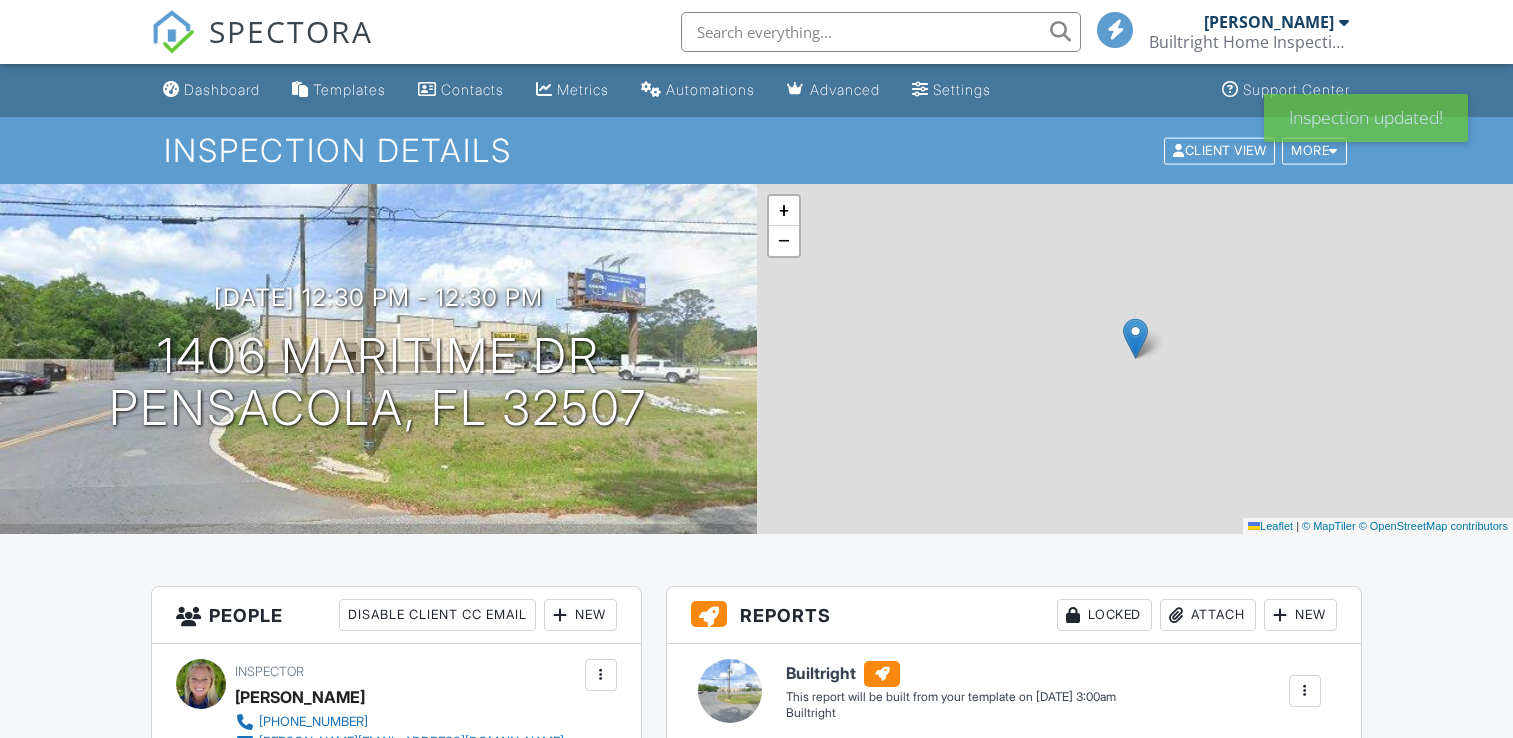 scroll, scrollTop: 0, scrollLeft: 0, axis: both 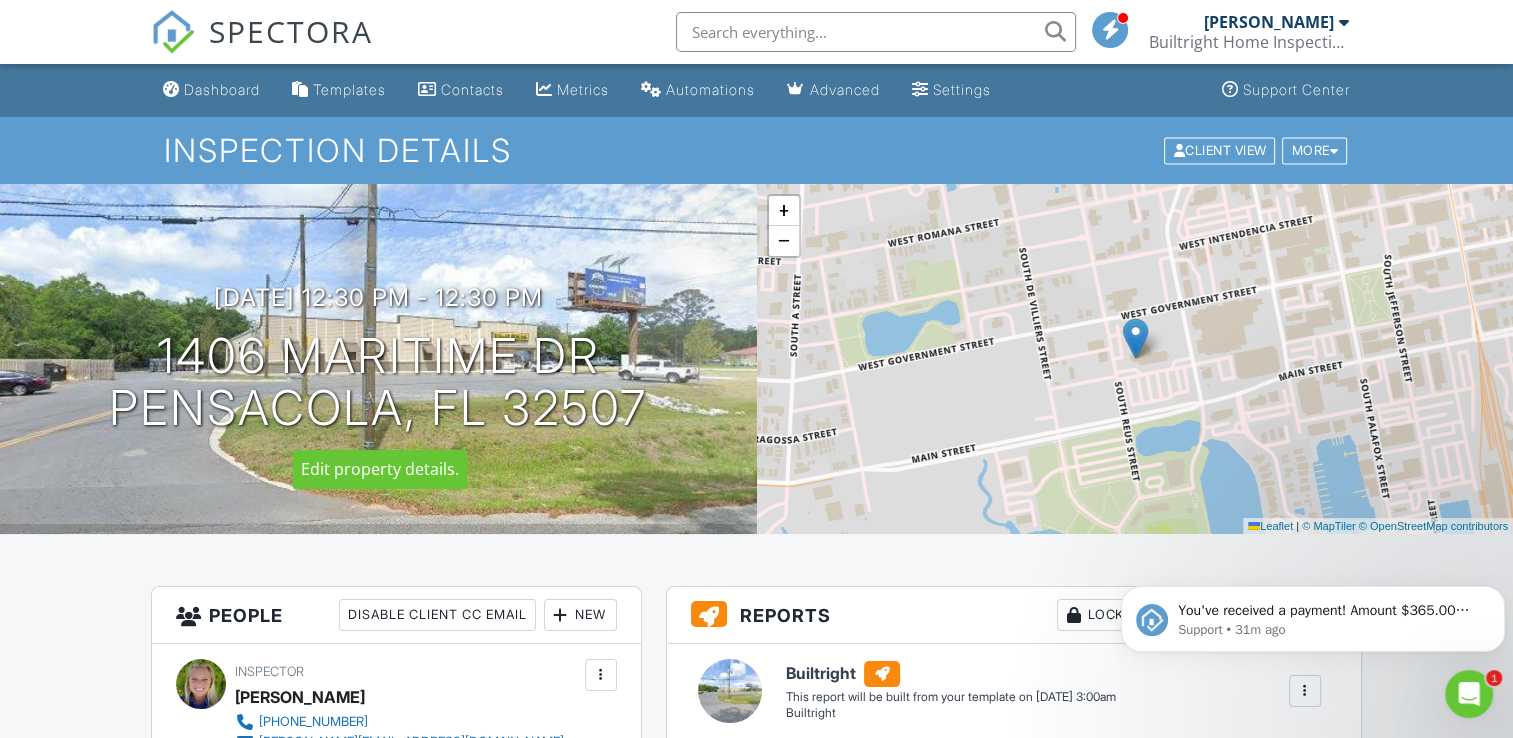 click at bounding box center [0, 0] 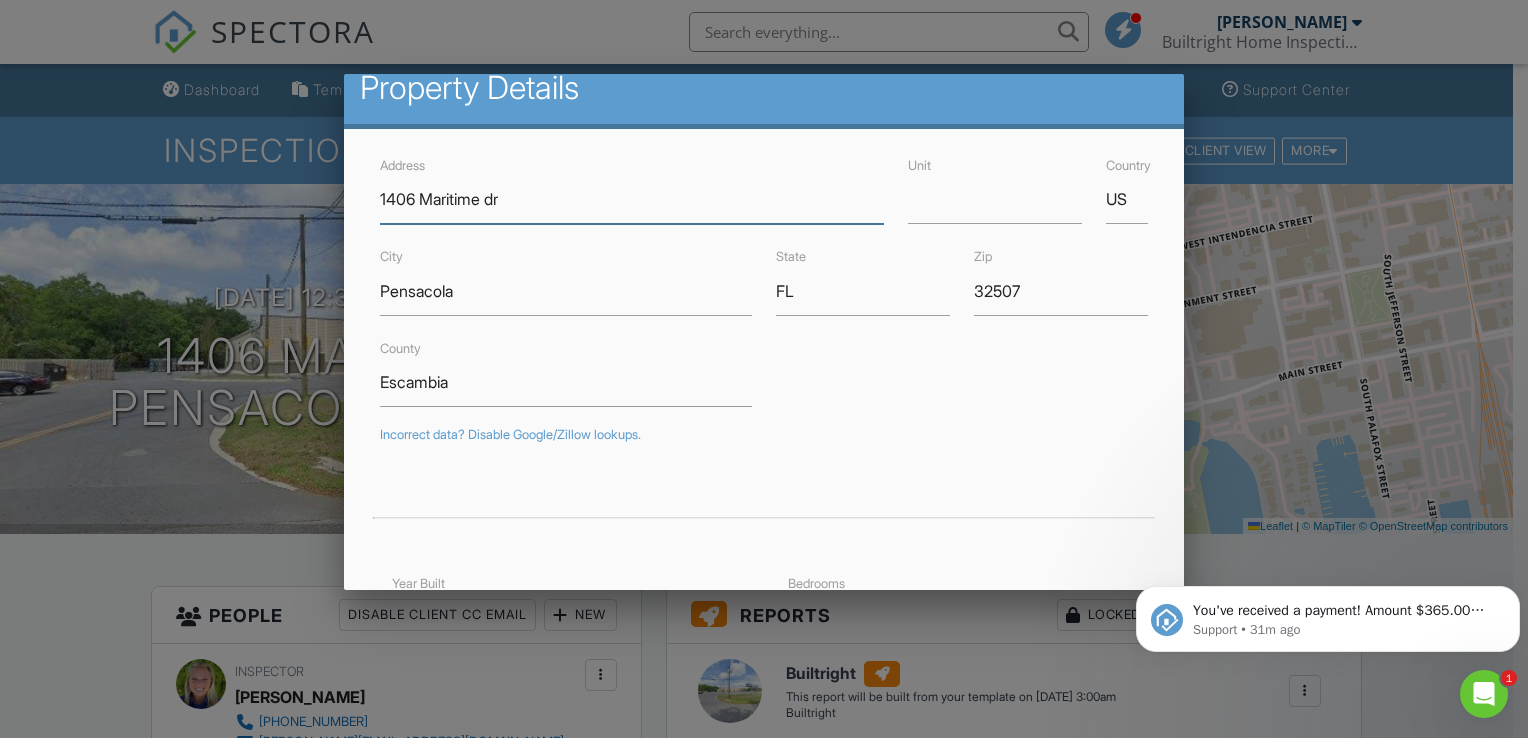 scroll, scrollTop: 0, scrollLeft: 0, axis: both 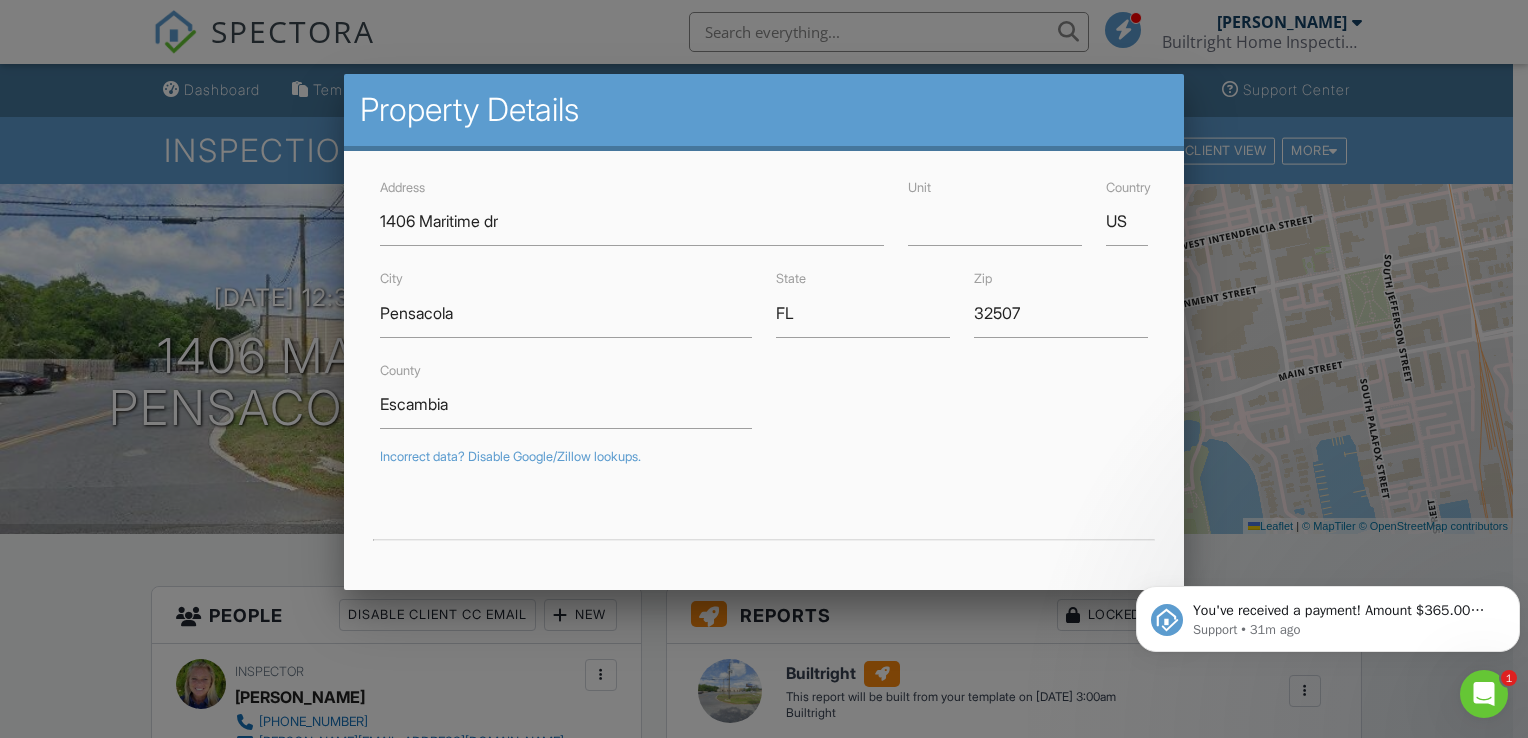 click at bounding box center (764, 361) 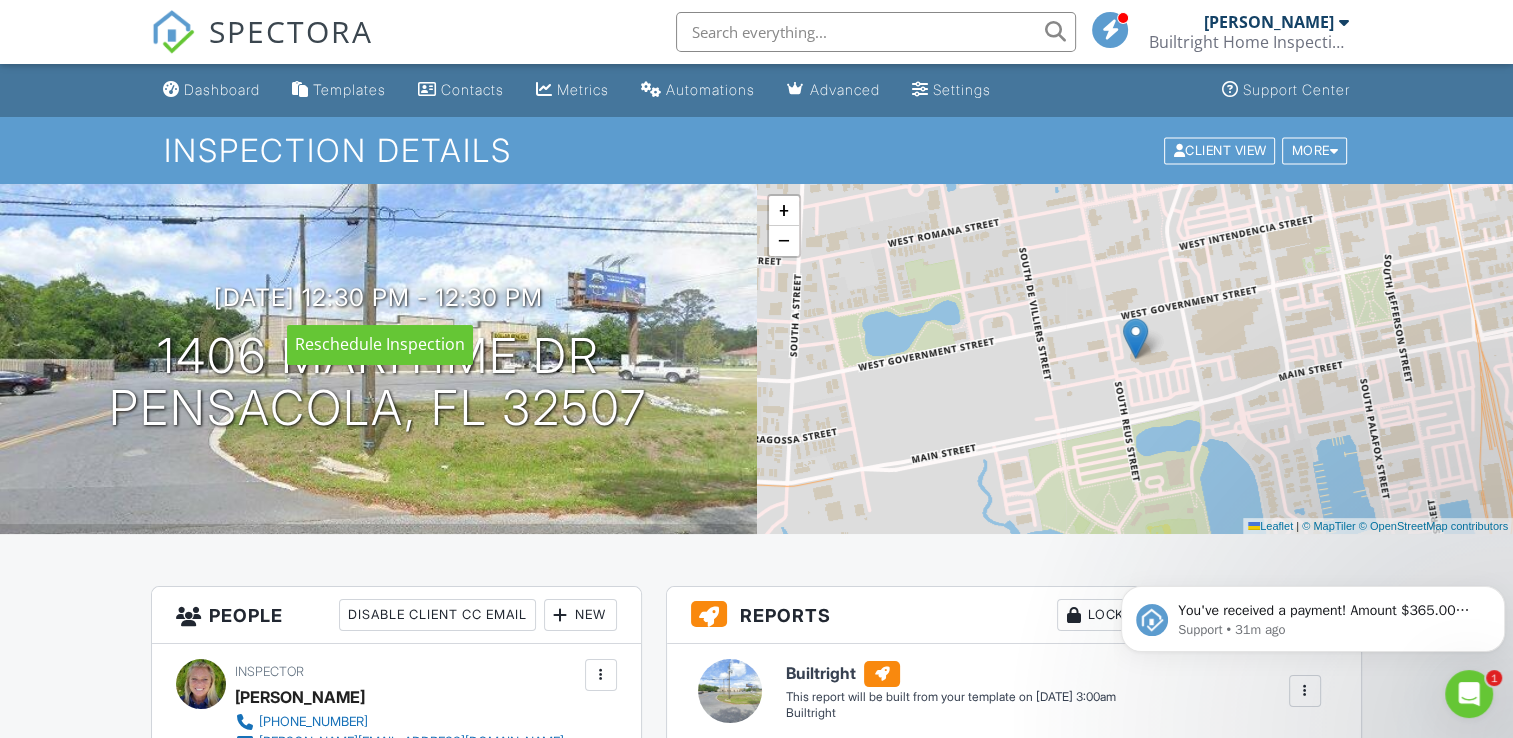 click at bounding box center [0, 0] 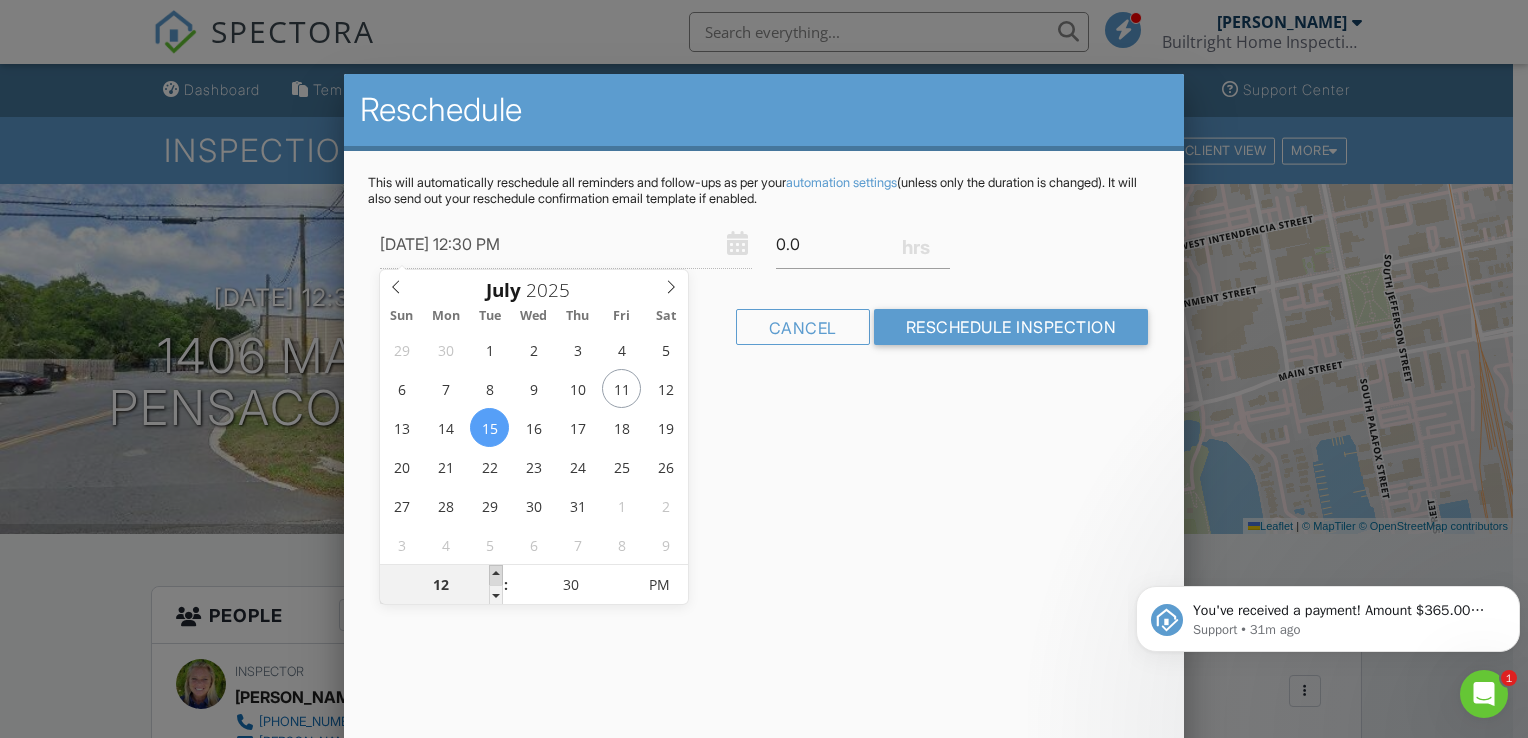 type on "[DATE] 1:30 PM" 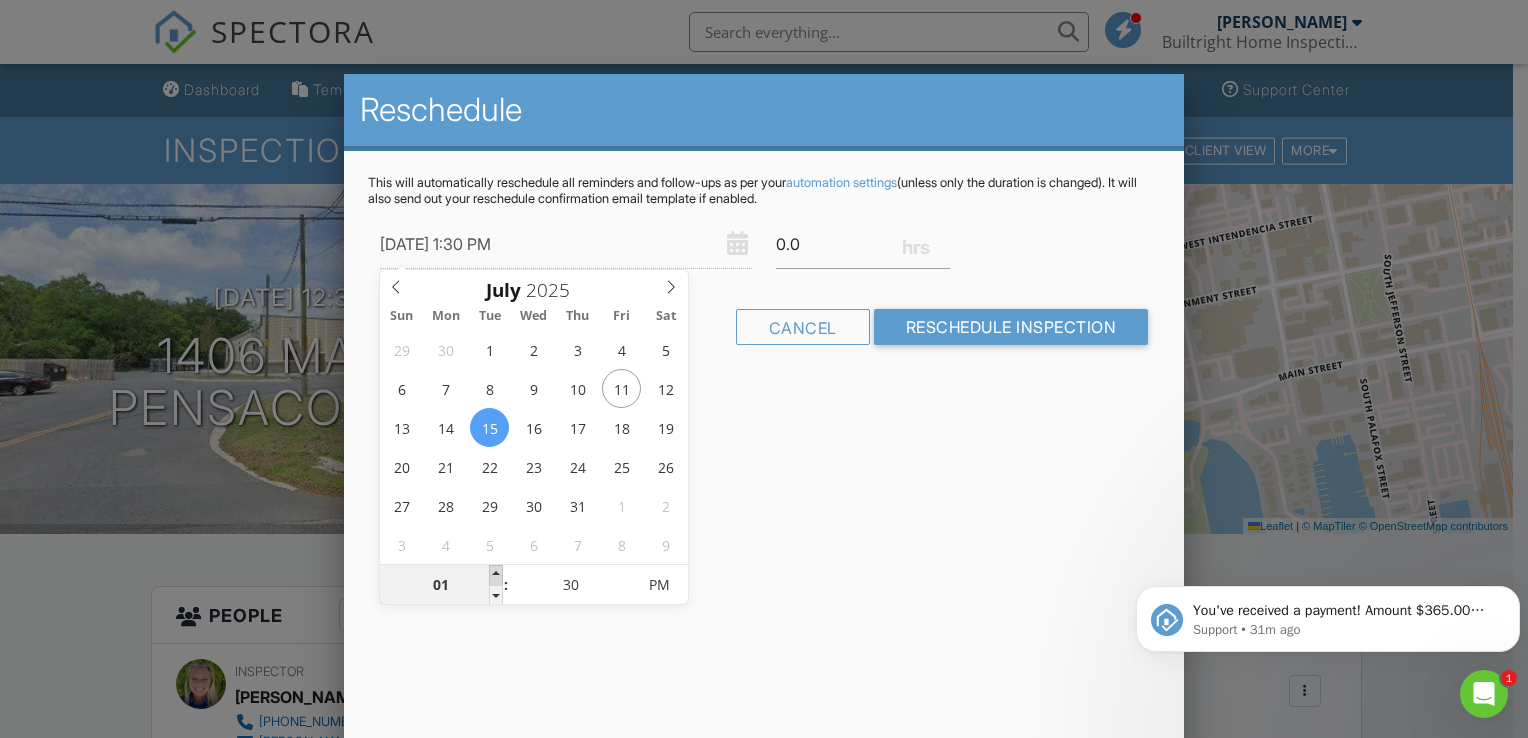 click at bounding box center [496, 575] 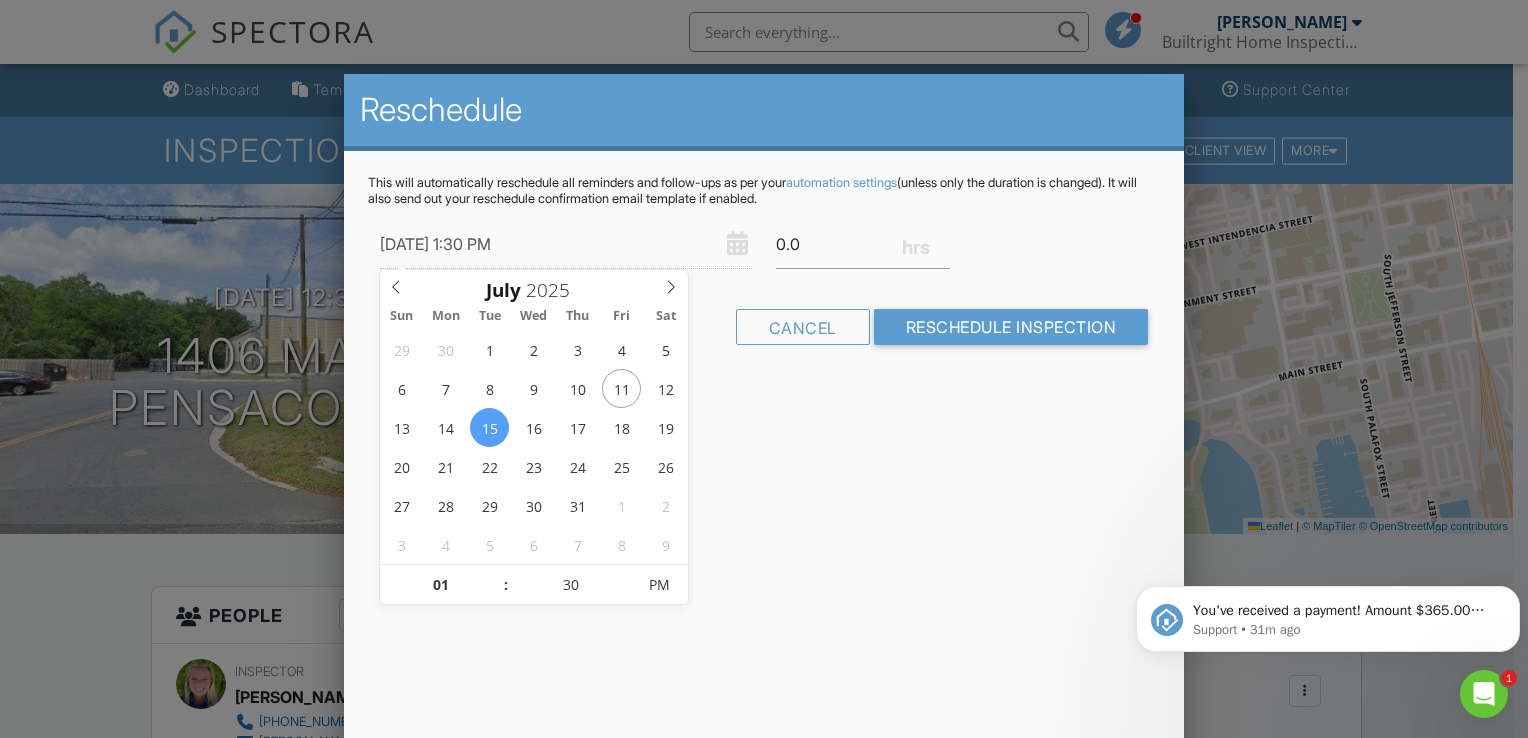 click on "Reschedule
This will automatically reschedule all reminders and follow-ups as per your  automation settings  (unless only the duration is changed). It will also send out your reschedule confirmation email template if enabled.
07/15/2025 1:30 PM
0.0
Warning: this date/time is in the past.
Cancel
Reschedule Inspection" at bounding box center (764, 424) 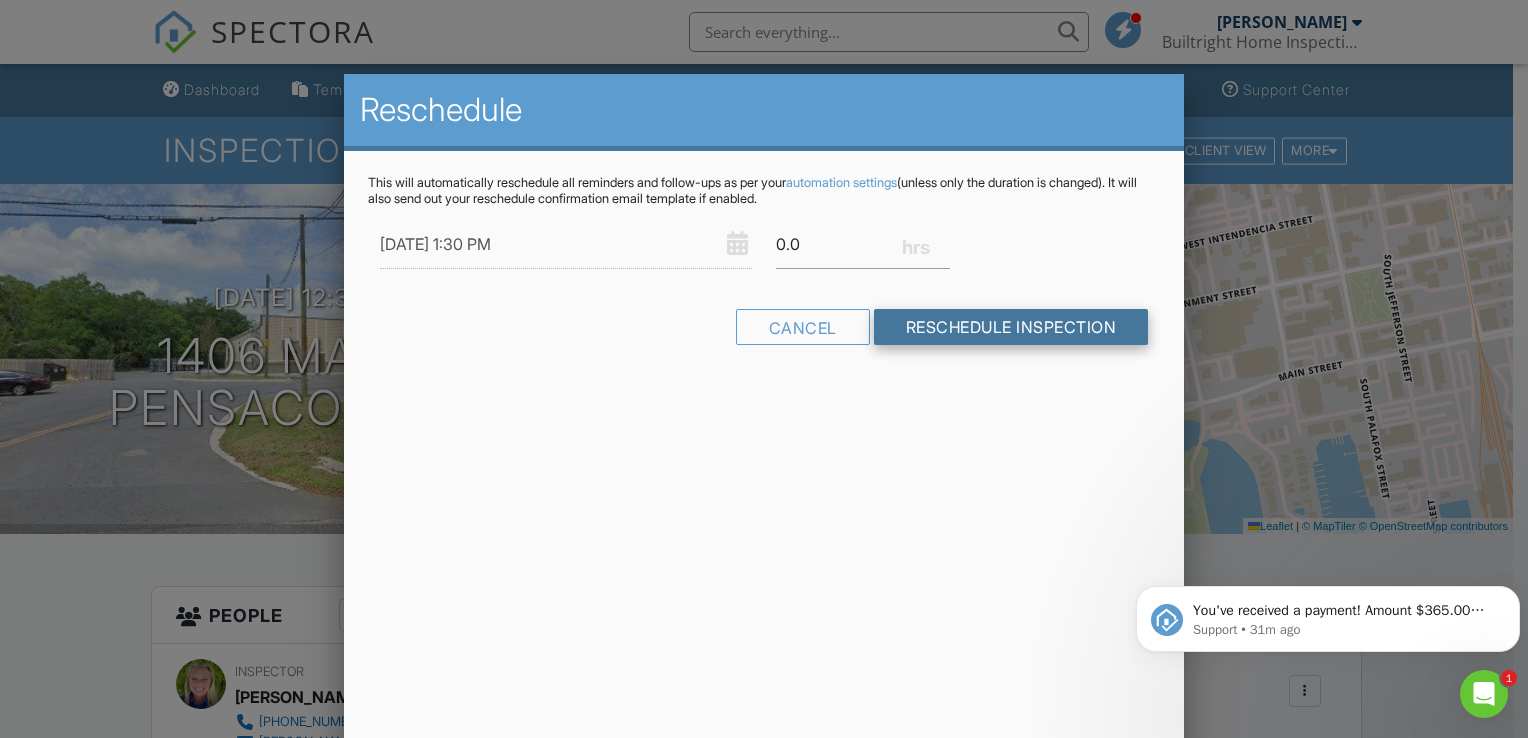 drag, startPoint x: 965, startPoint y: 329, endPoint x: 952, endPoint y: 334, distance: 13.928389 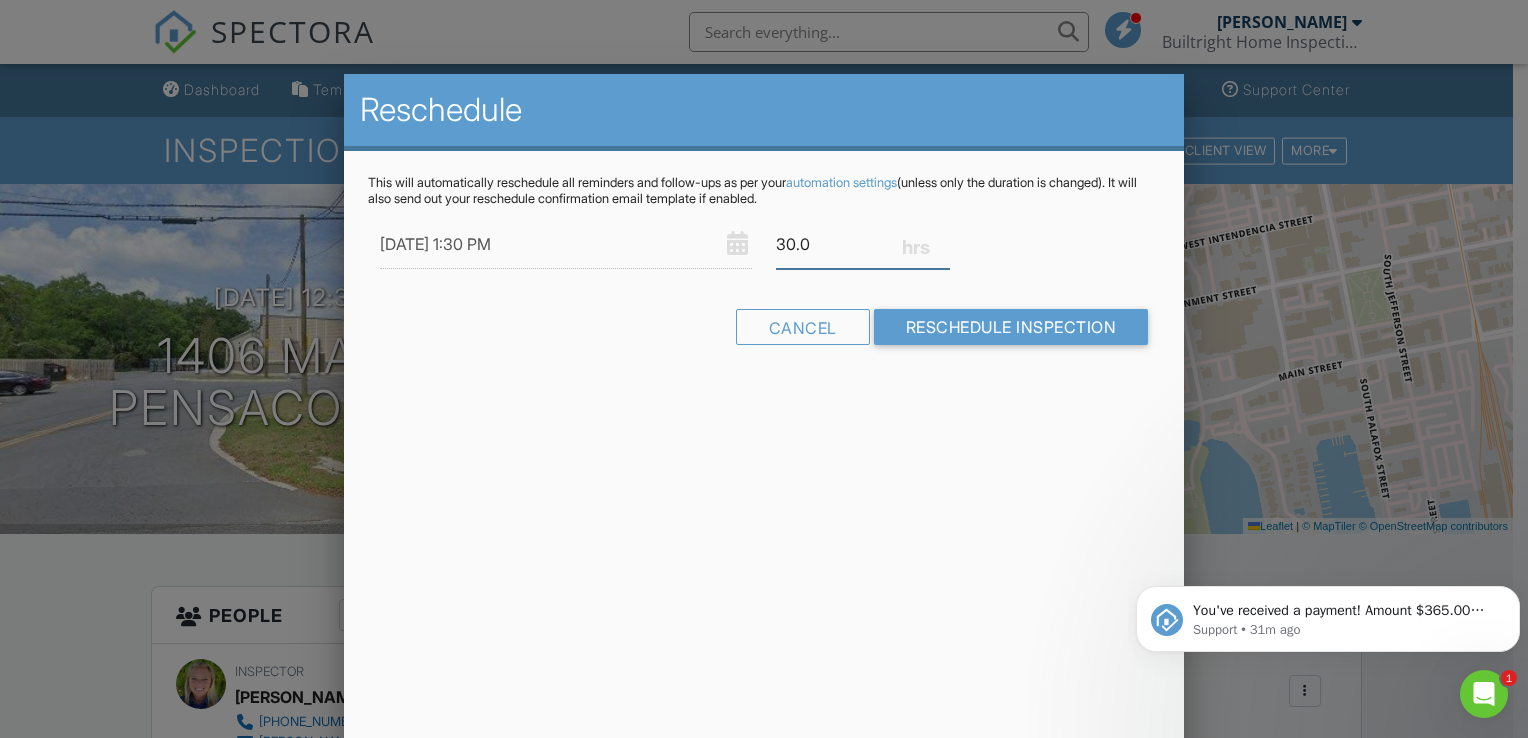 drag, startPoint x: 866, startPoint y: 238, endPoint x: 684, endPoint y: 245, distance: 182.13457 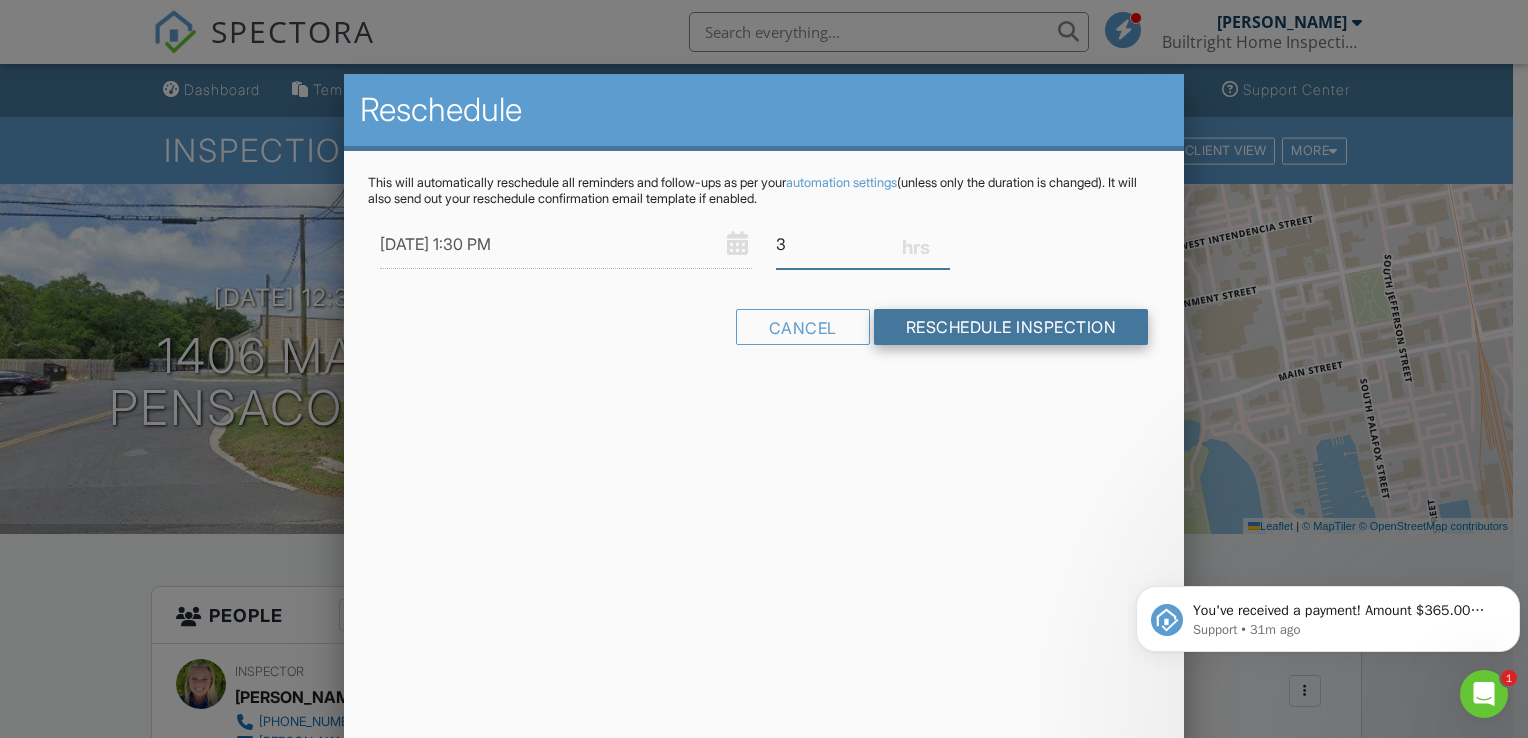 type on "3" 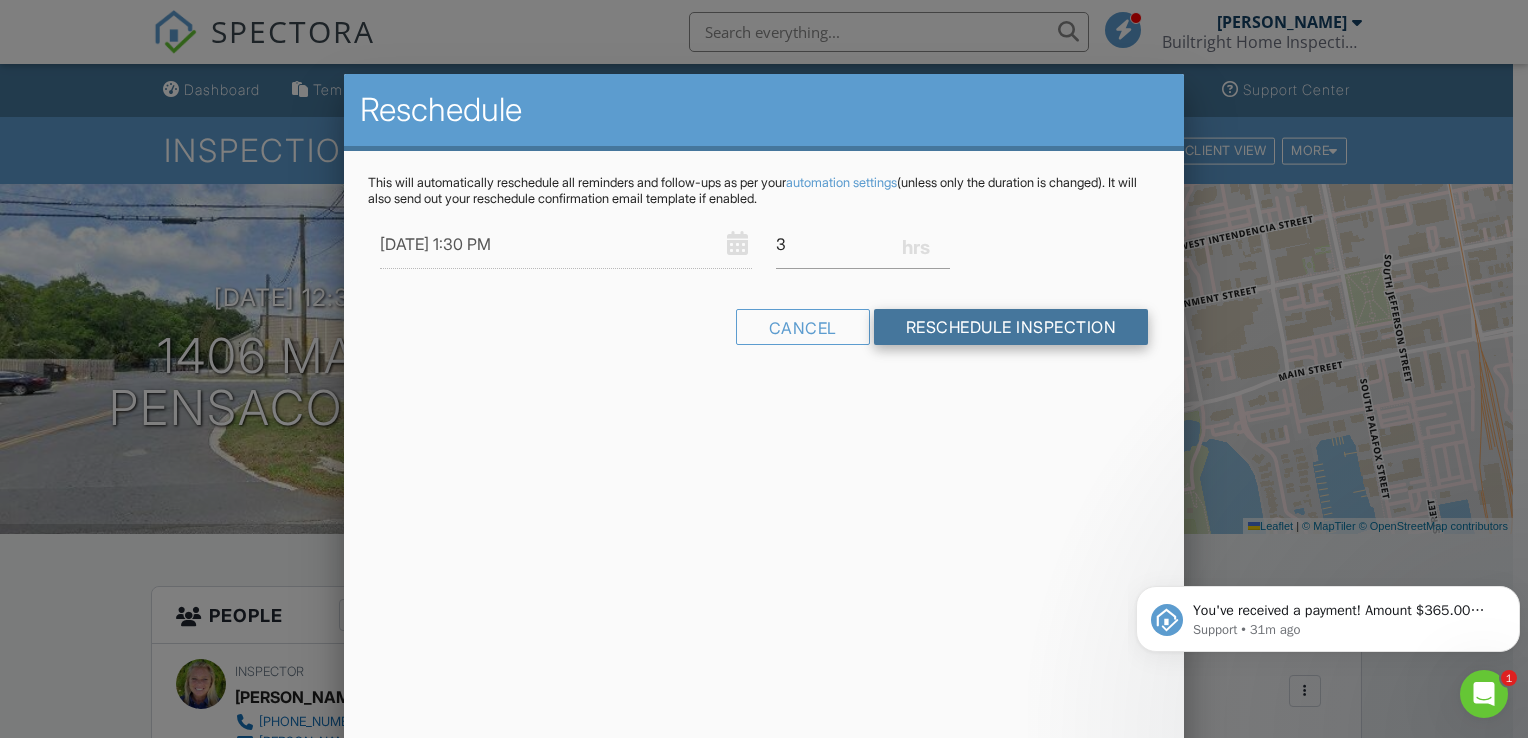 click on "Reschedule Inspection" at bounding box center [1011, 327] 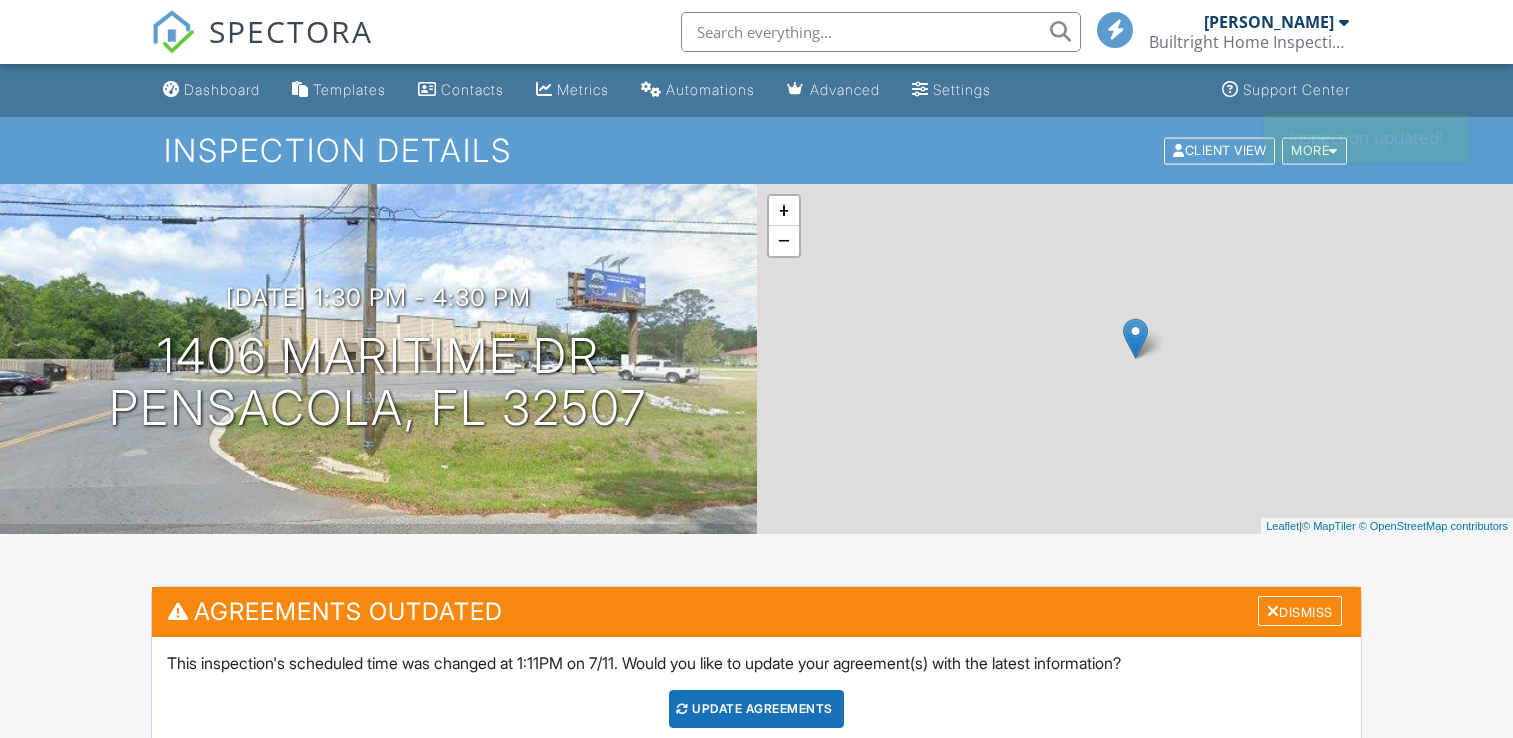 scroll, scrollTop: 0, scrollLeft: 0, axis: both 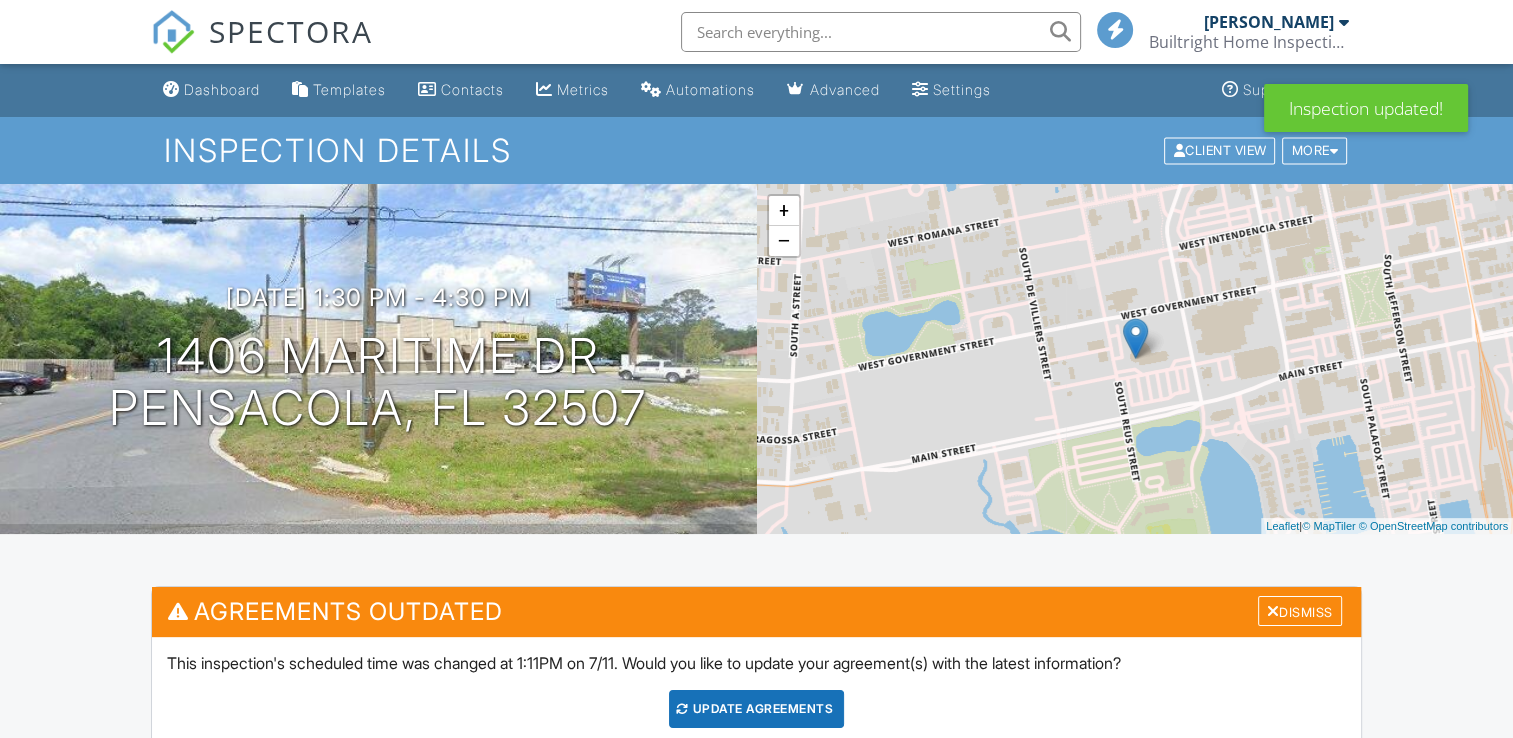 click on "Update Agreements" at bounding box center [756, 709] 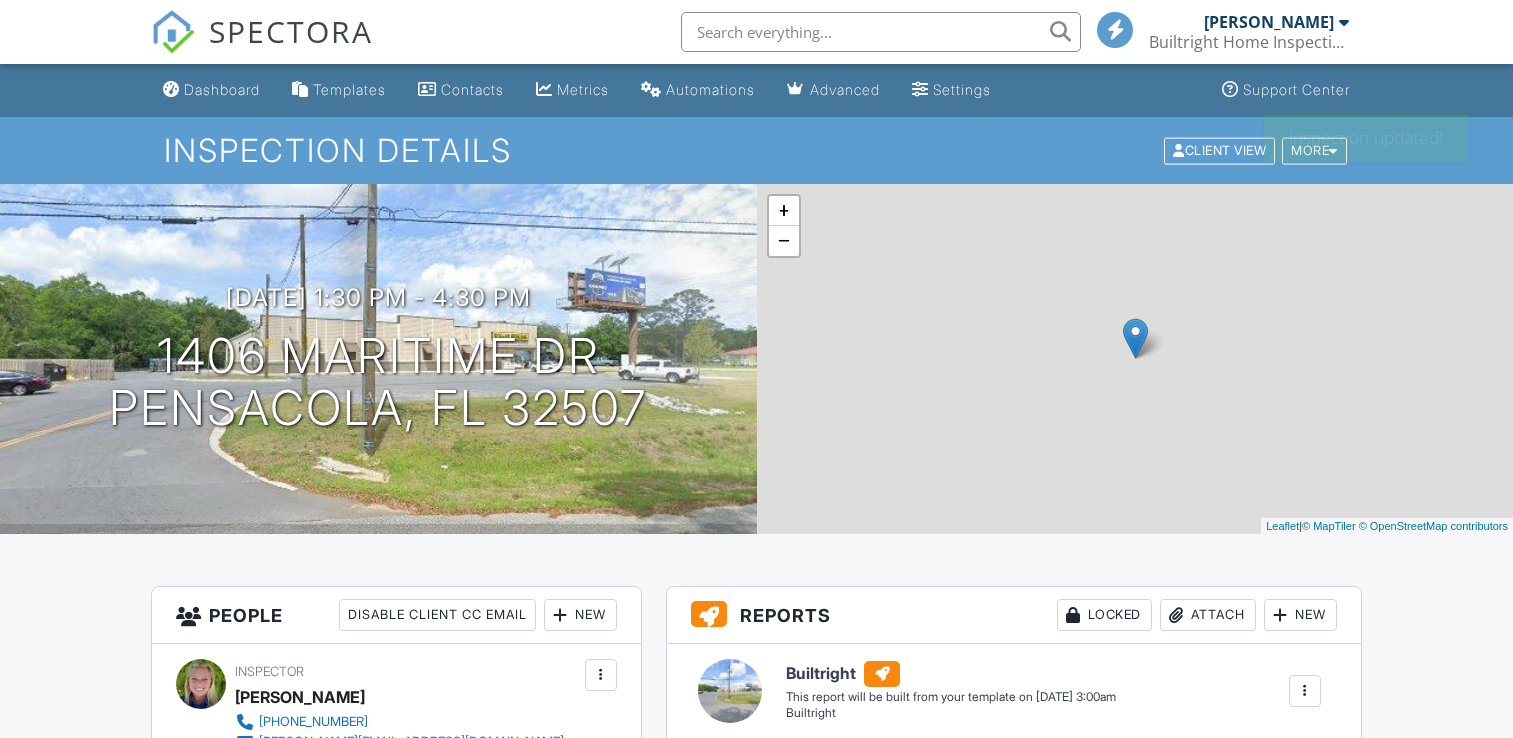 scroll, scrollTop: 0, scrollLeft: 0, axis: both 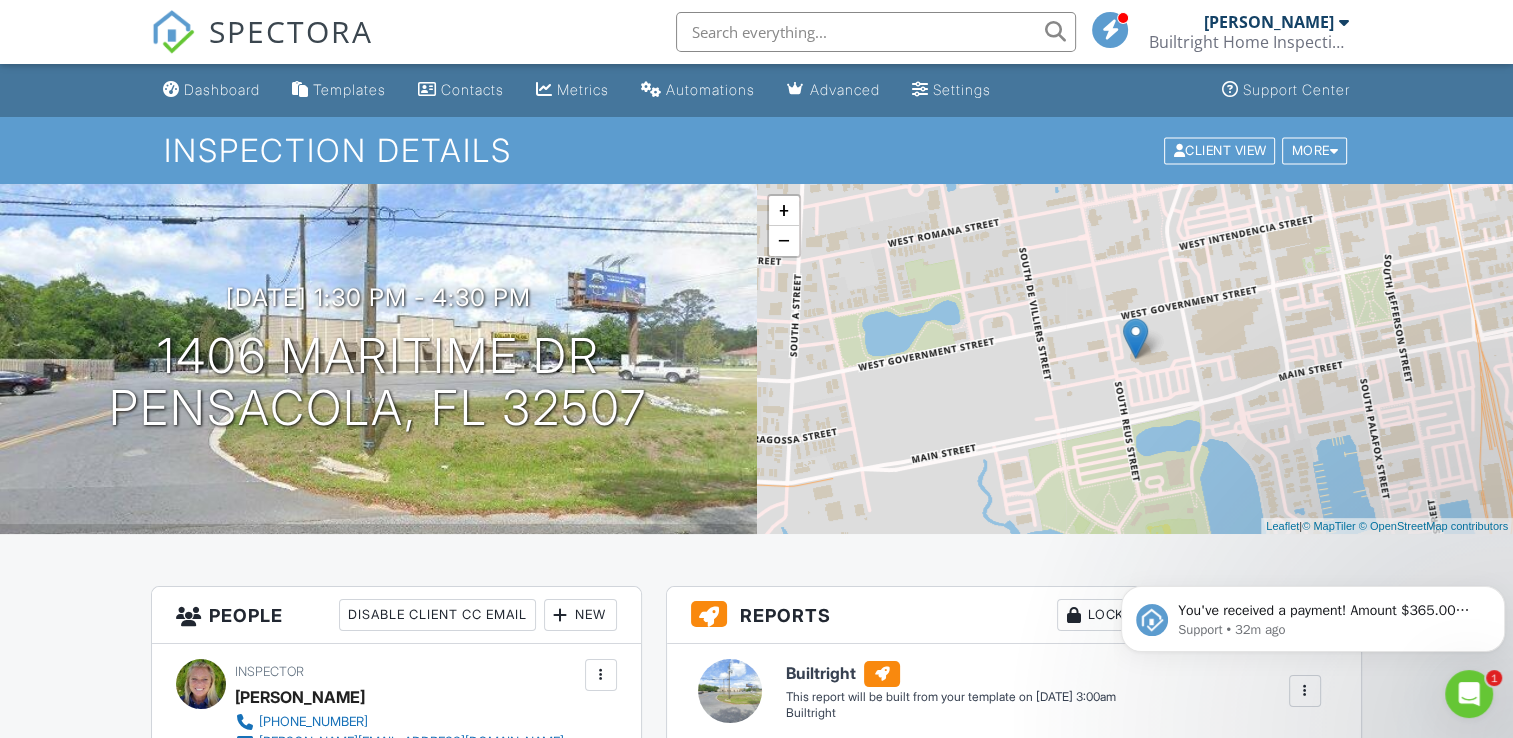 click 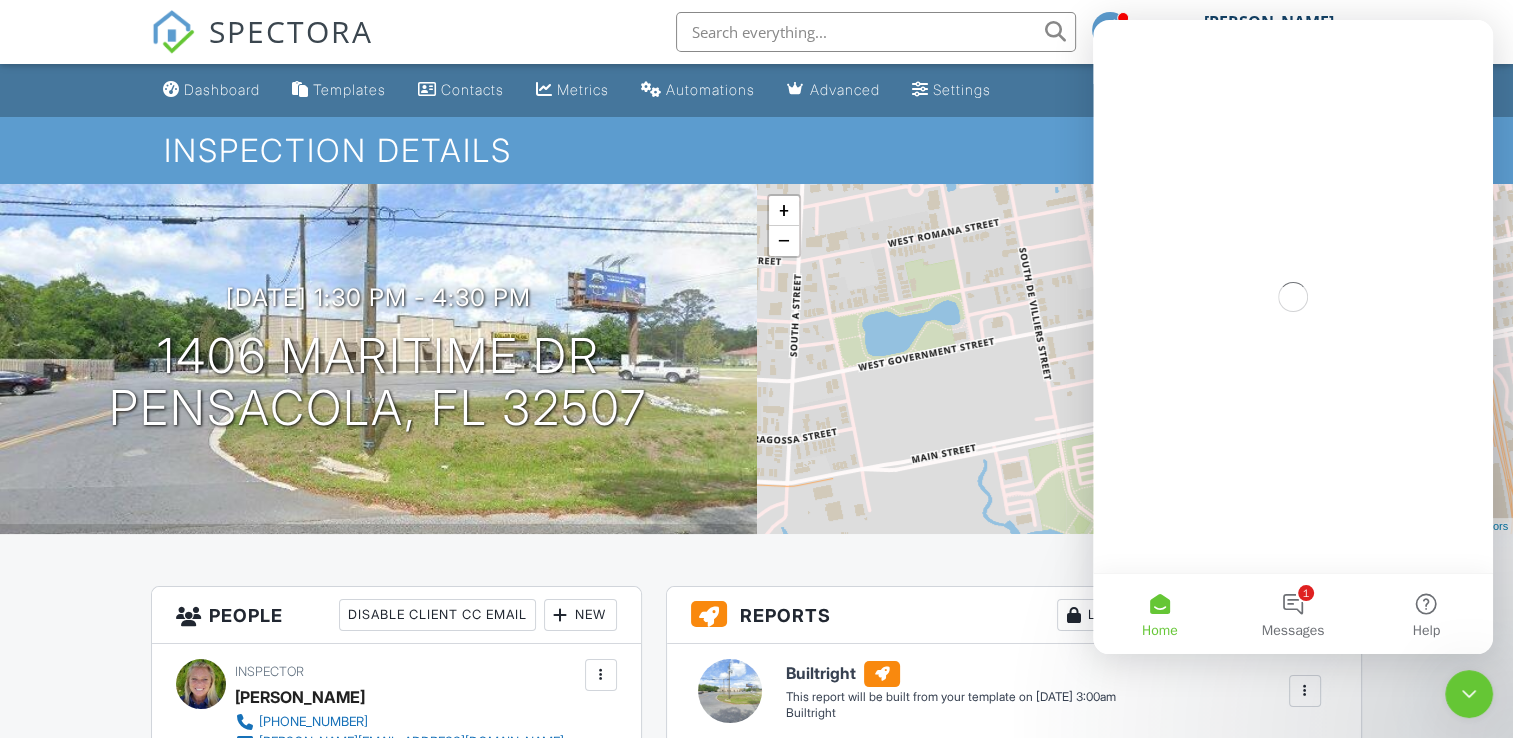scroll, scrollTop: 0, scrollLeft: 0, axis: both 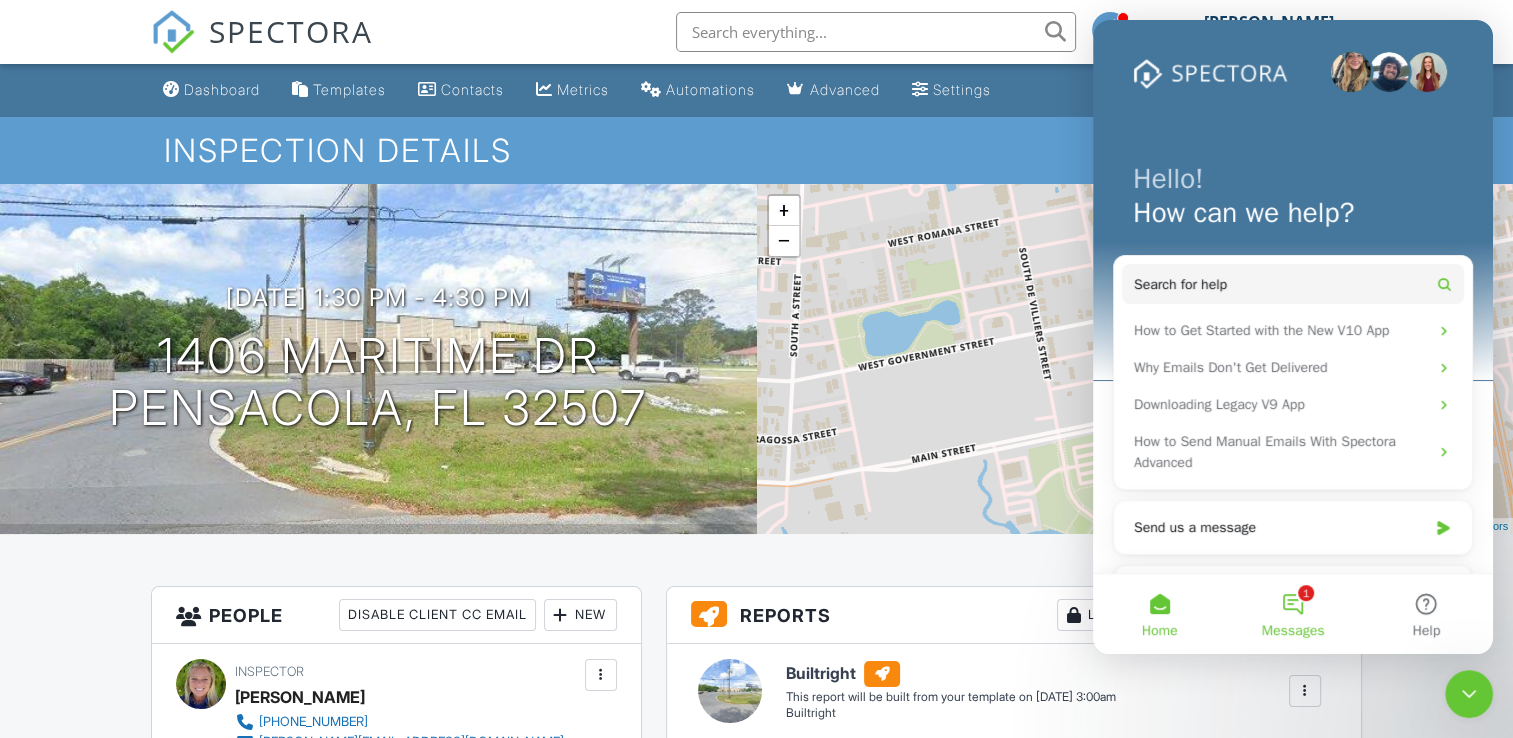 click on "1 Messages" at bounding box center (1292, 614) 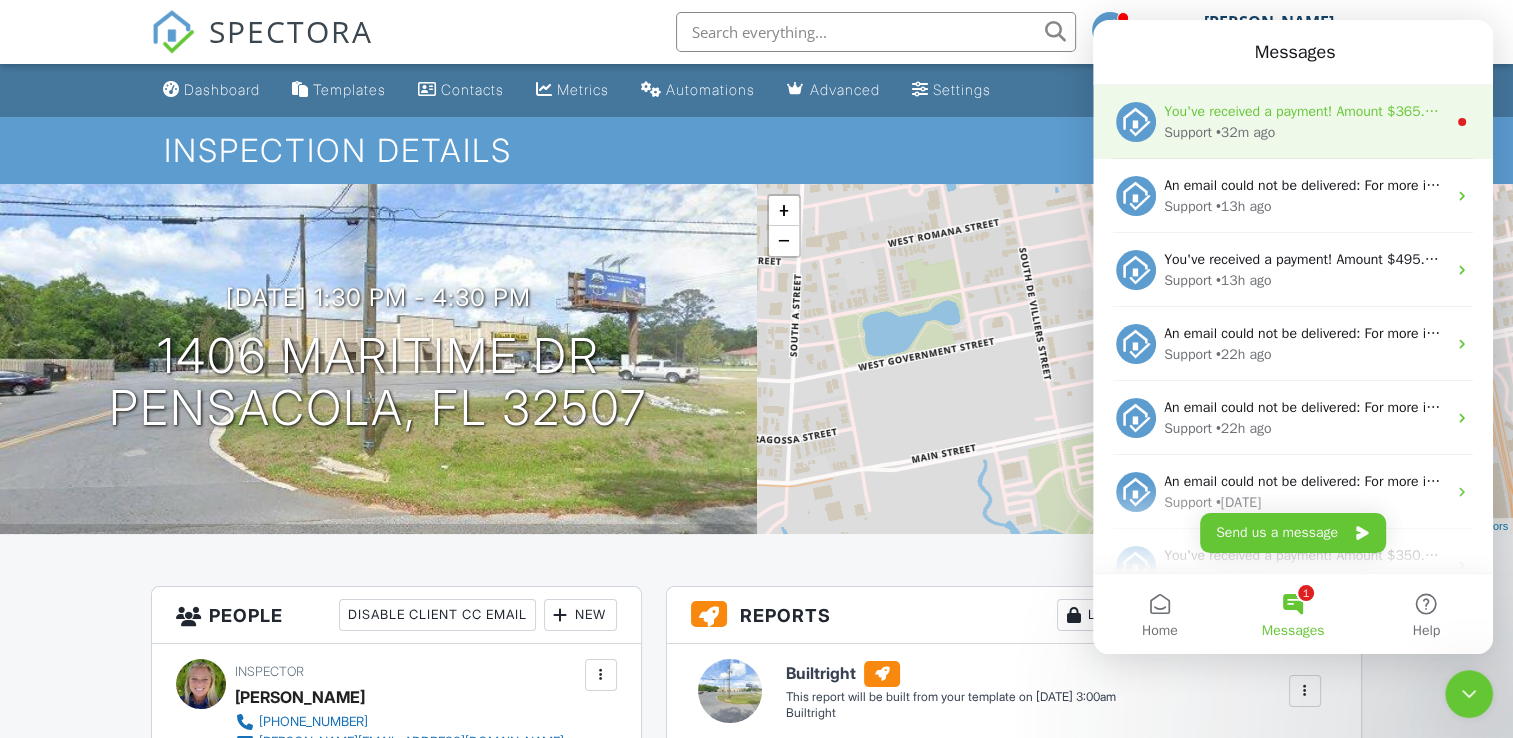click on "You've received a payment!  Amount  $365.00  Fee  $10.34  Net  $354.66  Transaction #  pi_3RjkutK7snlDGpRF0Ls8H1r7  Inspection  [STREET_ADDRESS] Payouts to your bank or debit card occur on a daily basis. Each payment usually takes two business days to process. You can view your pending payout amount here. If you have any questions reach out on our chat bubble at [DOMAIN_NAME]. Support •  32m ago" at bounding box center (1293, 122) 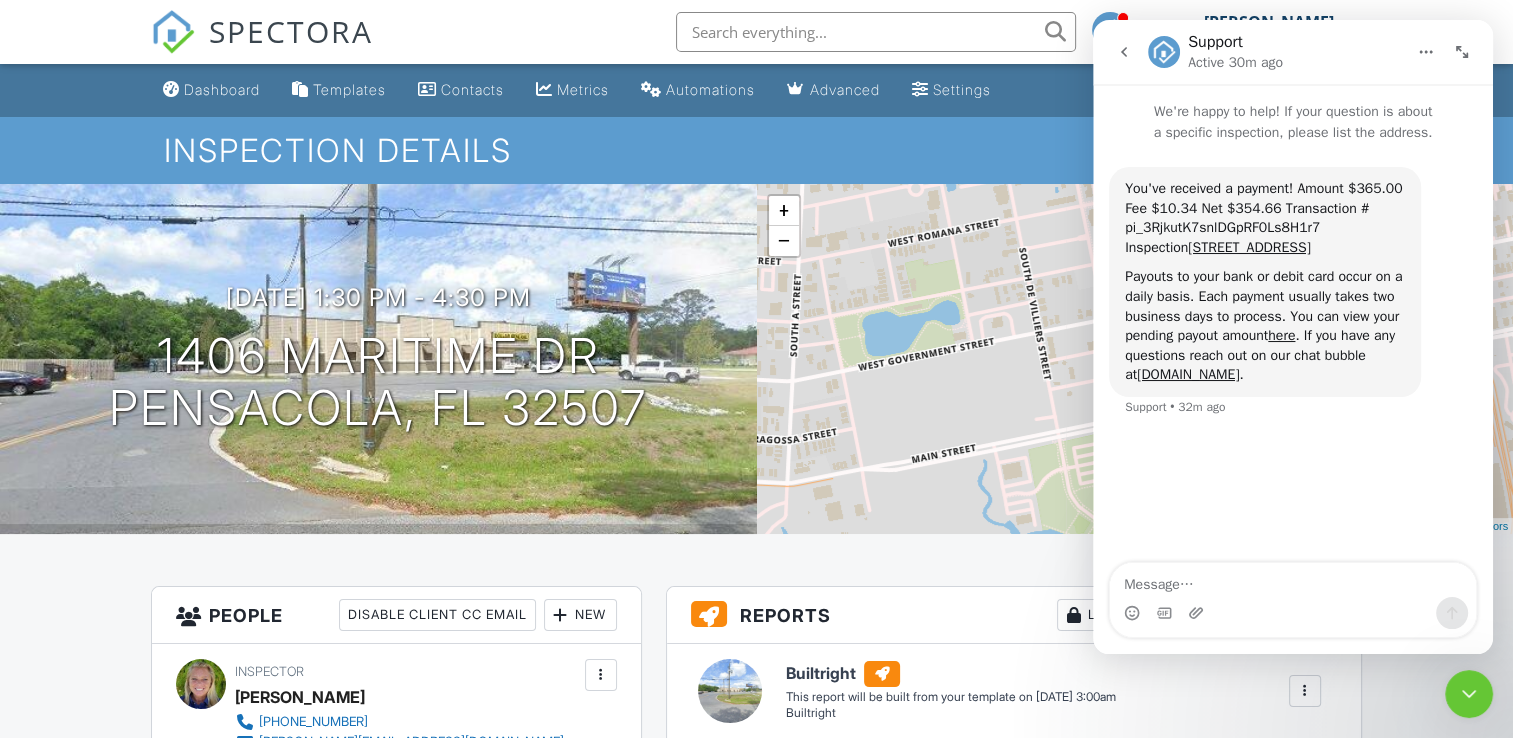 click at bounding box center (1469, 694) 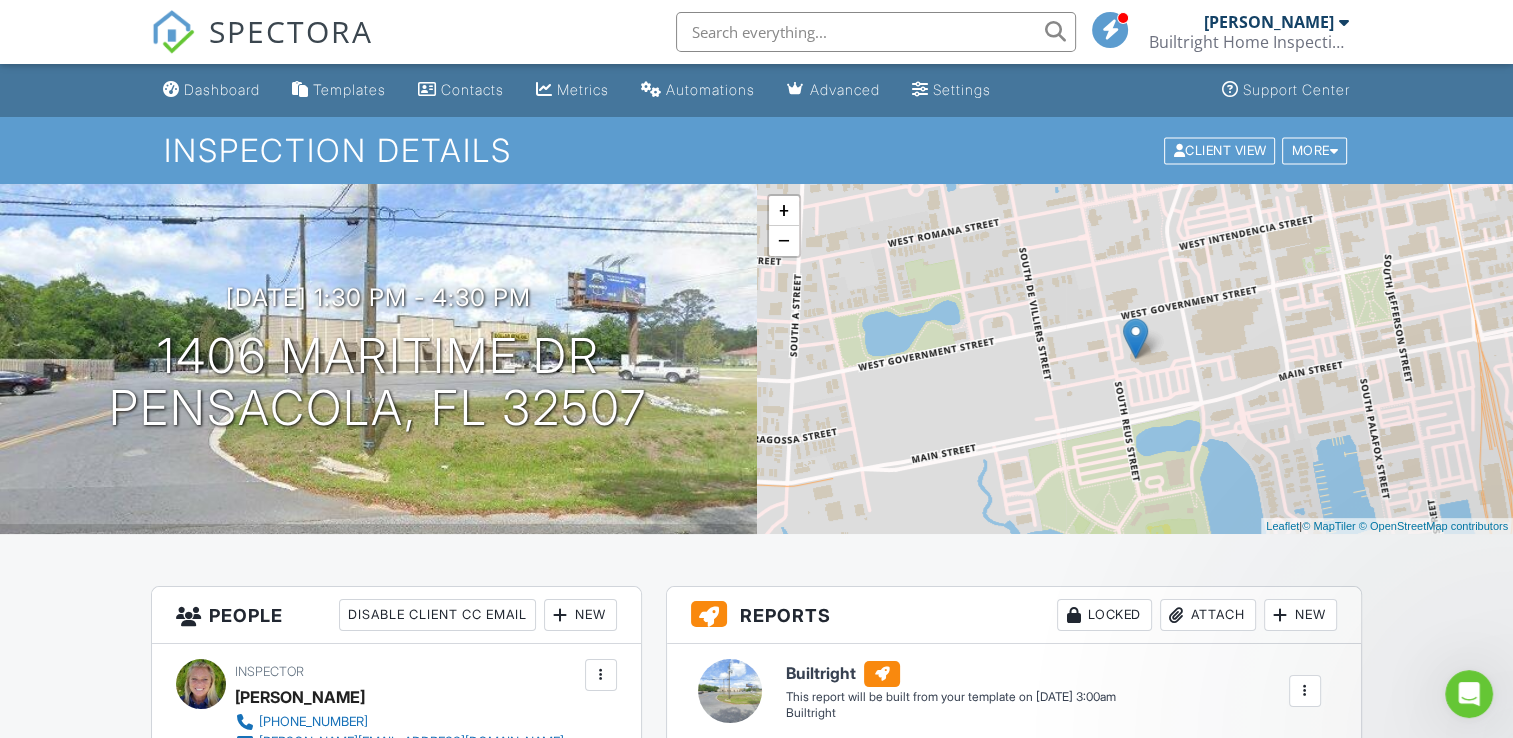 scroll, scrollTop: 0, scrollLeft: 0, axis: both 